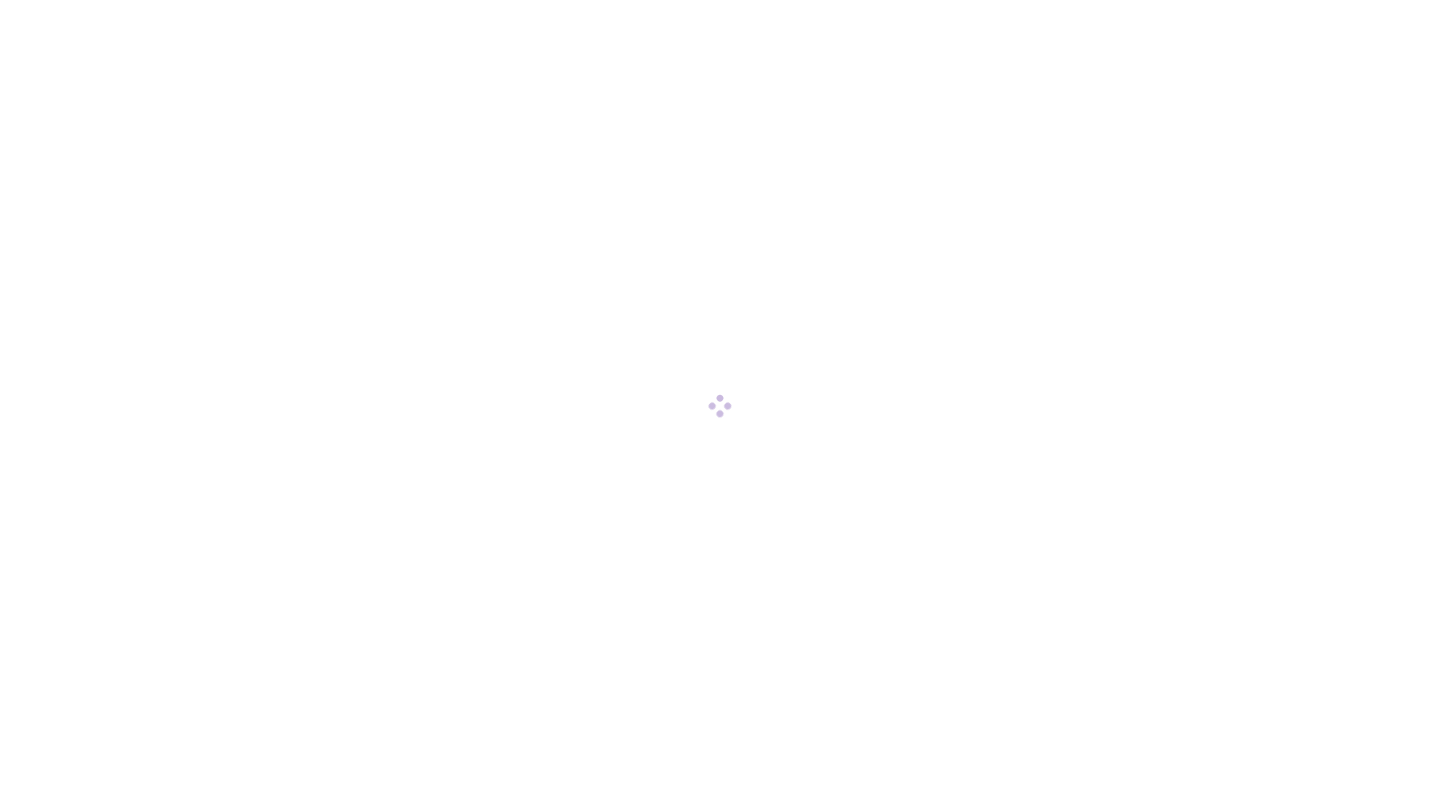 scroll, scrollTop: 0, scrollLeft: 0, axis: both 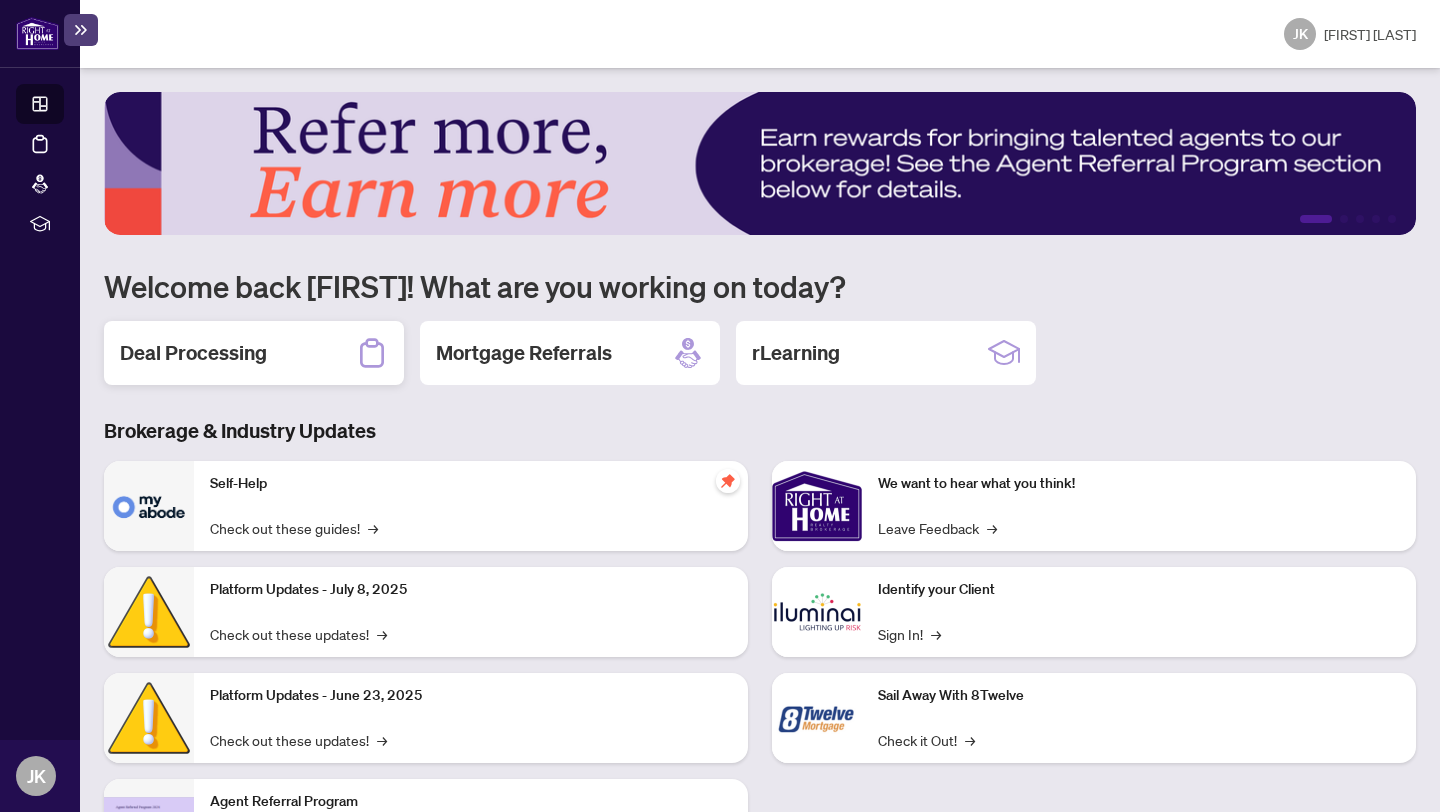 click on "Deal Processing" at bounding box center (254, 353) 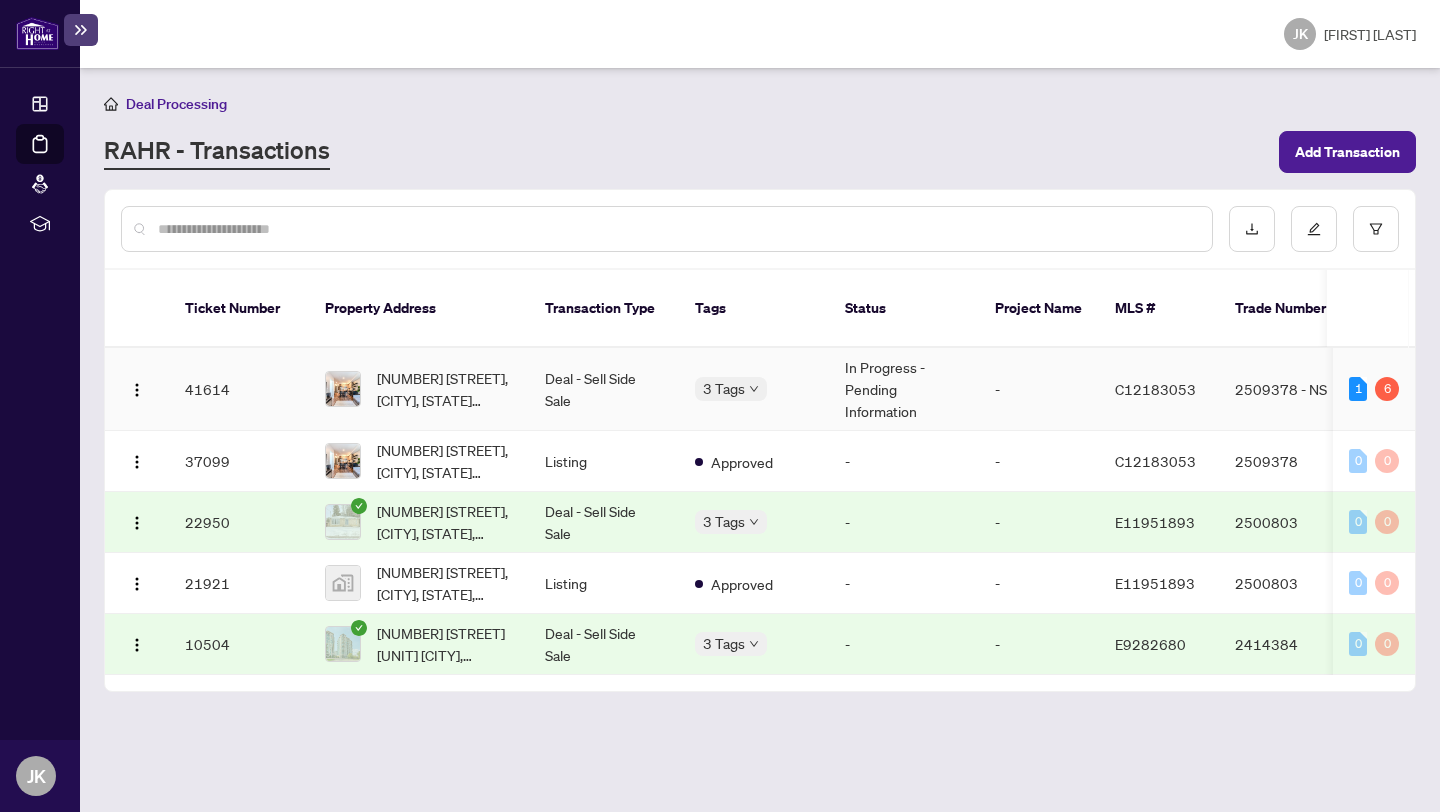 click on "[NUMBER] [STREET], [CITY], [STATE] [POSTAL CODE], [COUNTRY]" at bounding box center (419, 389) 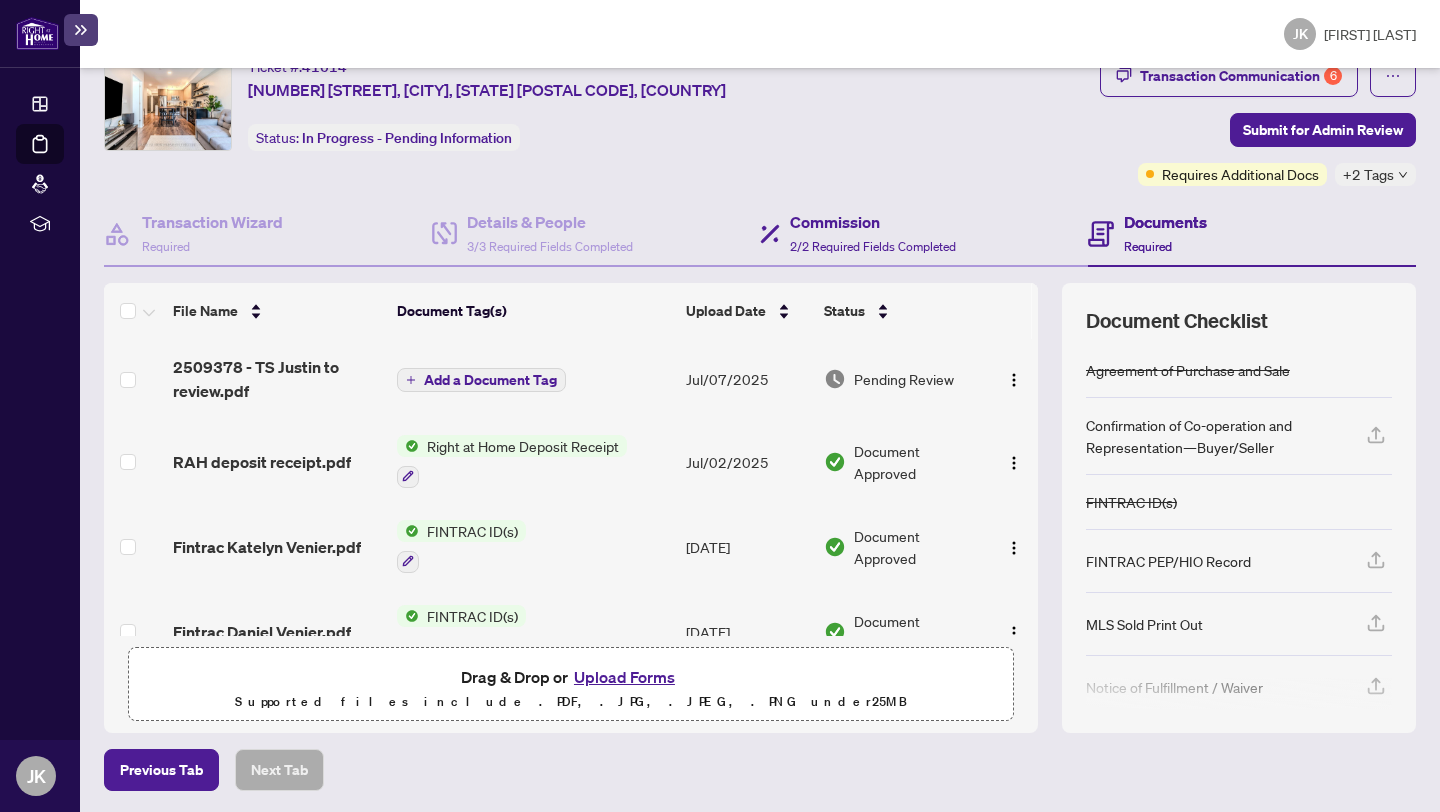 scroll, scrollTop: 77, scrollLeft: 0, axis: vertical 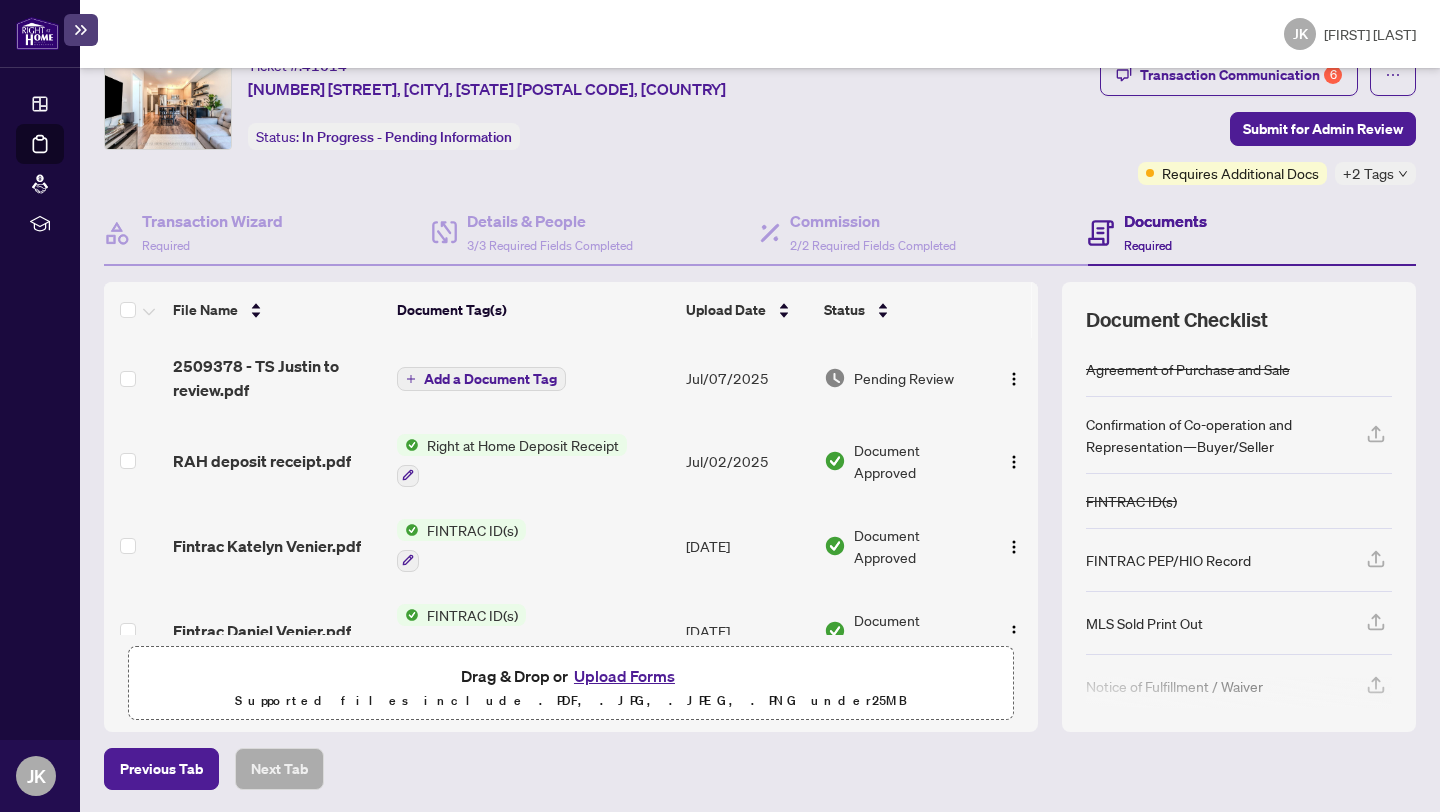 click on "Upload Forms" at bounding box center [624, 676] 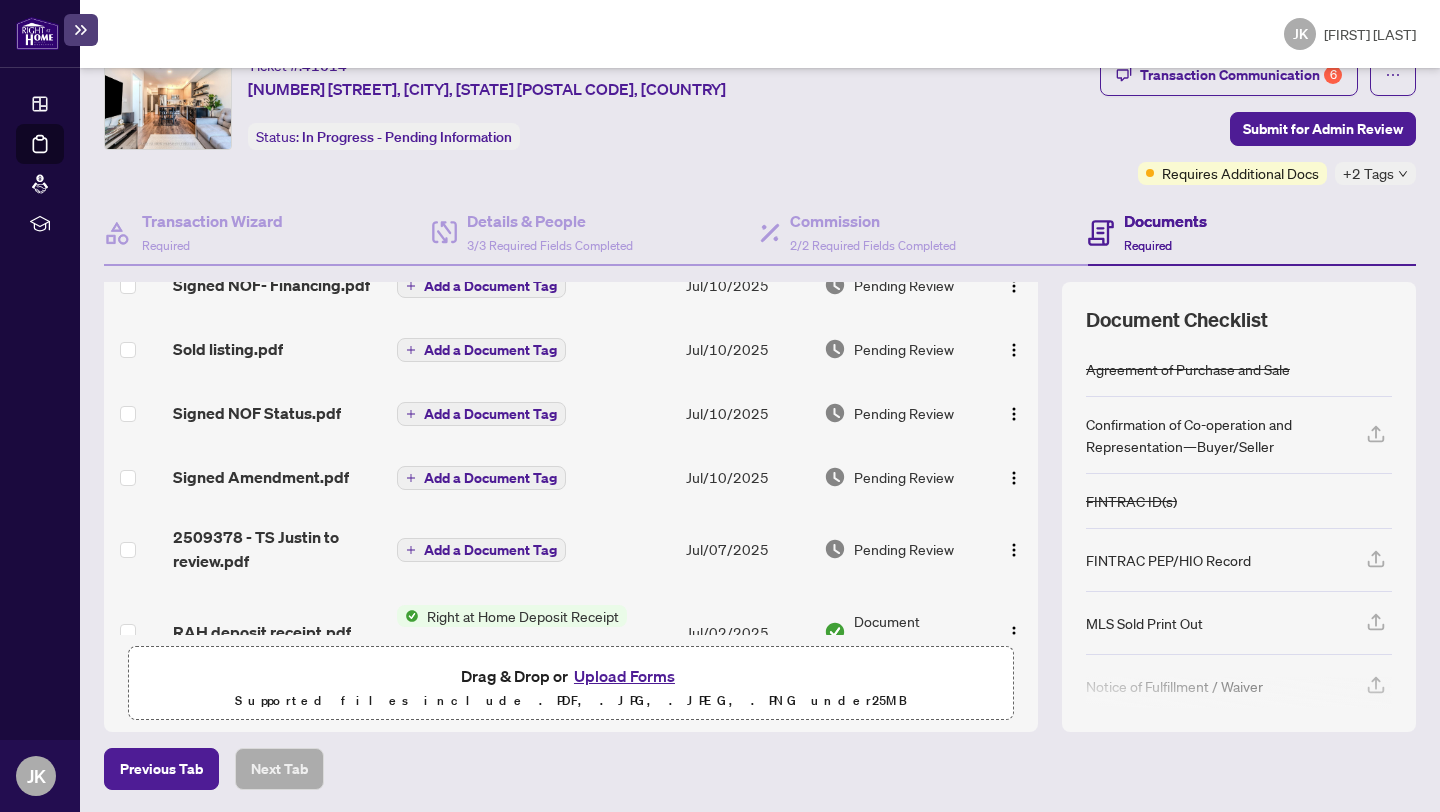 scroll, scrollTop: 0, scrollLeft: 0, axis: both 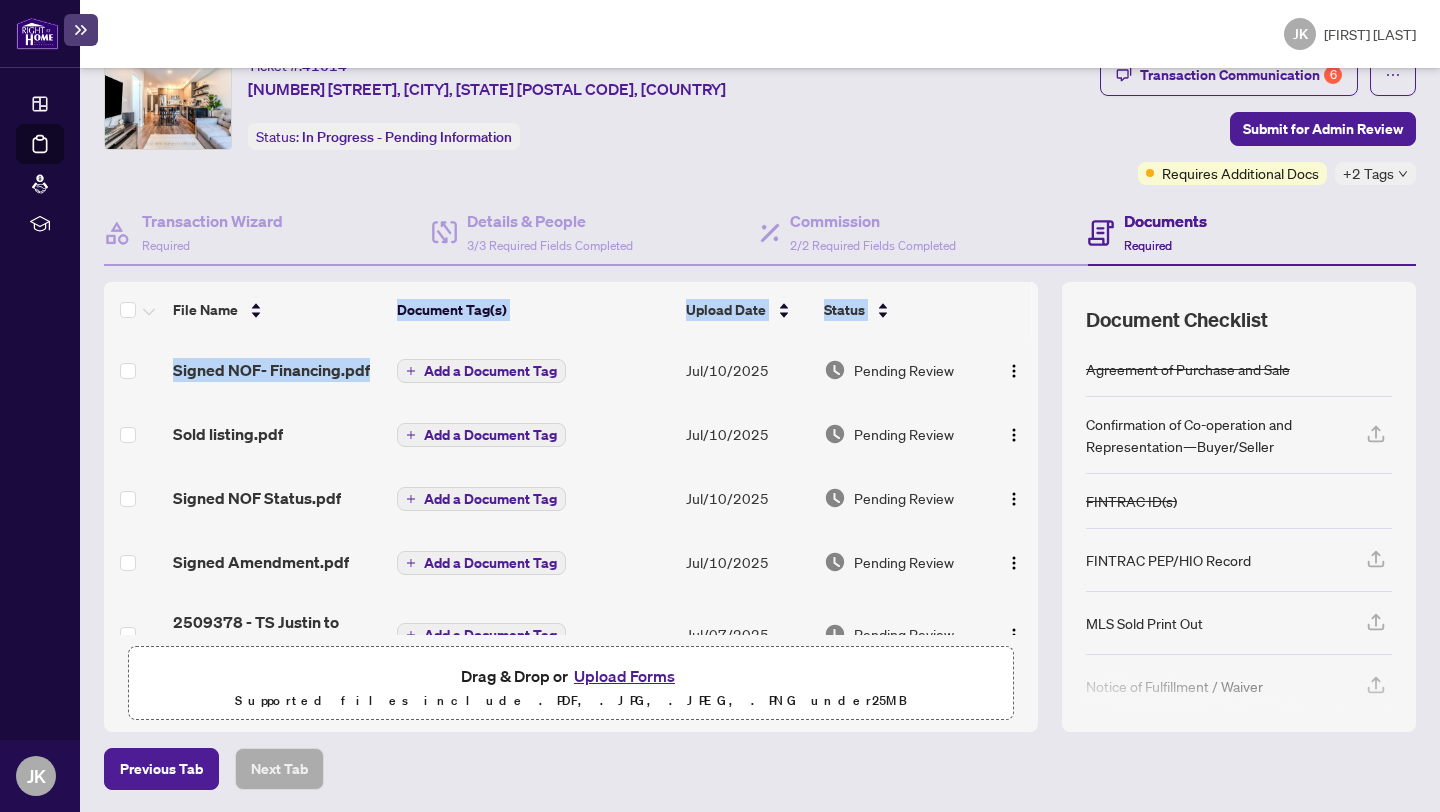 drag, startPoint x: 563, startPoint y: 350, endPoint x: 581, endPoint y: 281, distance: 71.30919 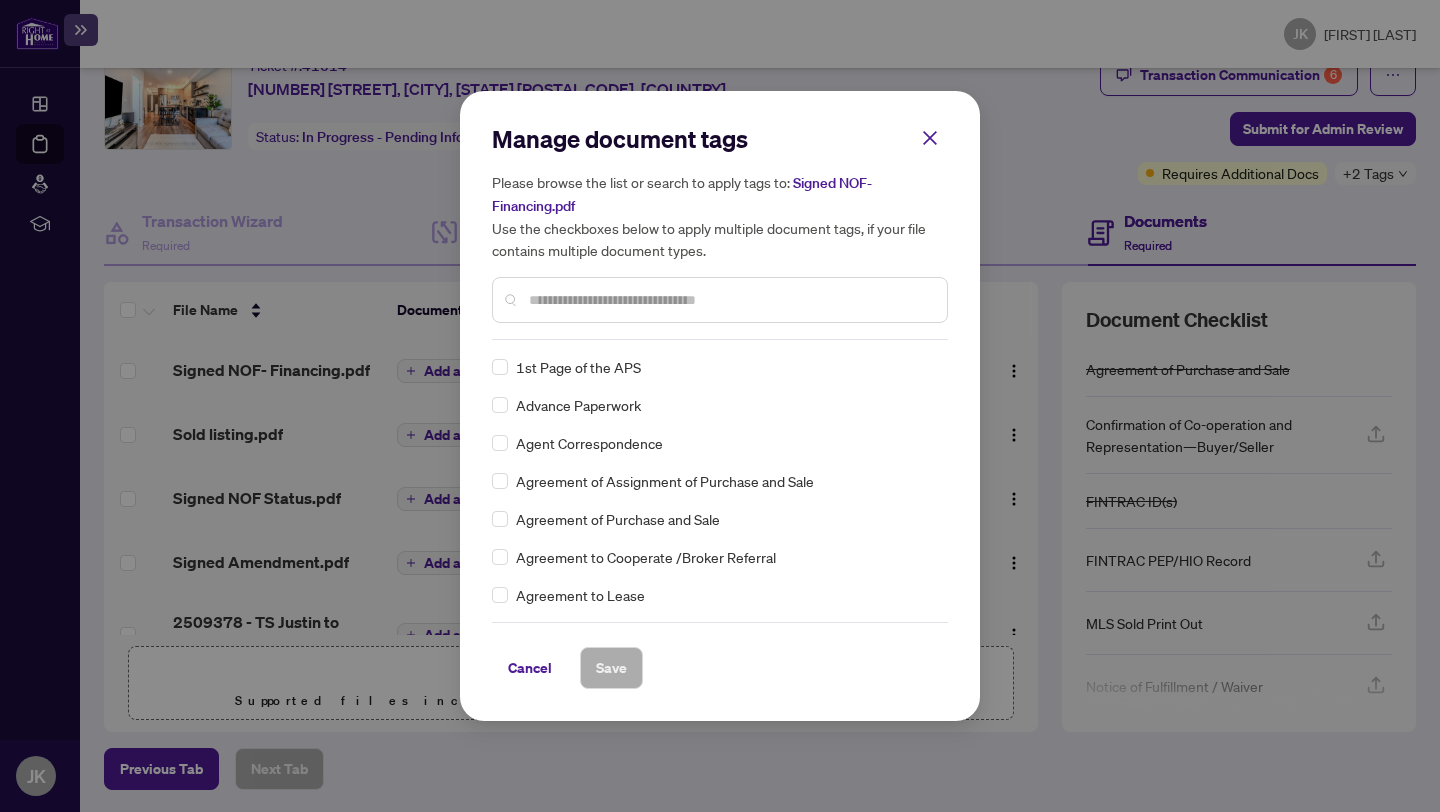 click at bounding box center [720, 300] 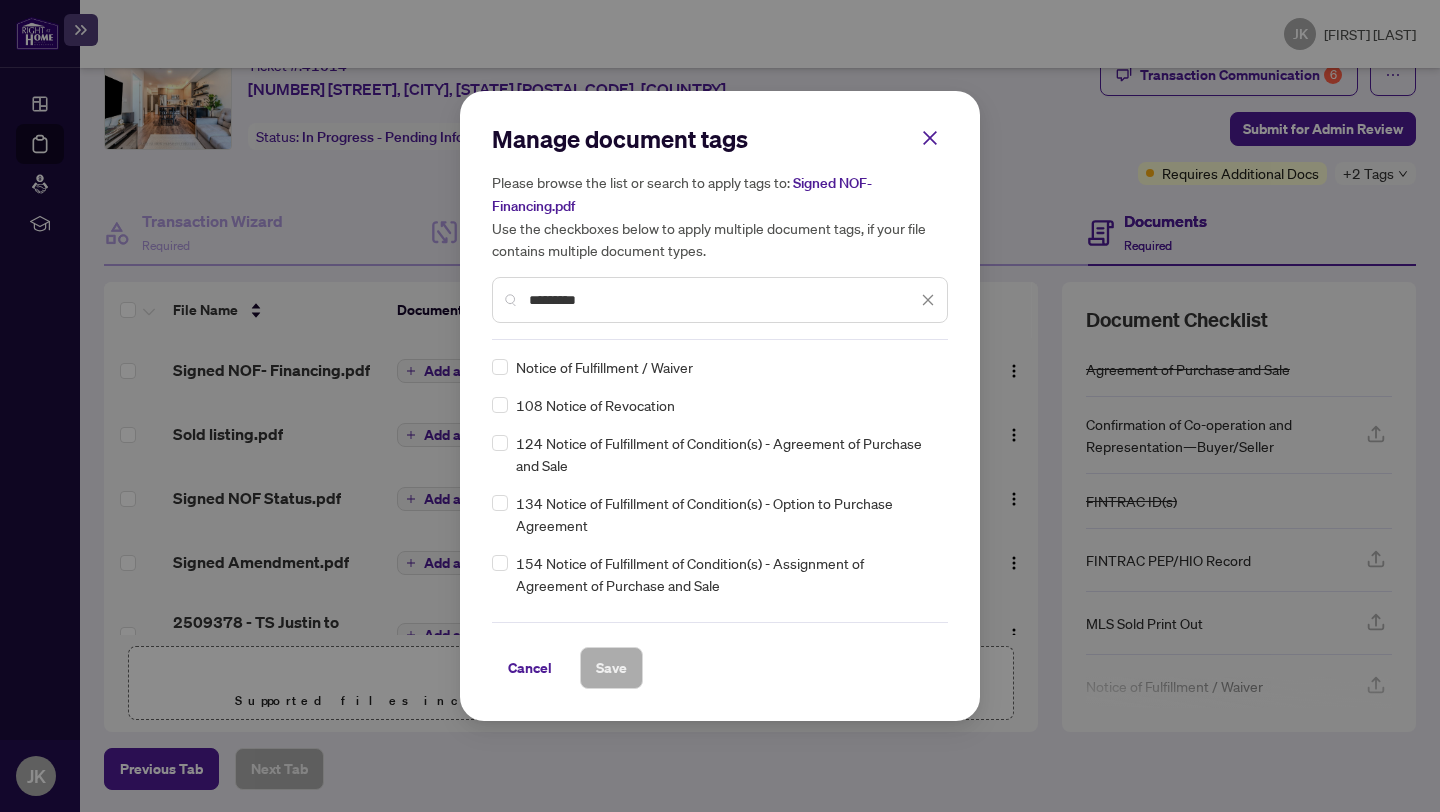 type on "*********" 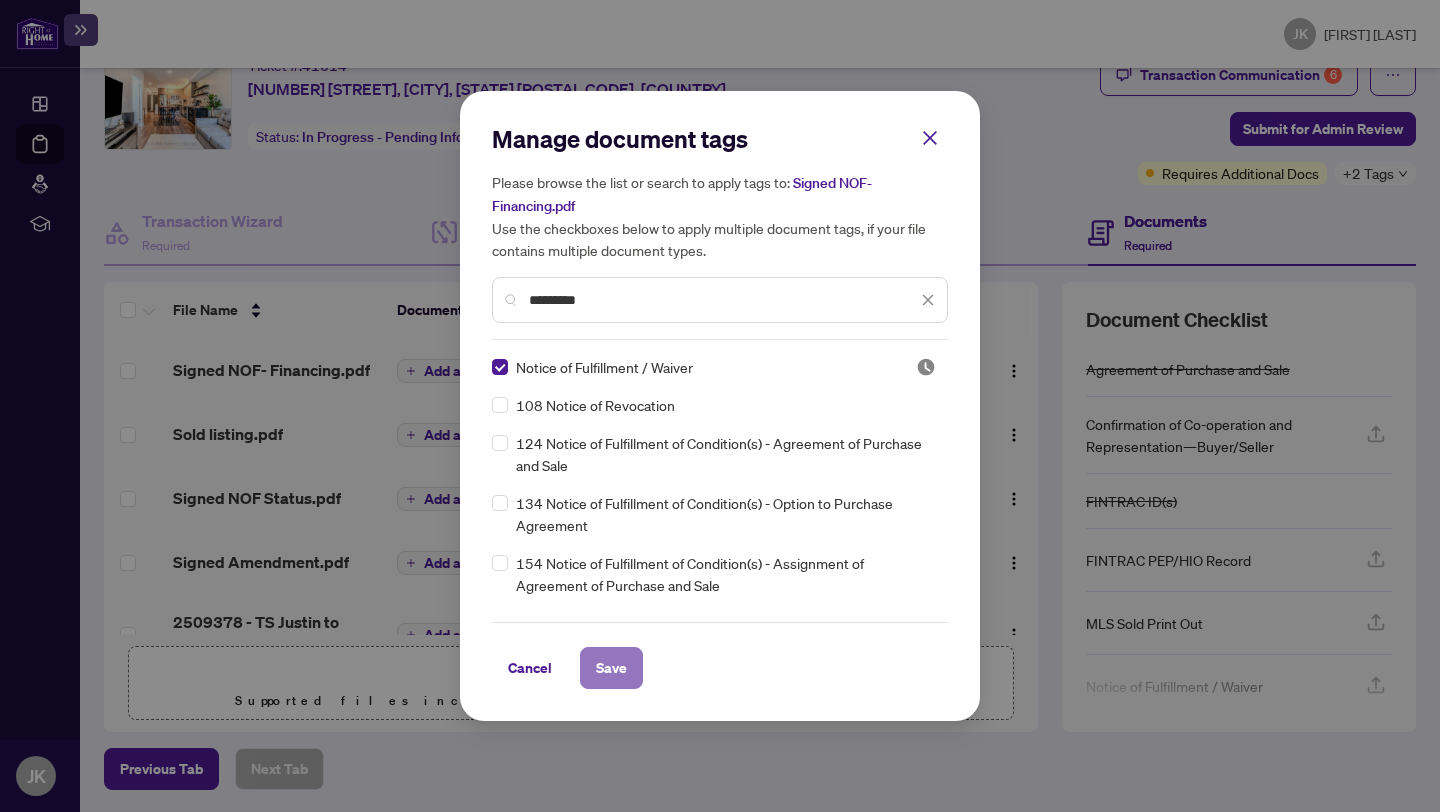 click on "Save" at bounding box center (611, 668) 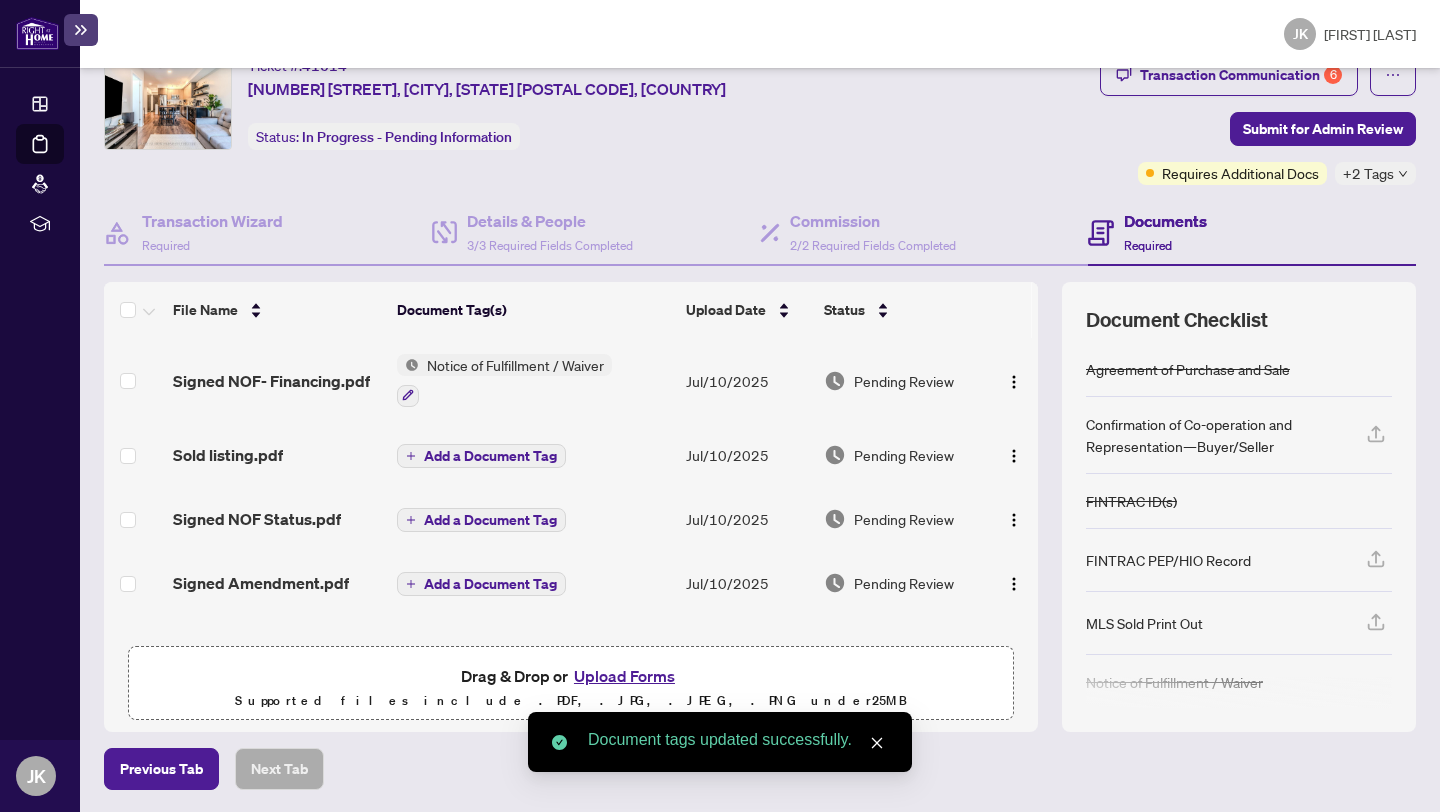 click on "Add a Document Tag" at bounding box center (490, 456) 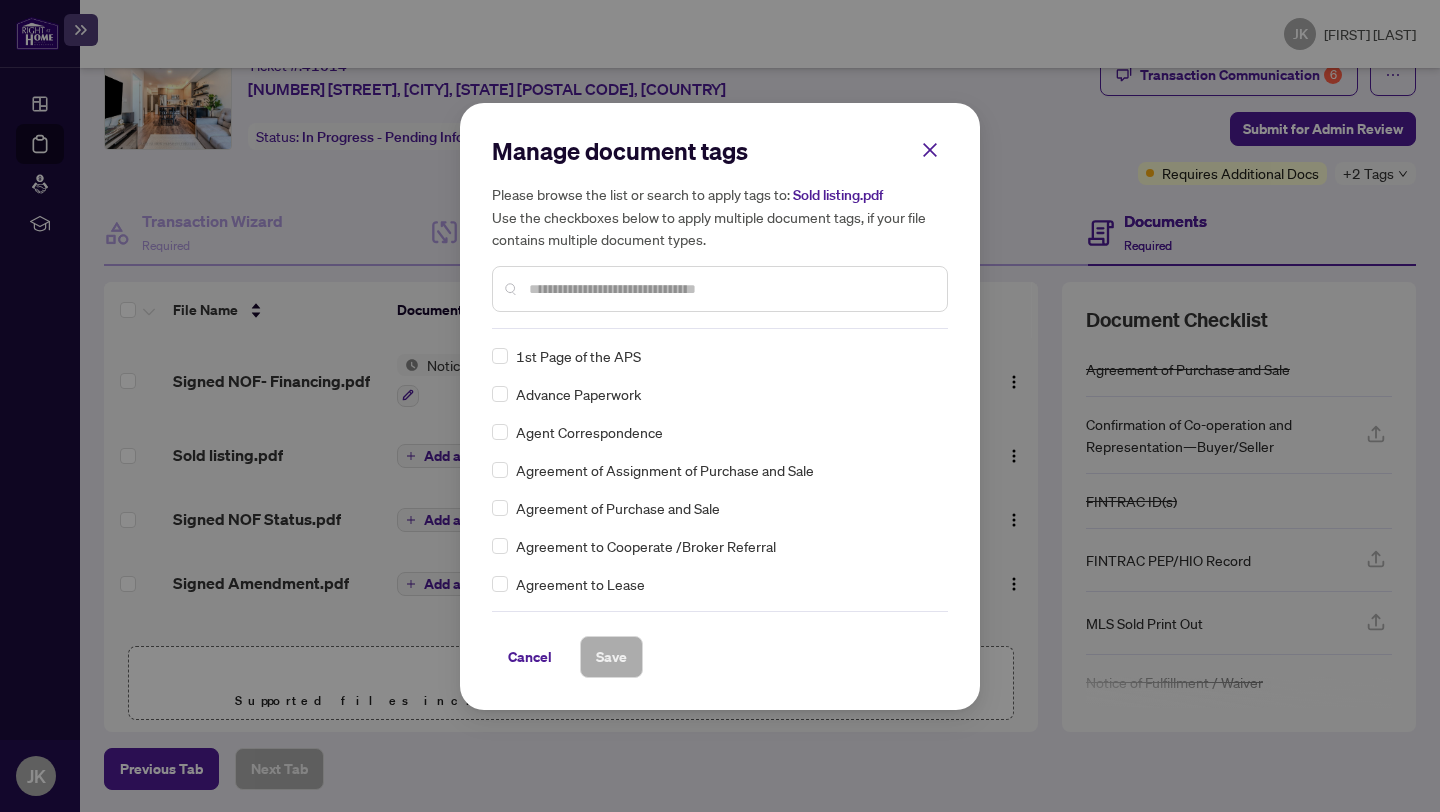 click at bounding box center (730, 289) 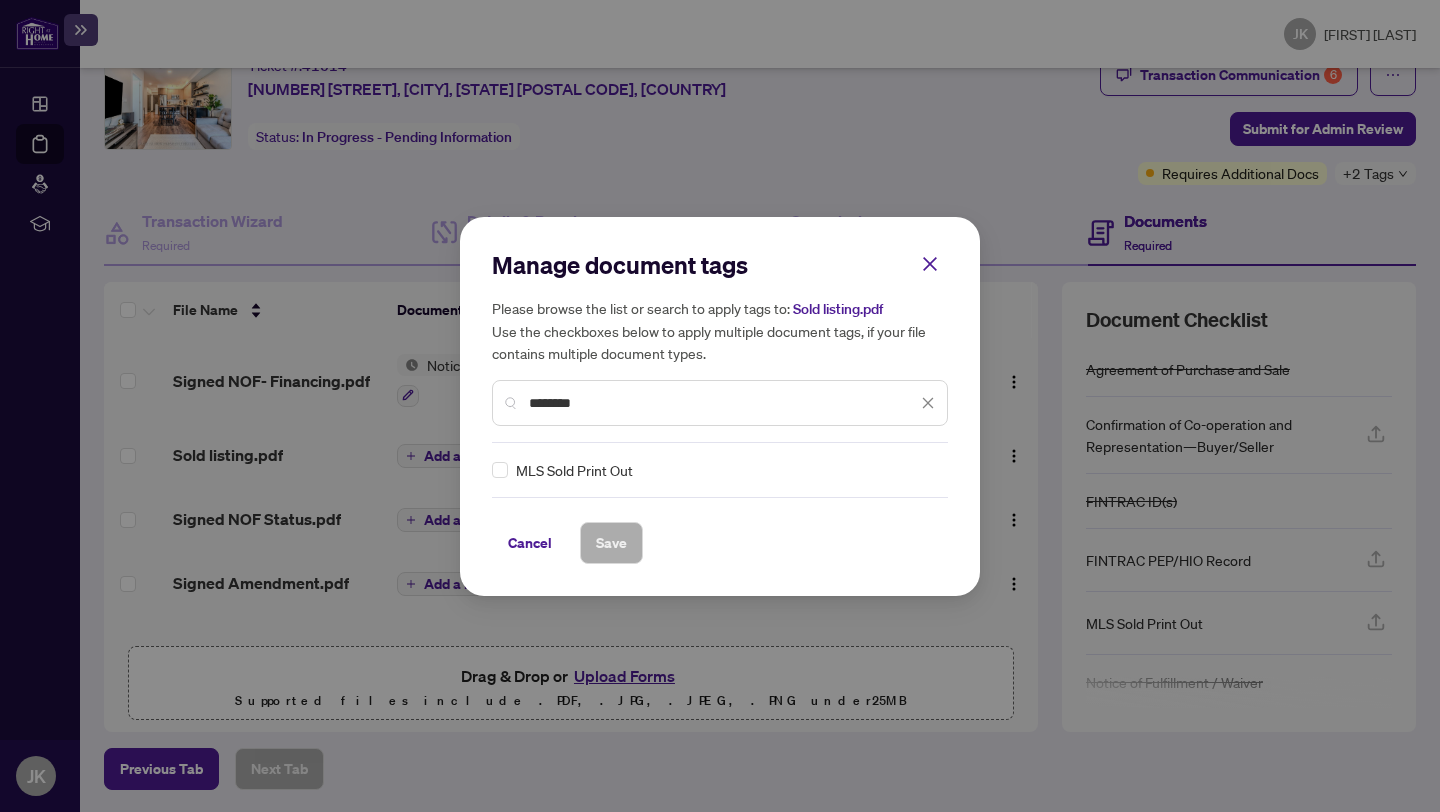 type on "********" 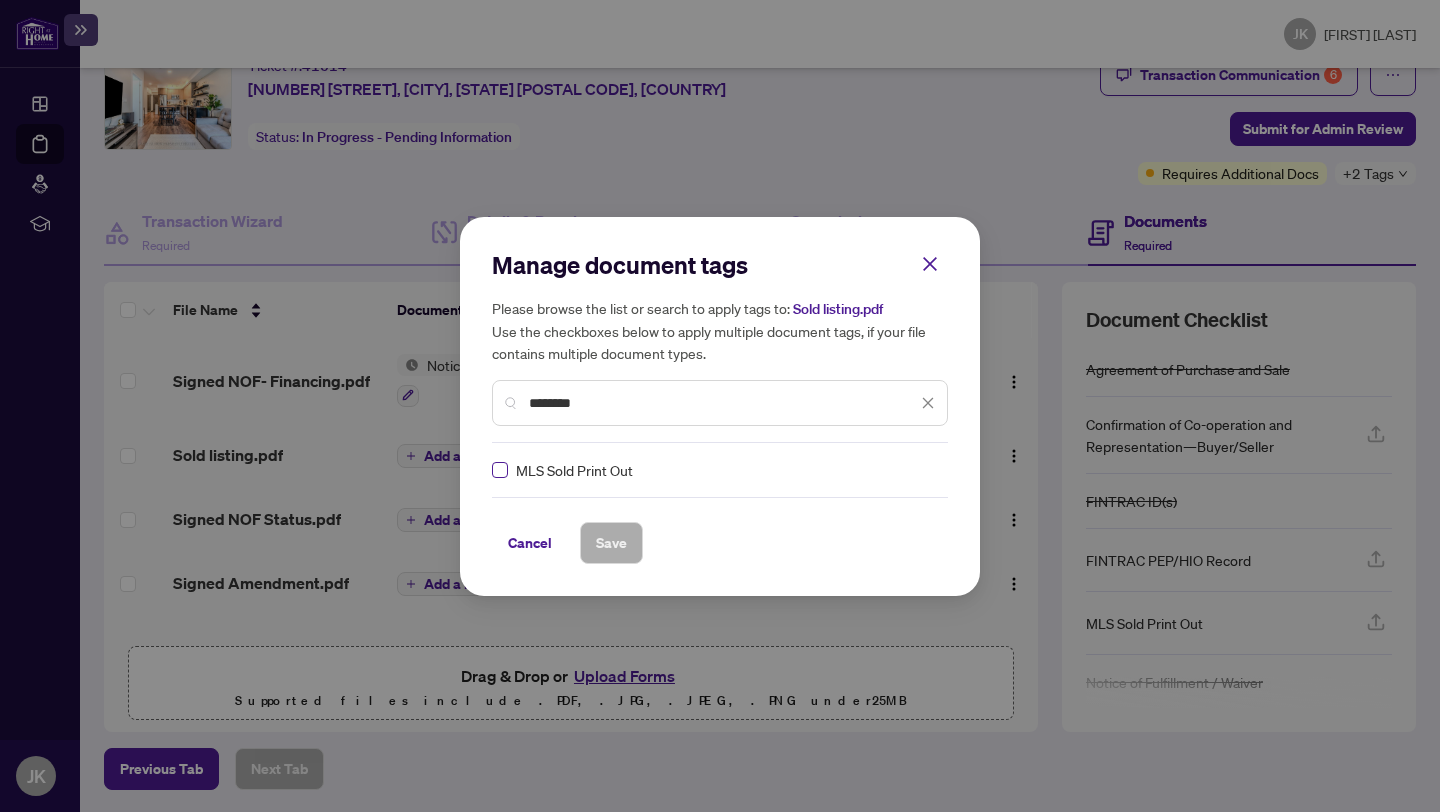 click at bounding box center (500, 470) 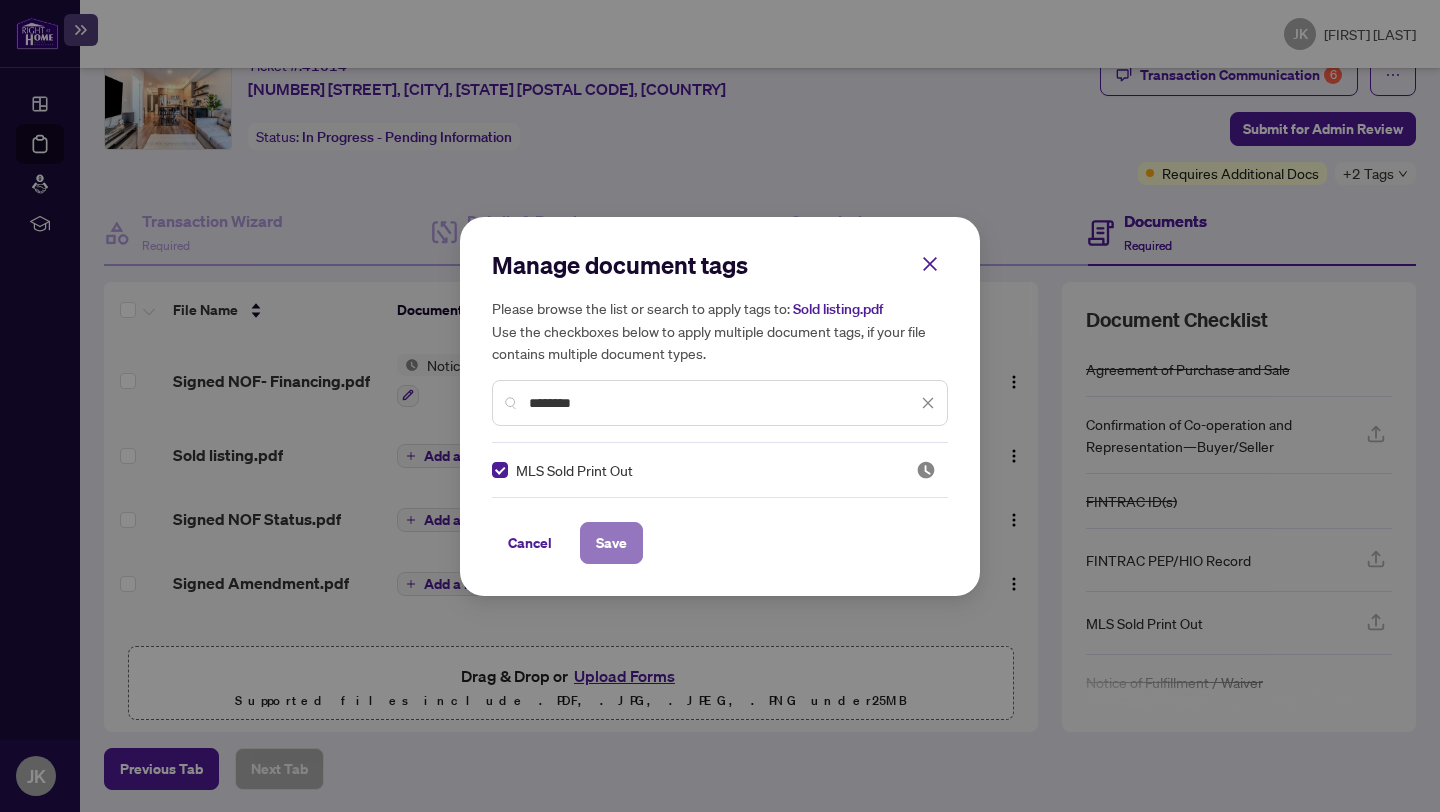 click on "Save" at bounding box center [611, 543] 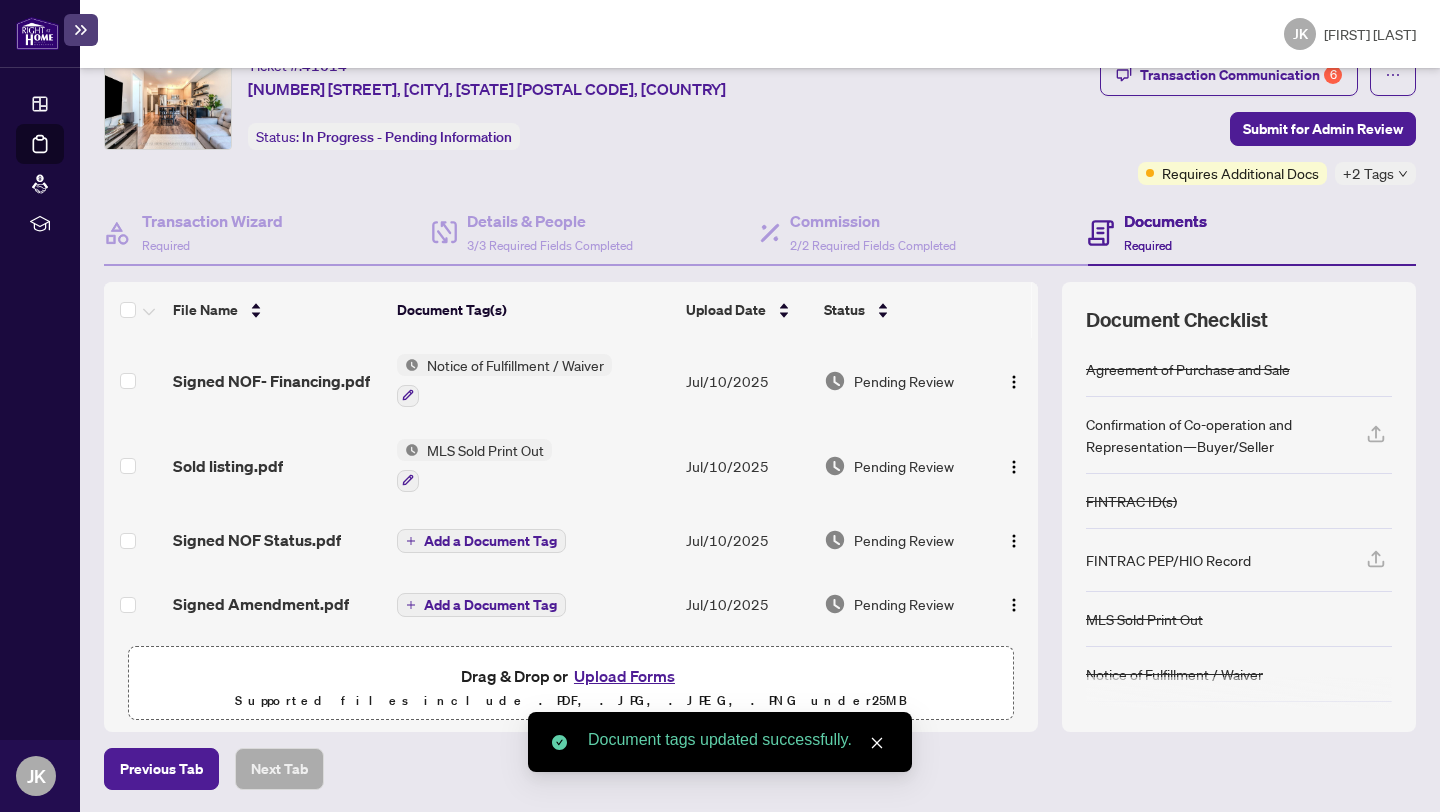 click on "Add a Document Tag" at bounding box center [490, 541] 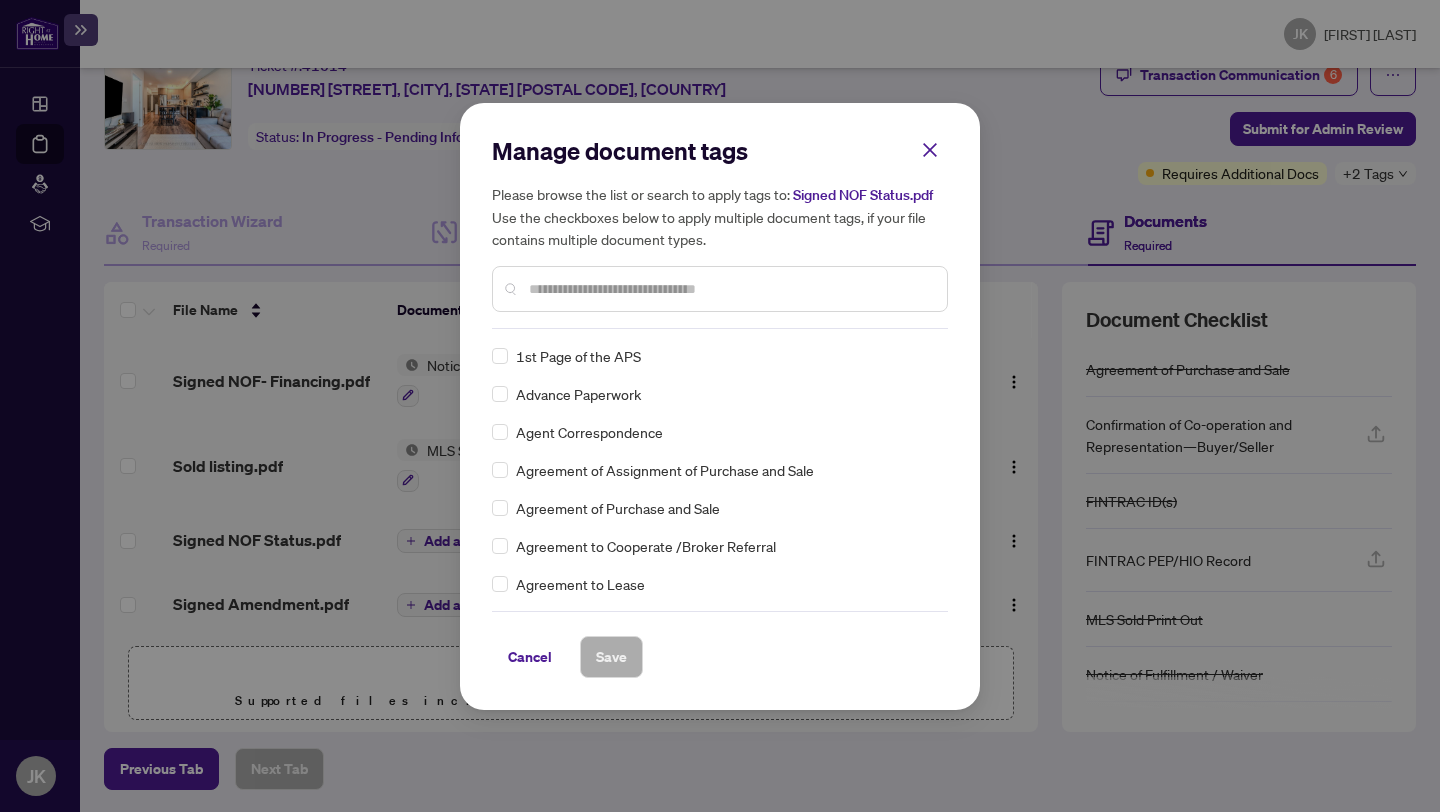 click at bounding box center (730, 289) 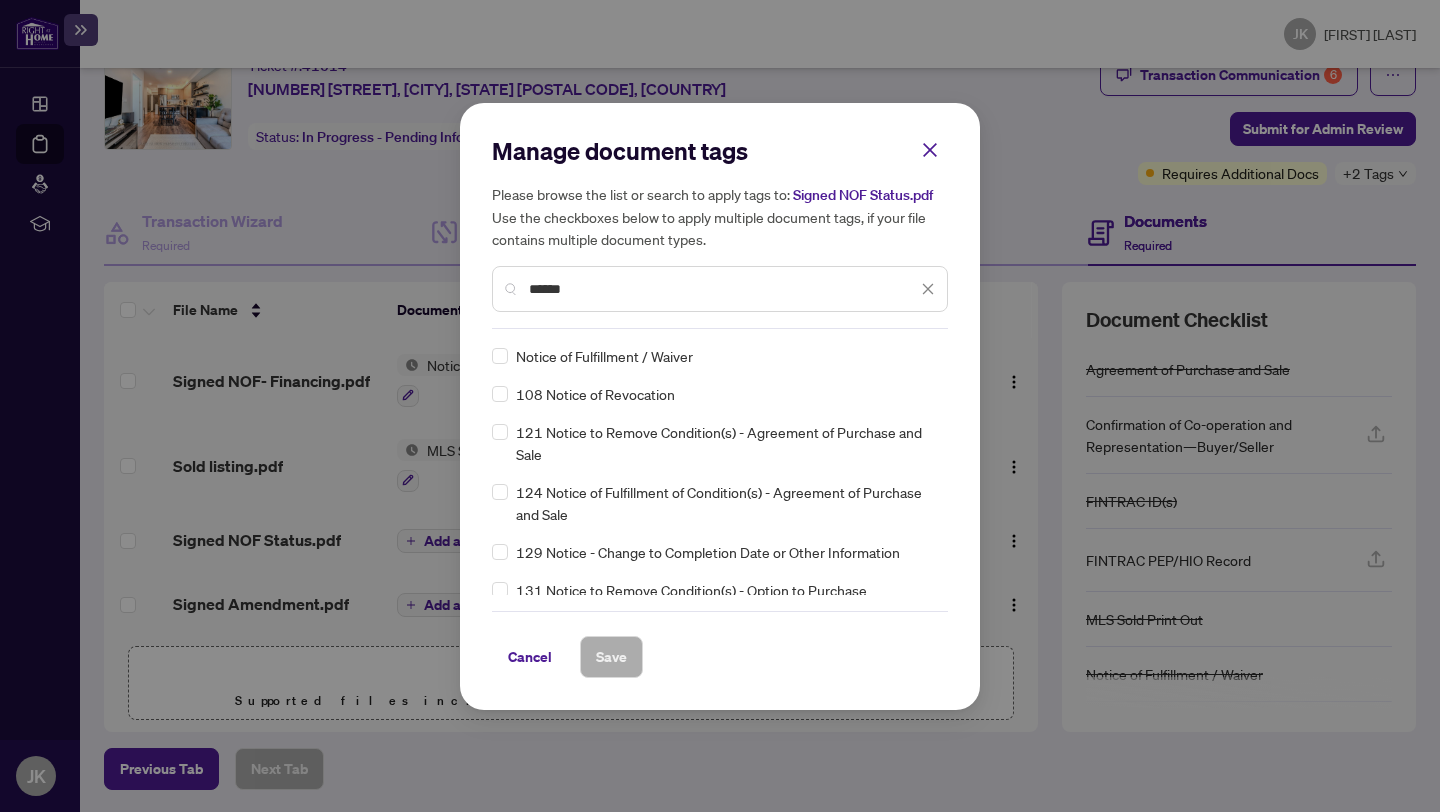 type on "******" 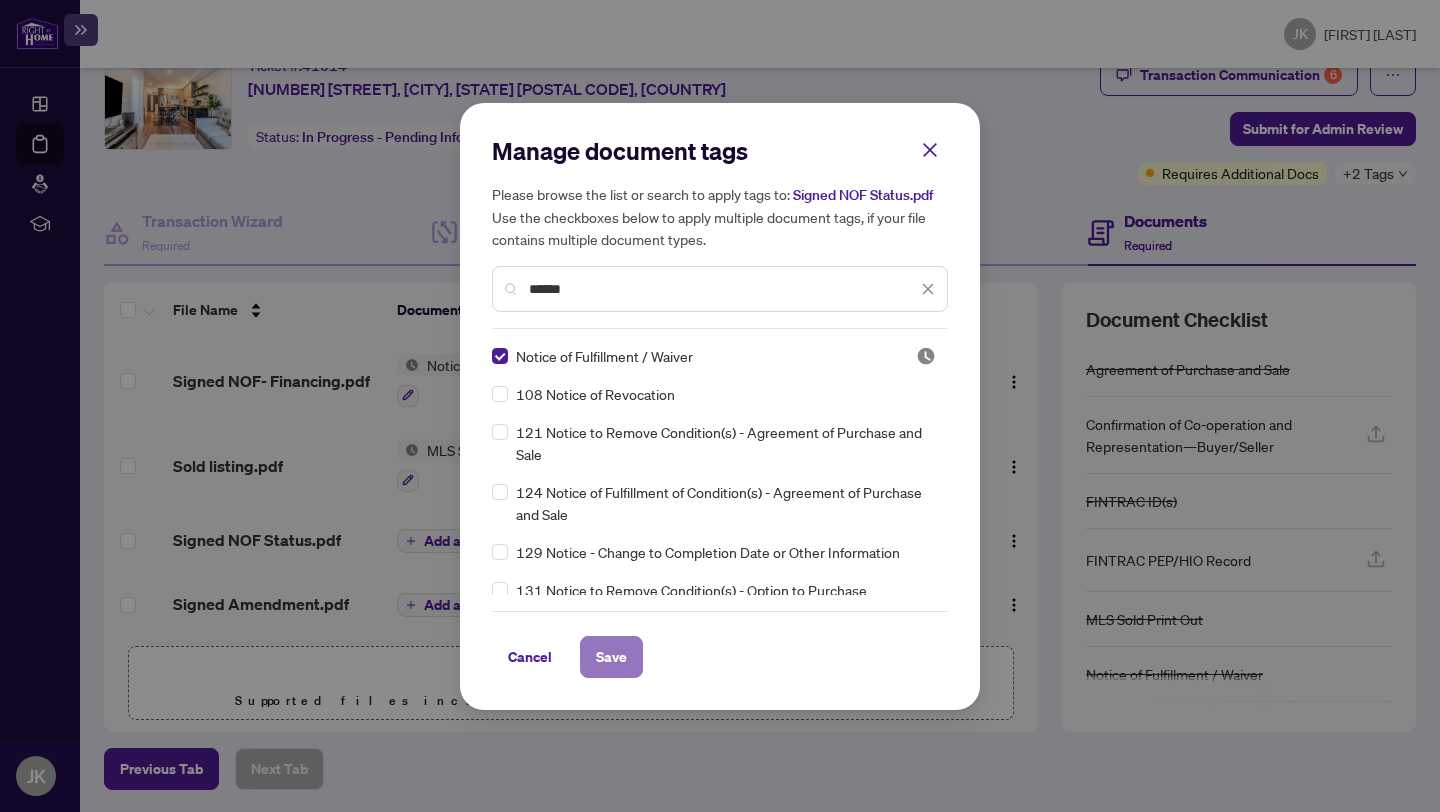 click on "Save" at bounding box center [611, 657] 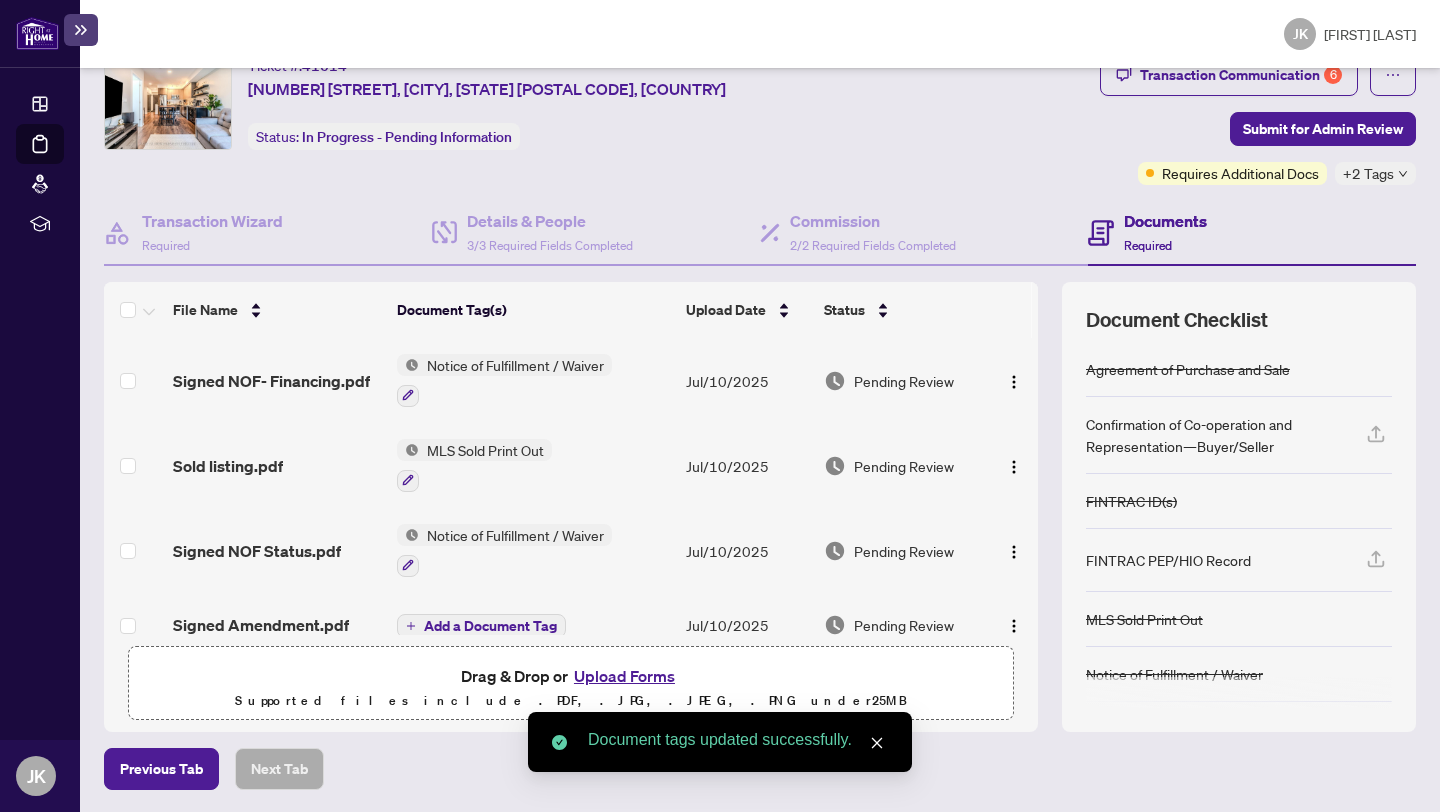 click on "Add a Document Tag" at bounding box center [490, 626] 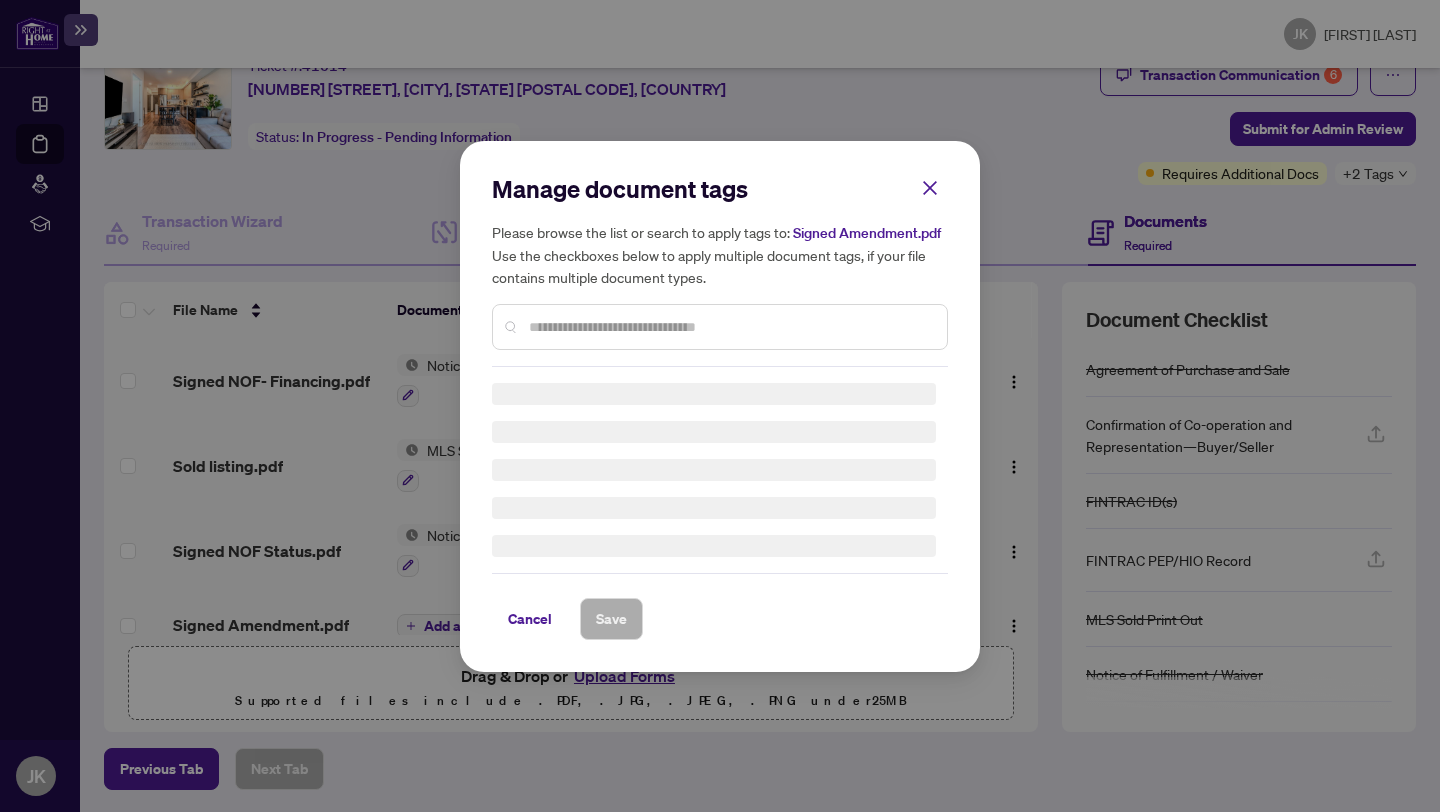 click on "Manage document tags Please browse the list or search to apply tags to:   Signed Amendment.pdf   Use the checkboxes below to apply multiple document tags, if your file contains multiple document types." at bounding box center [720, 270] 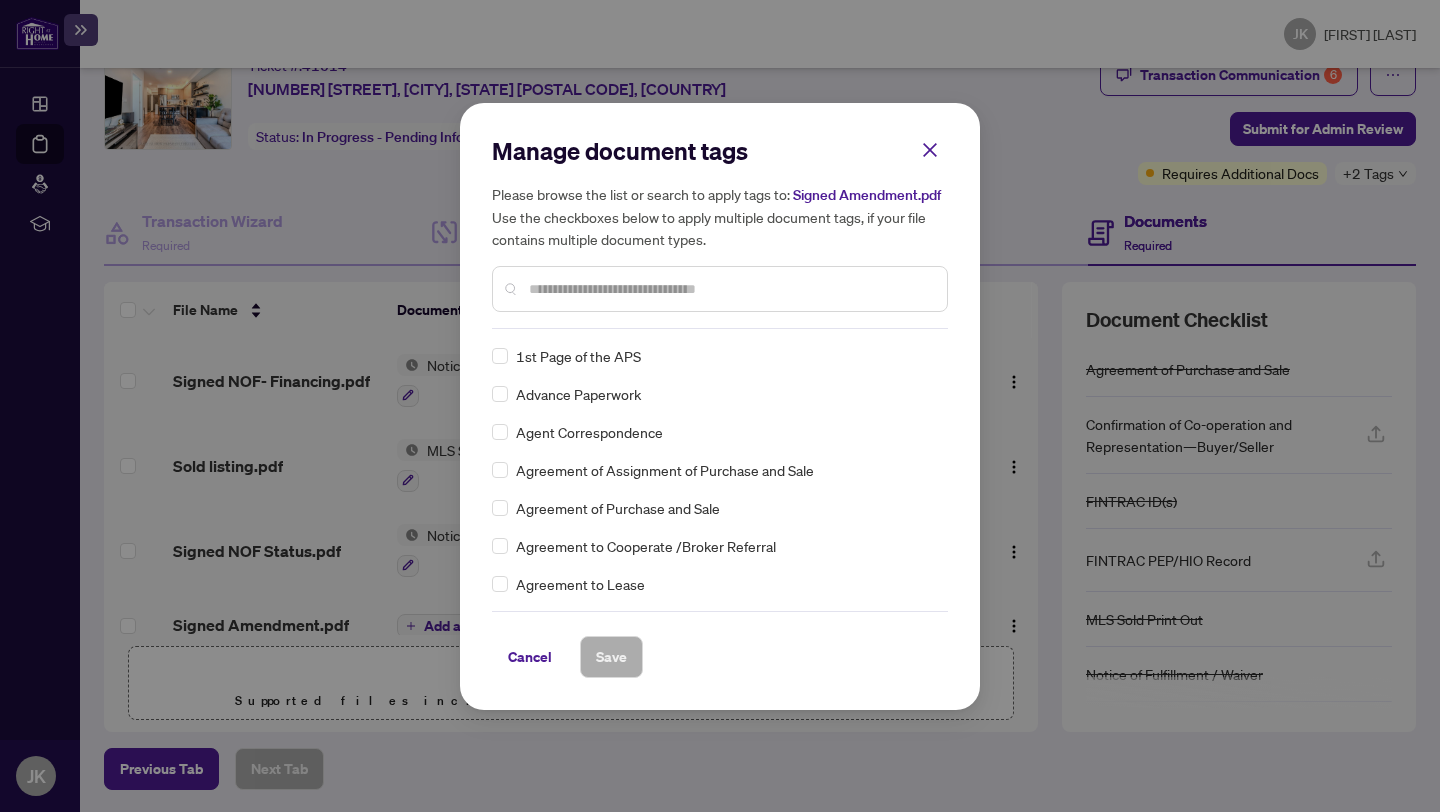 click at bounding box center [730, 289] 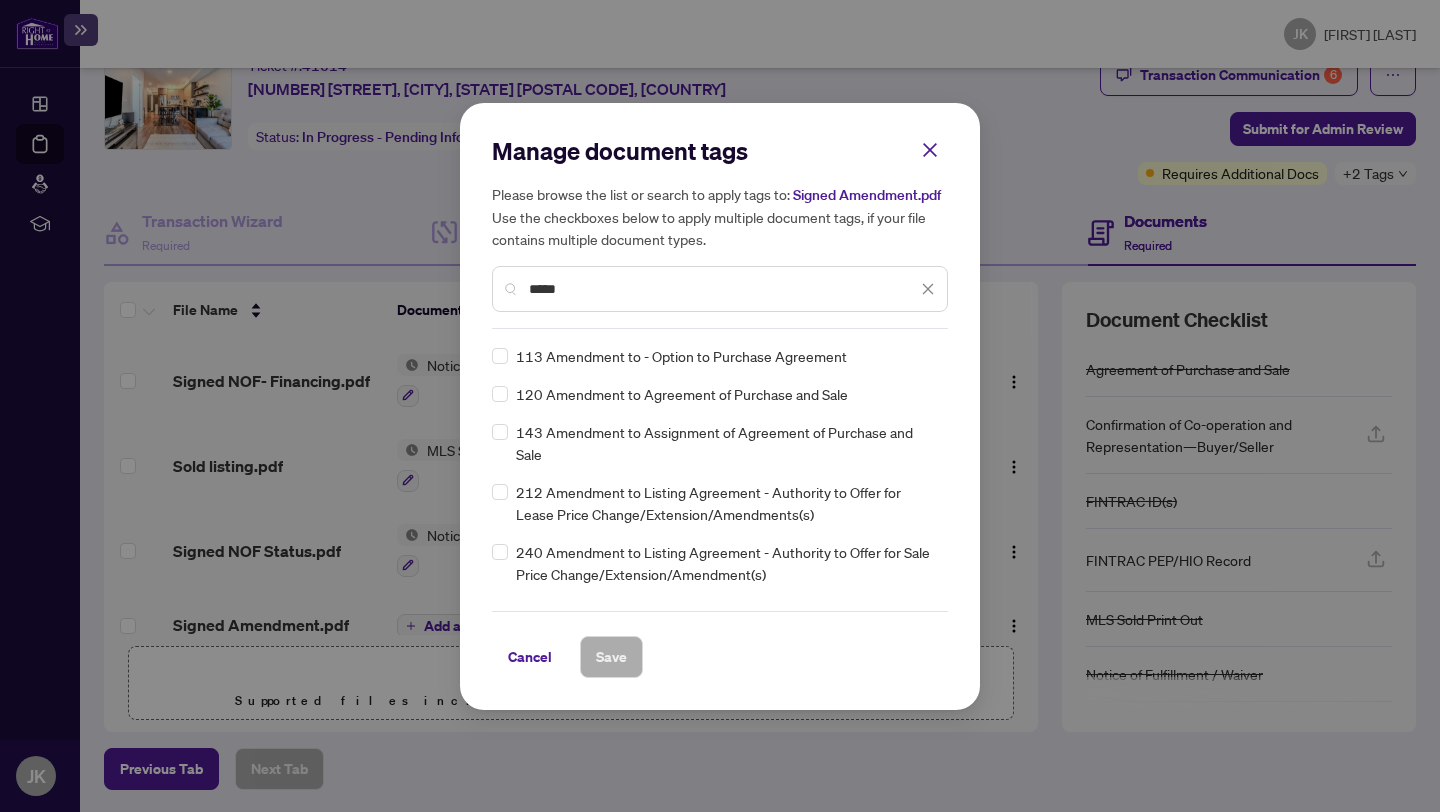 type on "*****" 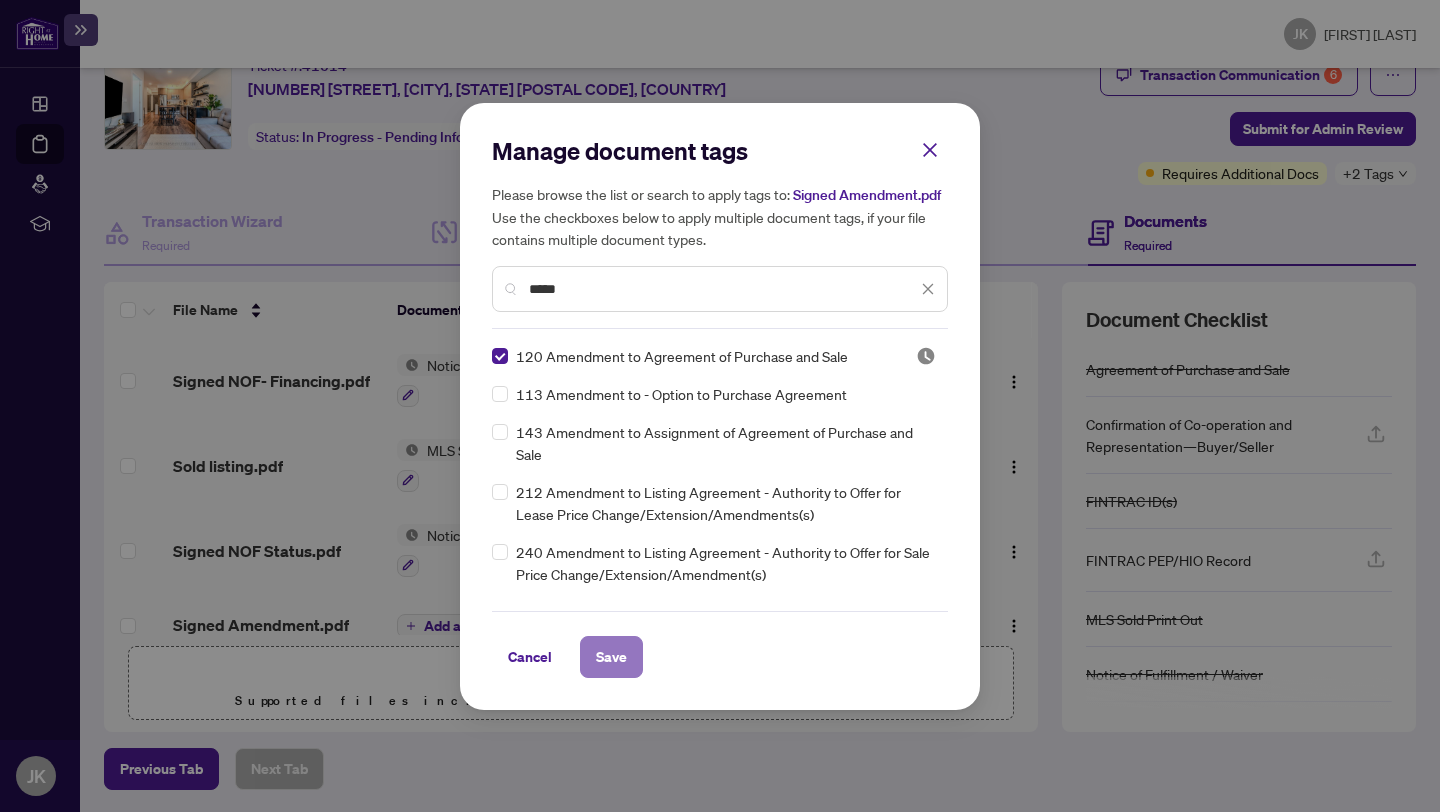 click on "Save" at bounding box center (611, 657) 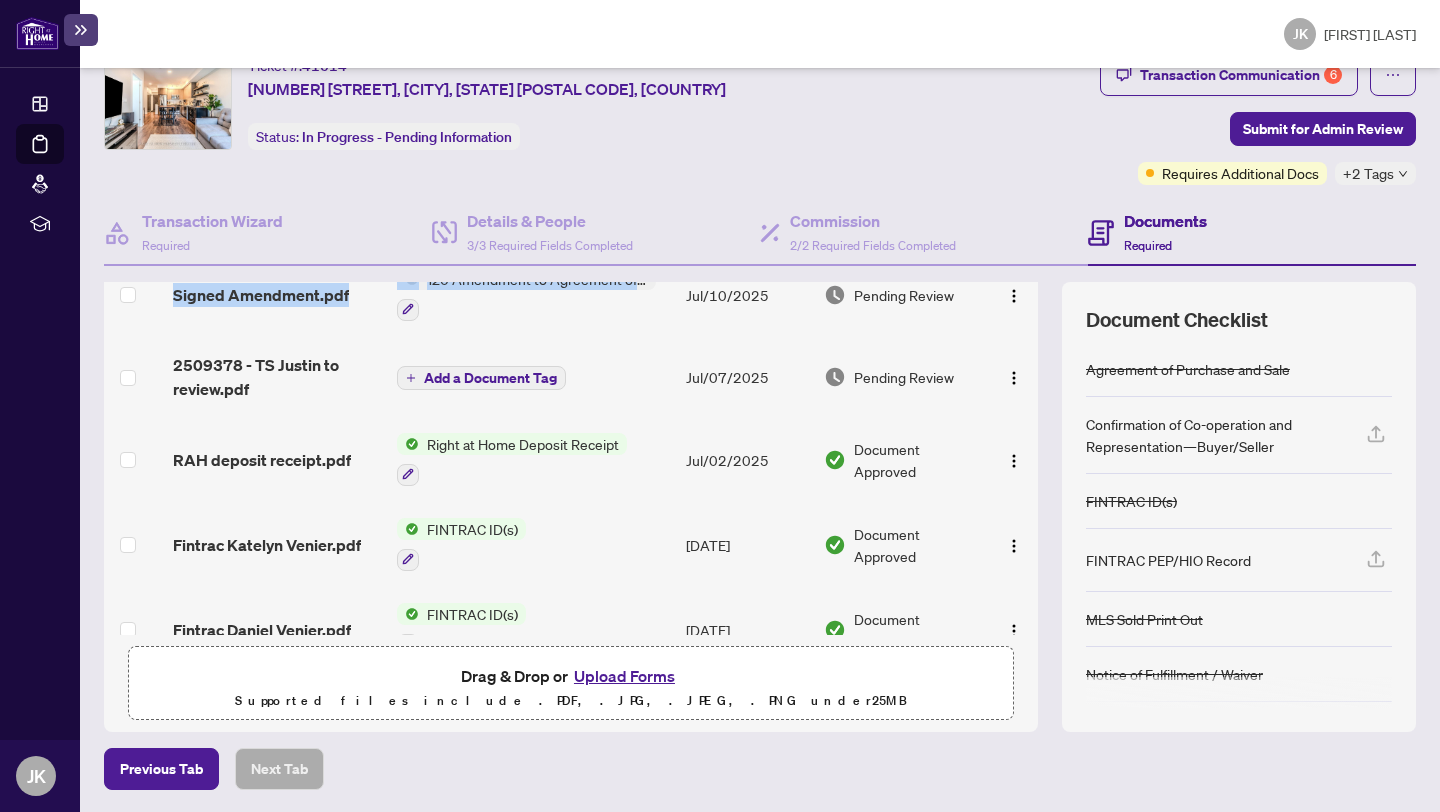 scroll, scrollTop: 313, scrollLeft: 0, axis: vertical 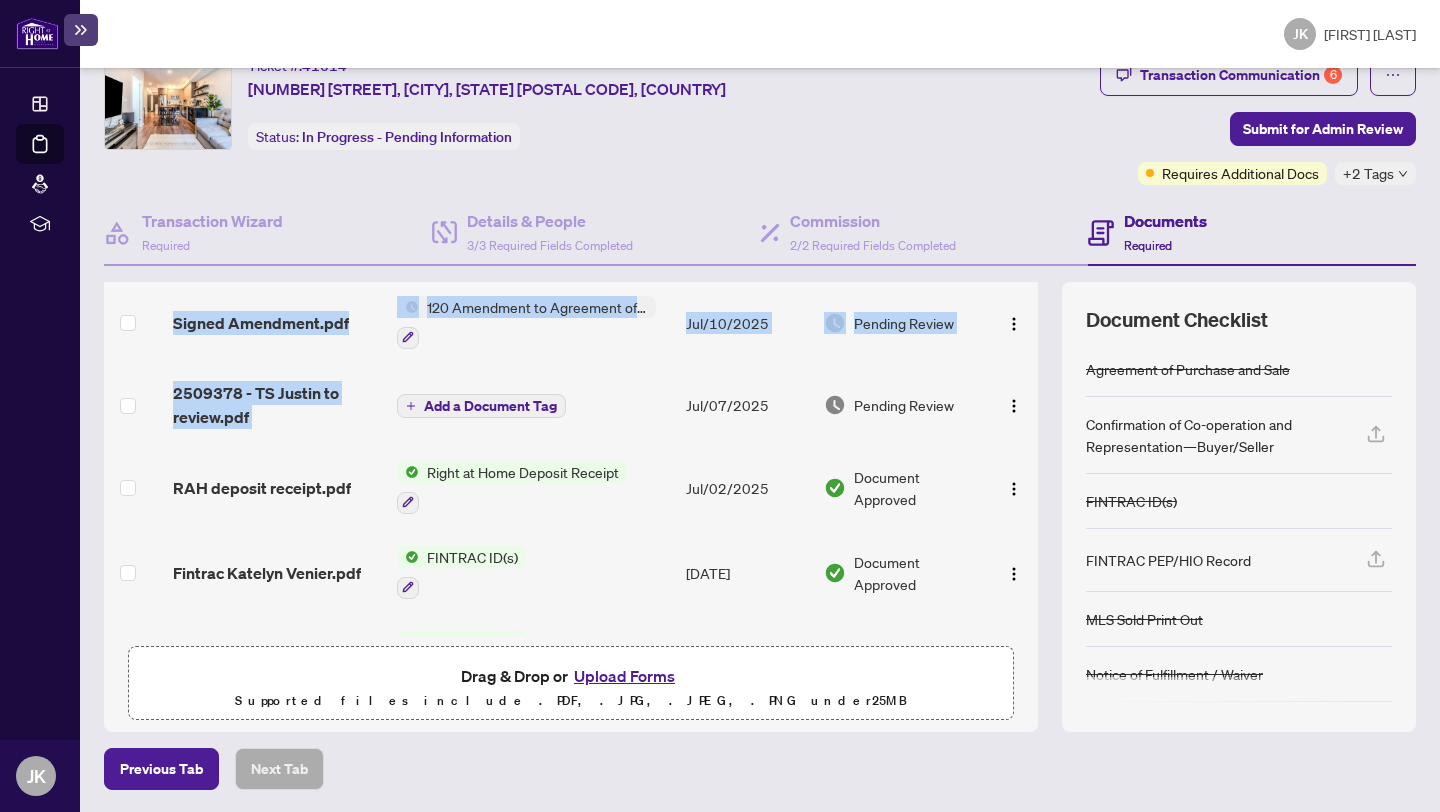 drag, startPoint x: 634, startPoint y: 333, endPoint x: 614, endPoint y: 395, distance: 65.14599 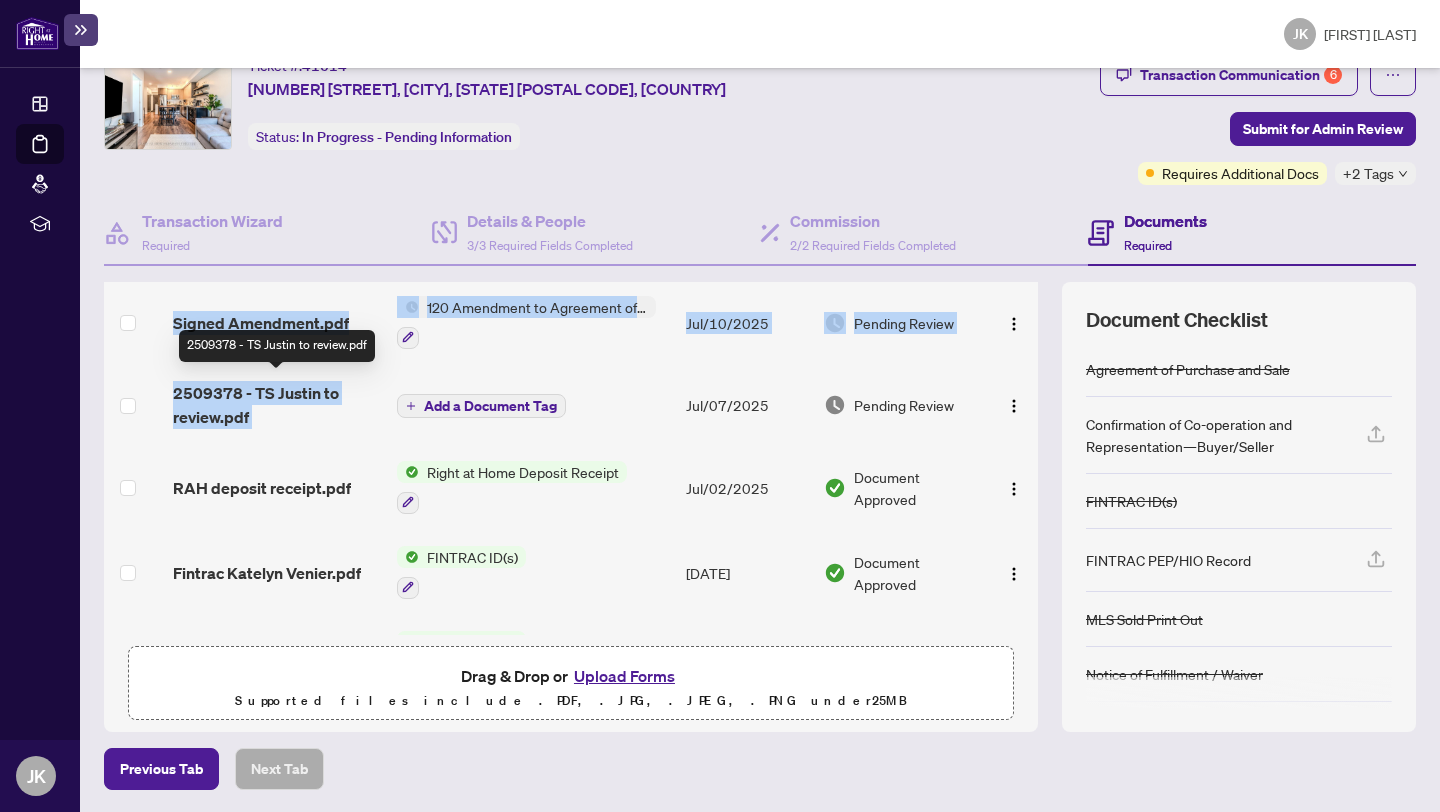 click on "2509378 - TS Justin to review.pdf" at bounding box center [277, 405] 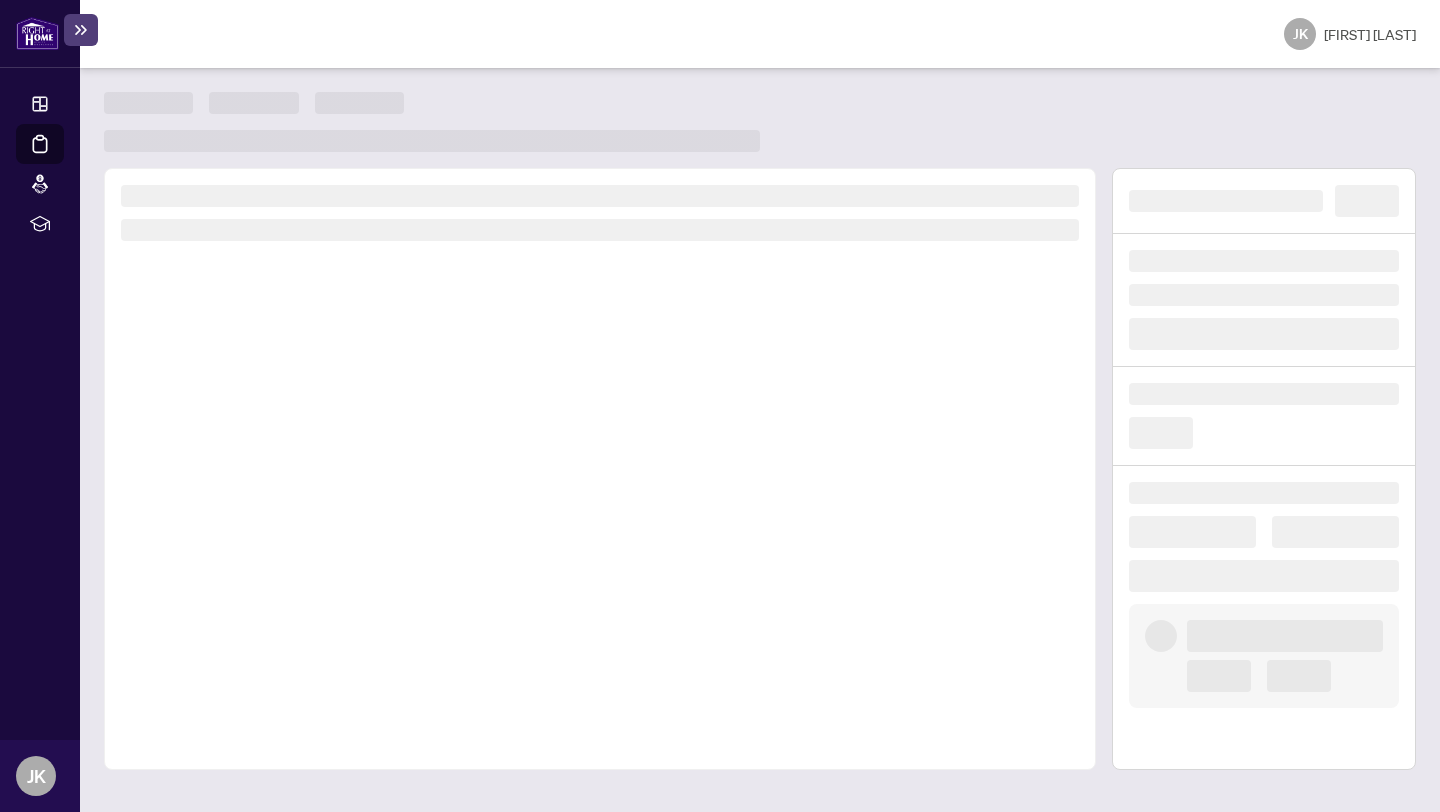 scroll, scrollTop: 0, scrollLeft: 0, axis: both 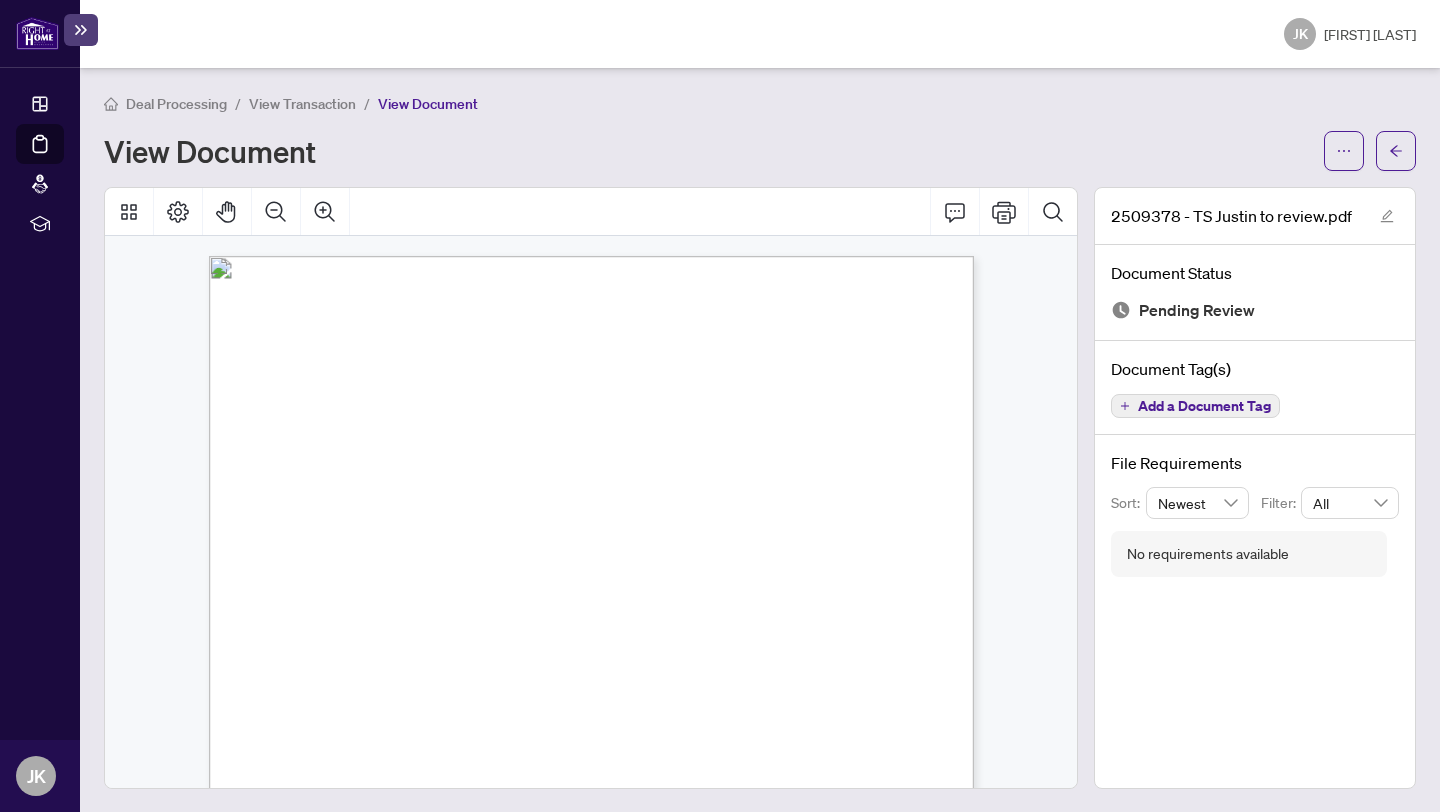 click at bounding box center (591, 741) 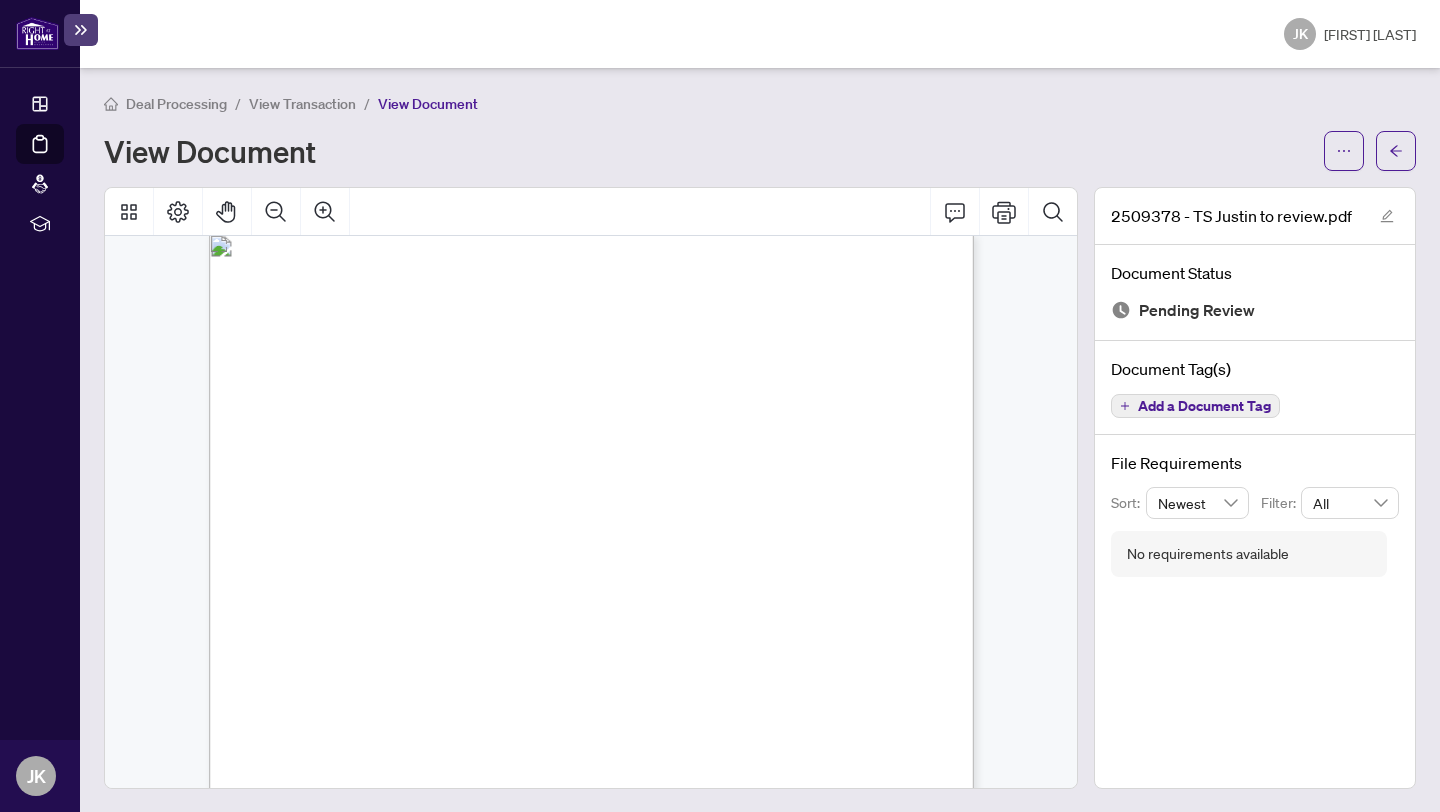 scroll, scrollTop: 0, scrollLeft: 0, axis: both 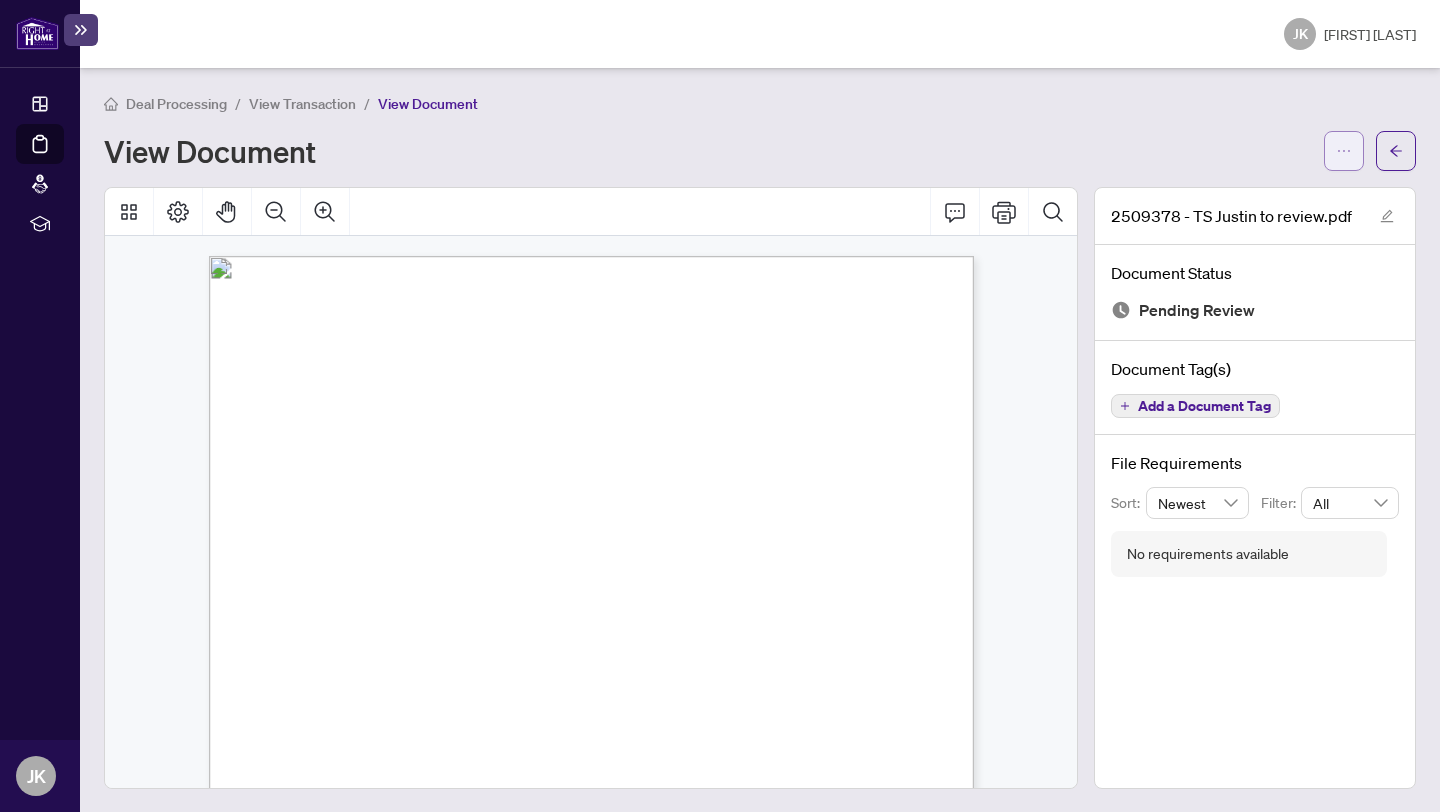 click 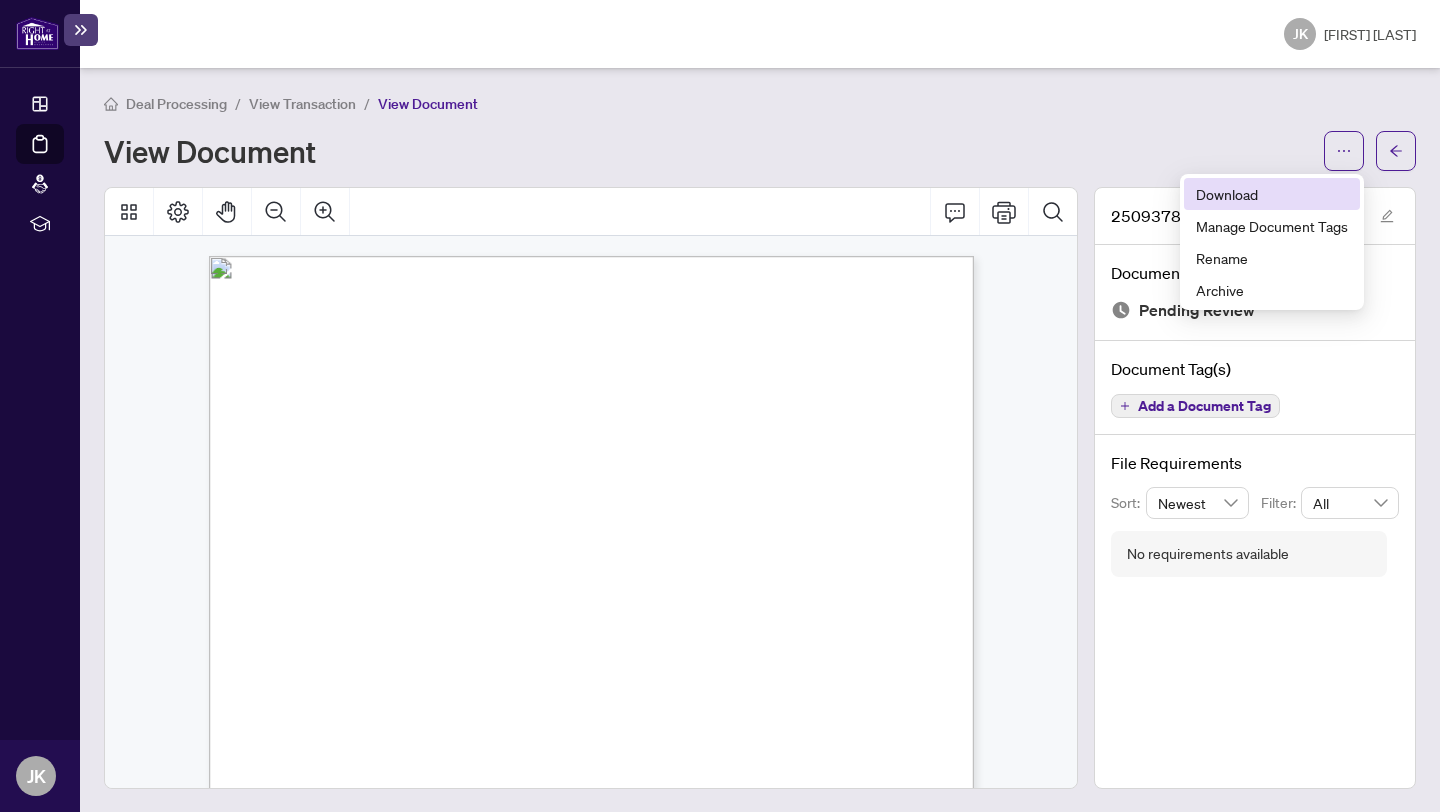 click on "Download" at bounding box center (1272, 194) 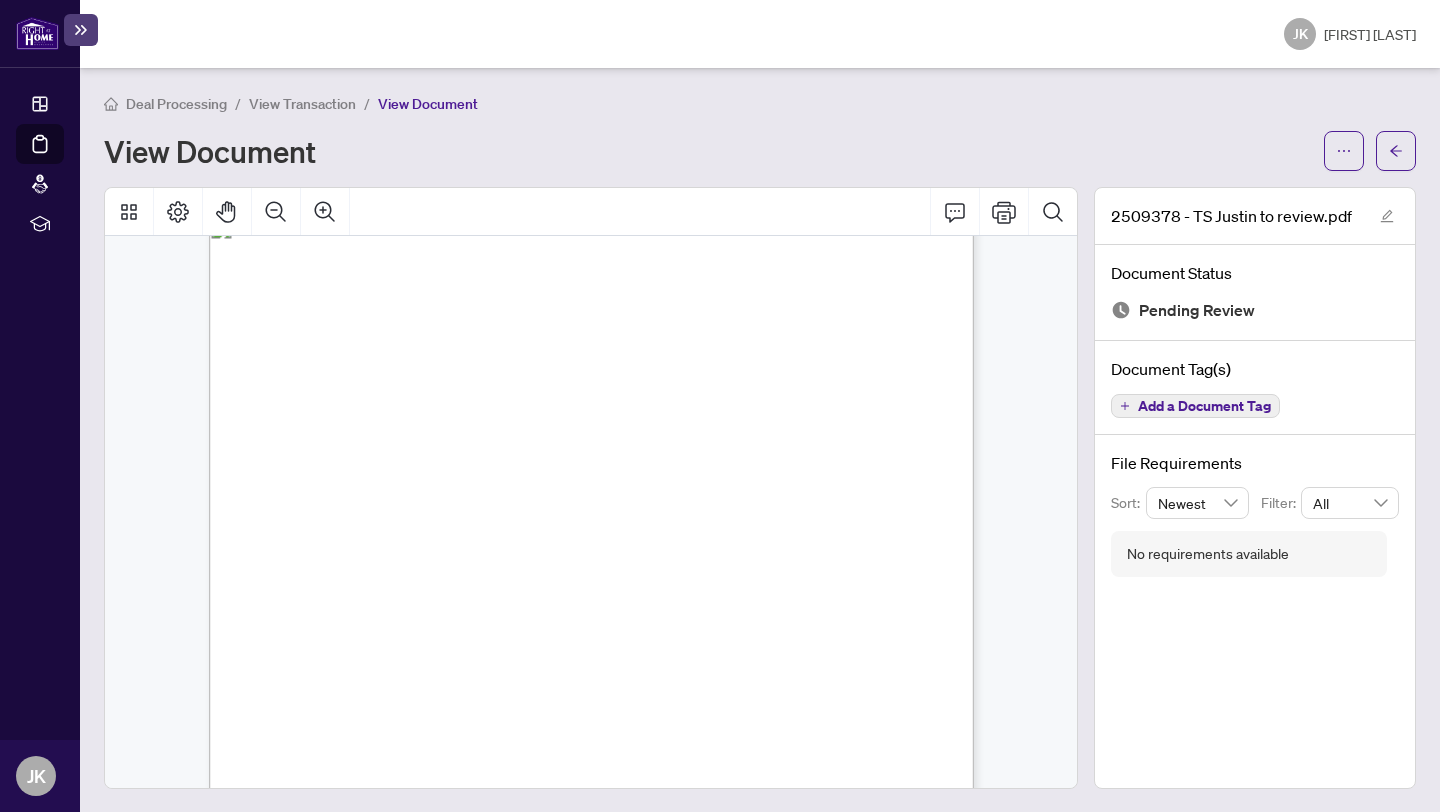 scroll, scrollTop: 120, scrollLeft: 0, axis: vertical 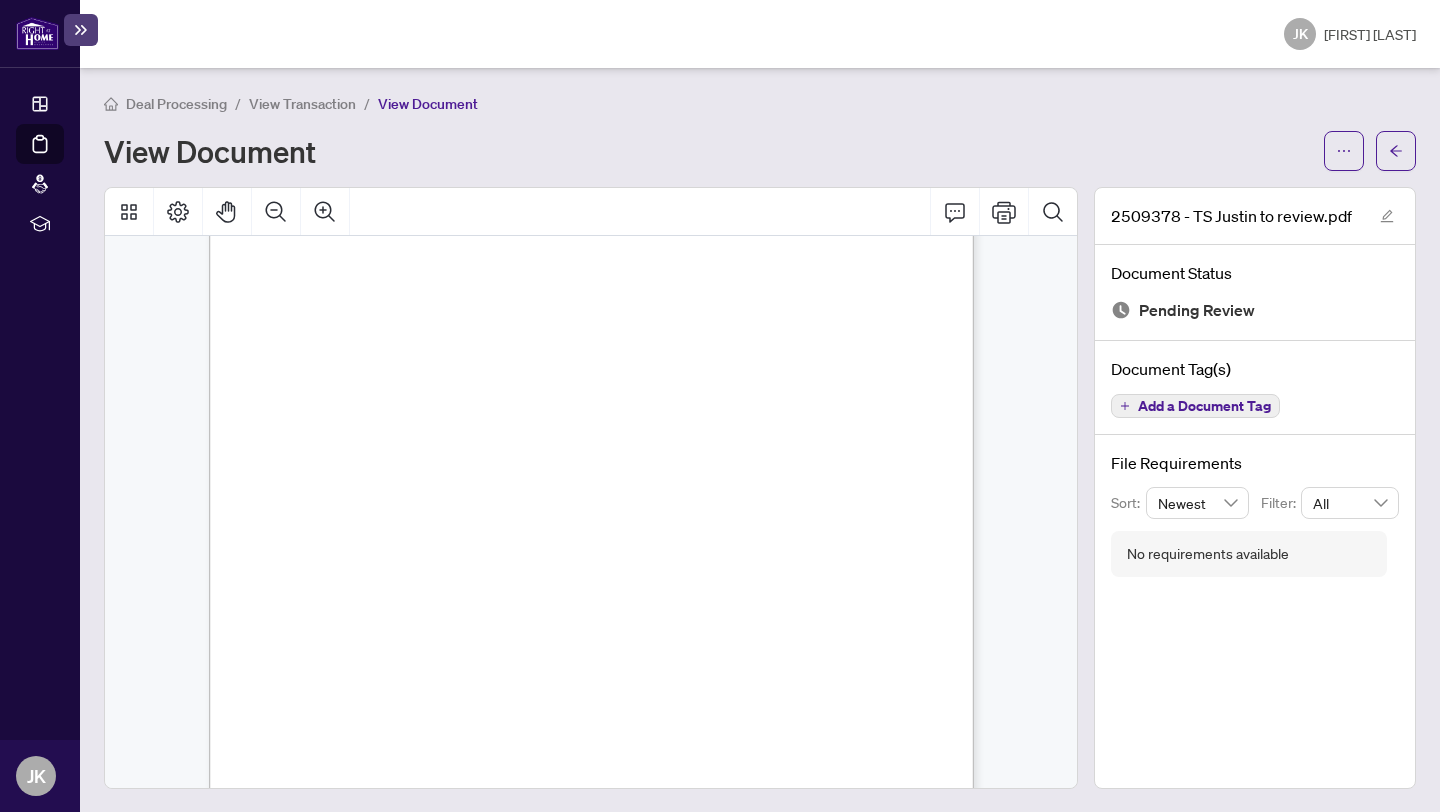 click at bounding box center [687, 755] 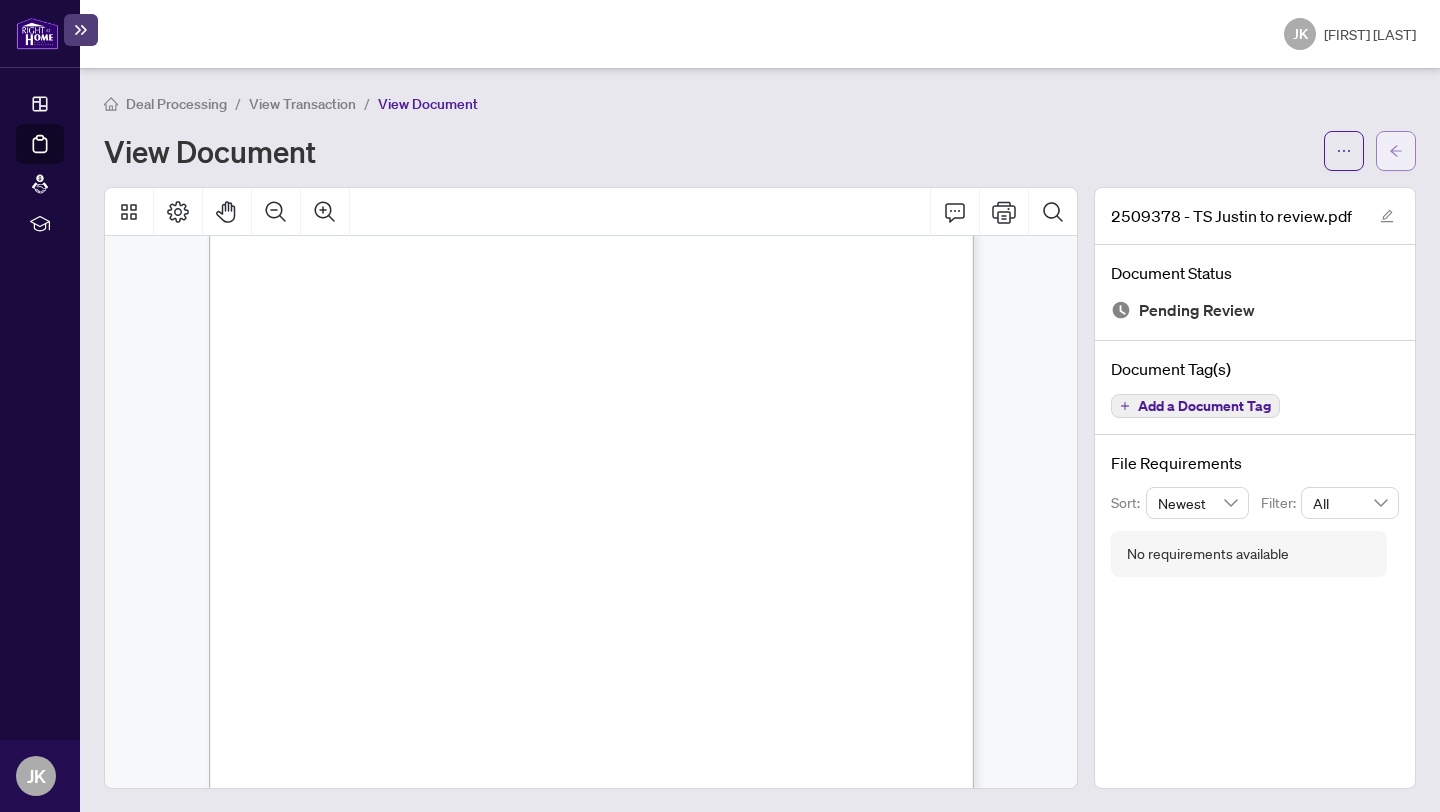 click at bounding box center (1396, 151) 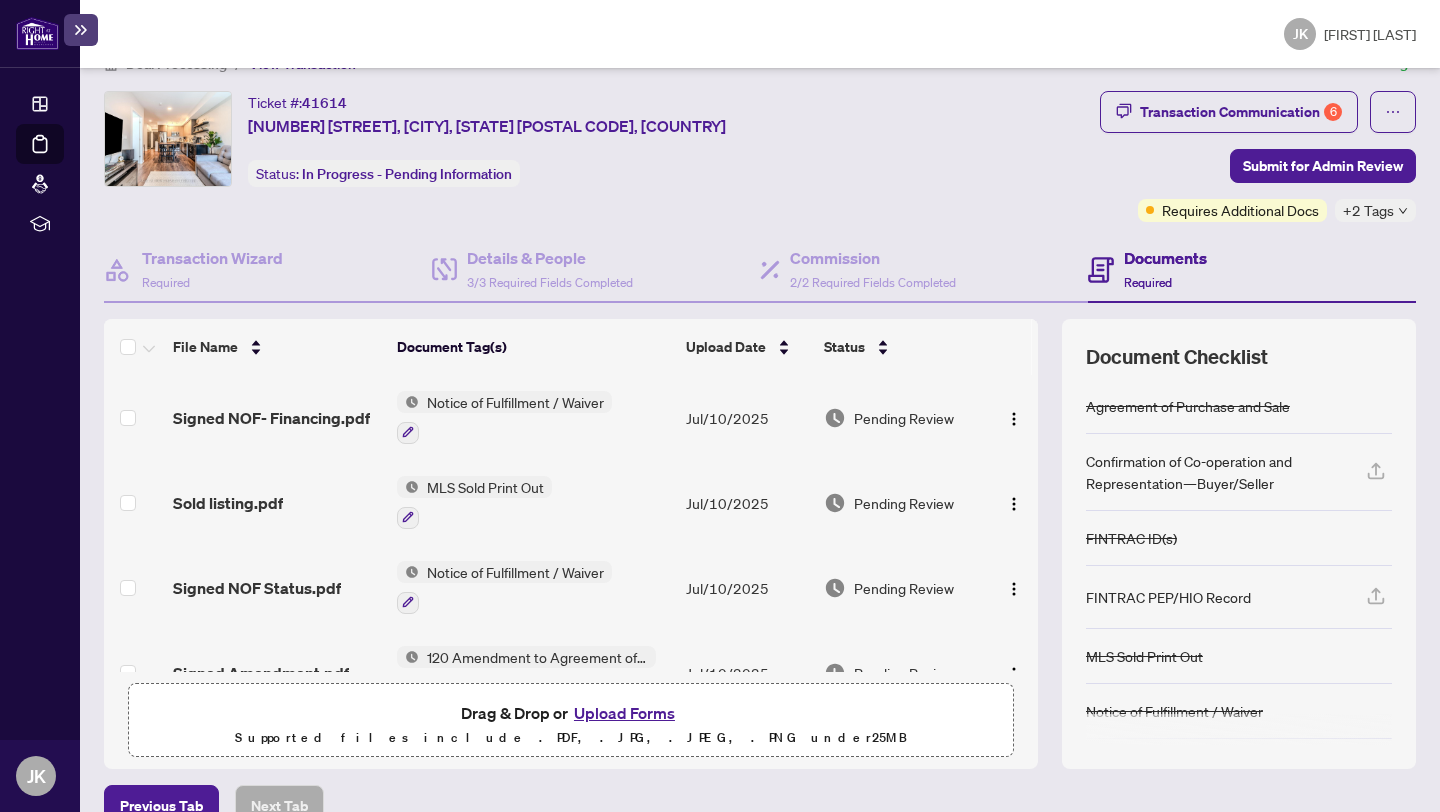 scroll, scrollTop: 77, scrollLeft: 0, axis: vertical 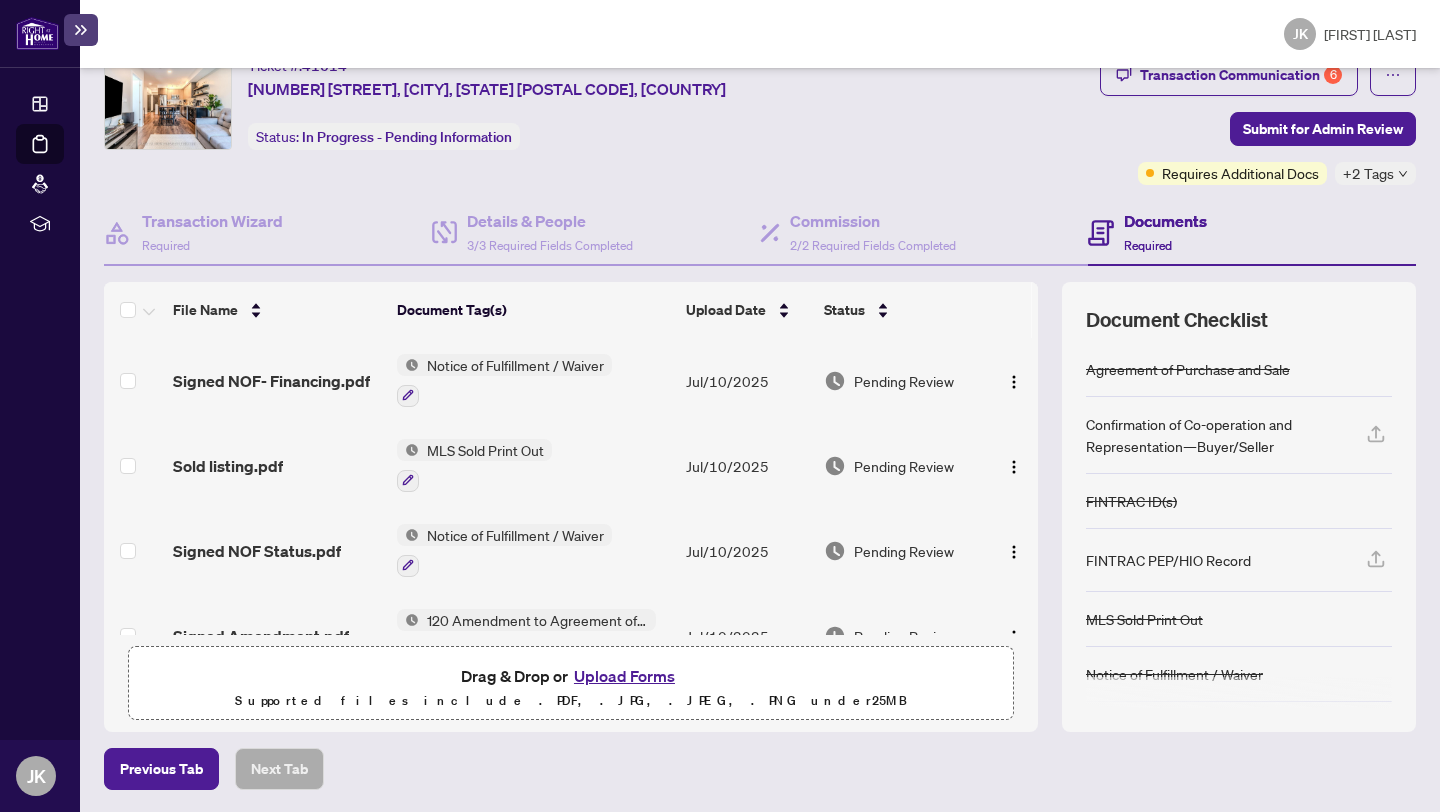 click on "File Name Document Tag(s) Upload Date Status             Signed NOF- Financing.pdf Notice of Fulfillment / Waiver Jul/10/2025 Pending Review Sold listing.pdf MLS Sold Print Out Jul/10/2025 Pending Review Signed NOF Status.pdf Notice of Fulfillment / Waiver Jul/10/2025 Pending Review Signed Amendment.pdf 120 Amendment to Agreement of Purchase and Sale Jul/10/2025 Pending Review 2509378 - TS [FIRST] to review.pdf Add a Document Tag Jul/07/2025 Pending Review RAH deposit receipt.pdf Right at Home Deposit Receipt Jul/02/2025 Document Approved Fintrac [FIRST] [LAST].pdf FINTRAC ID(s) Jun/29/2025 Document Approved Fintrac [FIRST] [LAST].pdf FINTRAC ID(s) Jun/29/2025 Document Approved Conditionally Accepted - 50 Bruyeres Mews 625.pdf Agreement of Purchase and Sale Right at Home Schedule B + 1 Jun/29/2025 Document Approved RBC SLIP AND BANK DRAFT.jpeg Add a Document Tag Jun/29/2025 Document Approved" at bounding box center (571, 730) 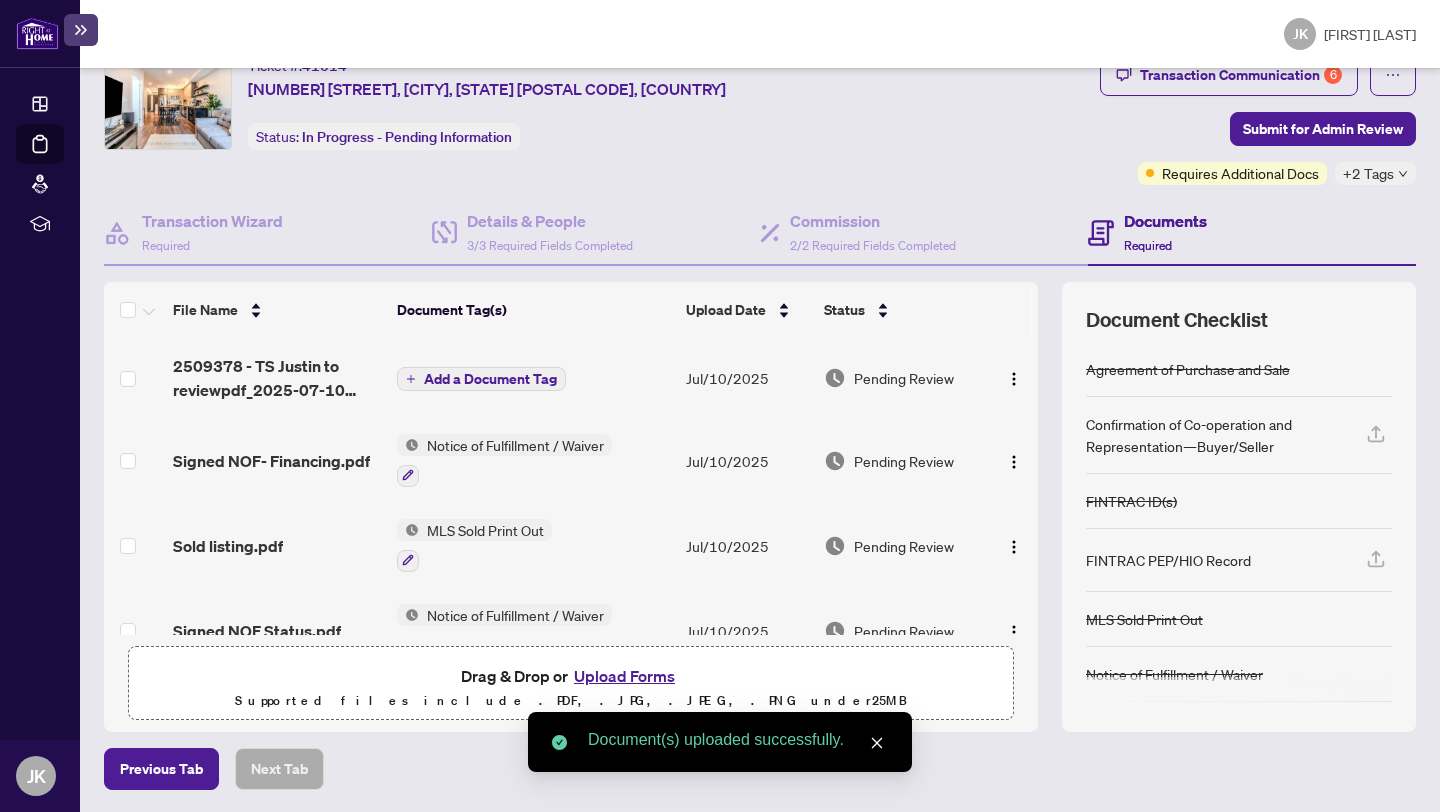 click on "Add a Document Tag" at bounding box center [490, 379] 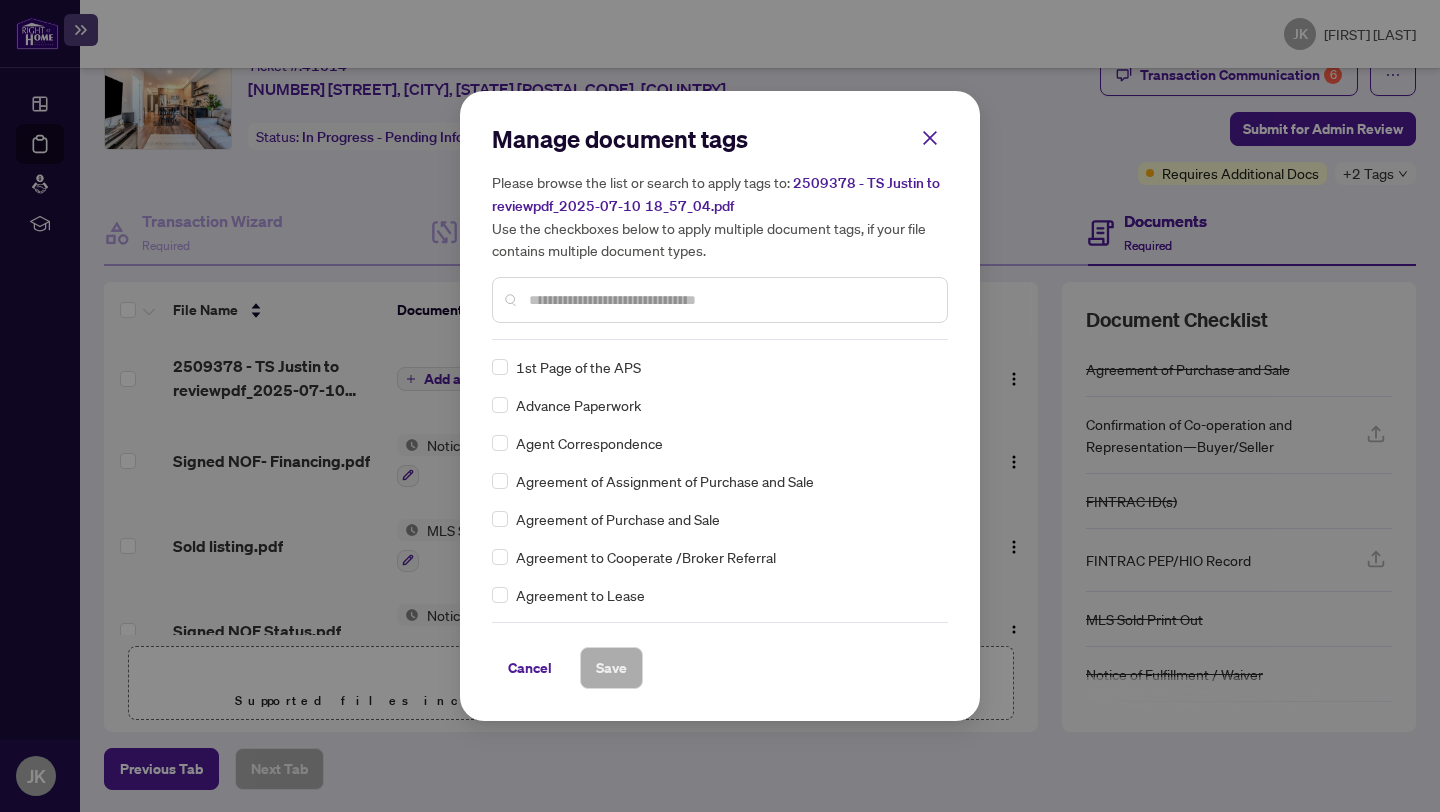 click at bounding box center (730, 300) 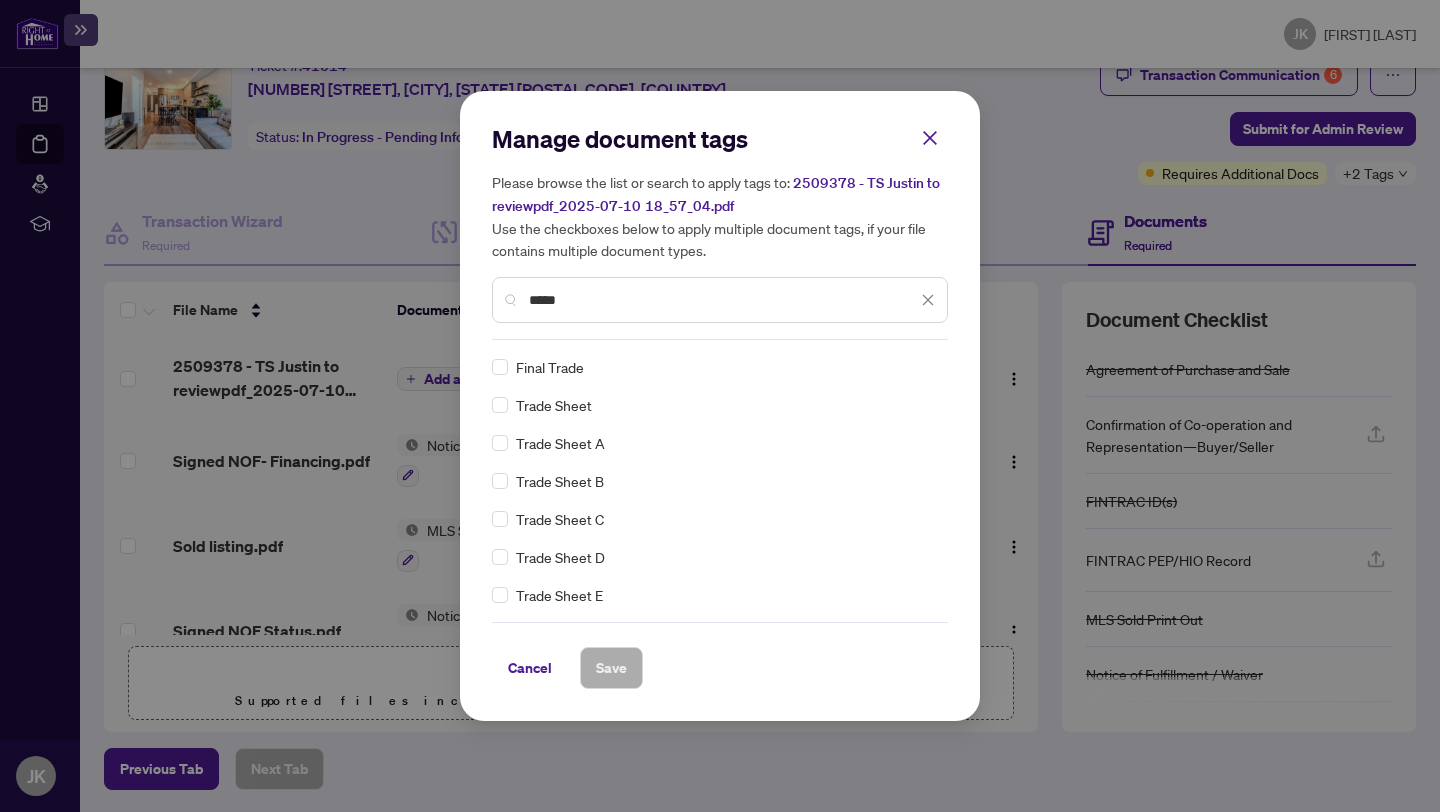 type on "*****" 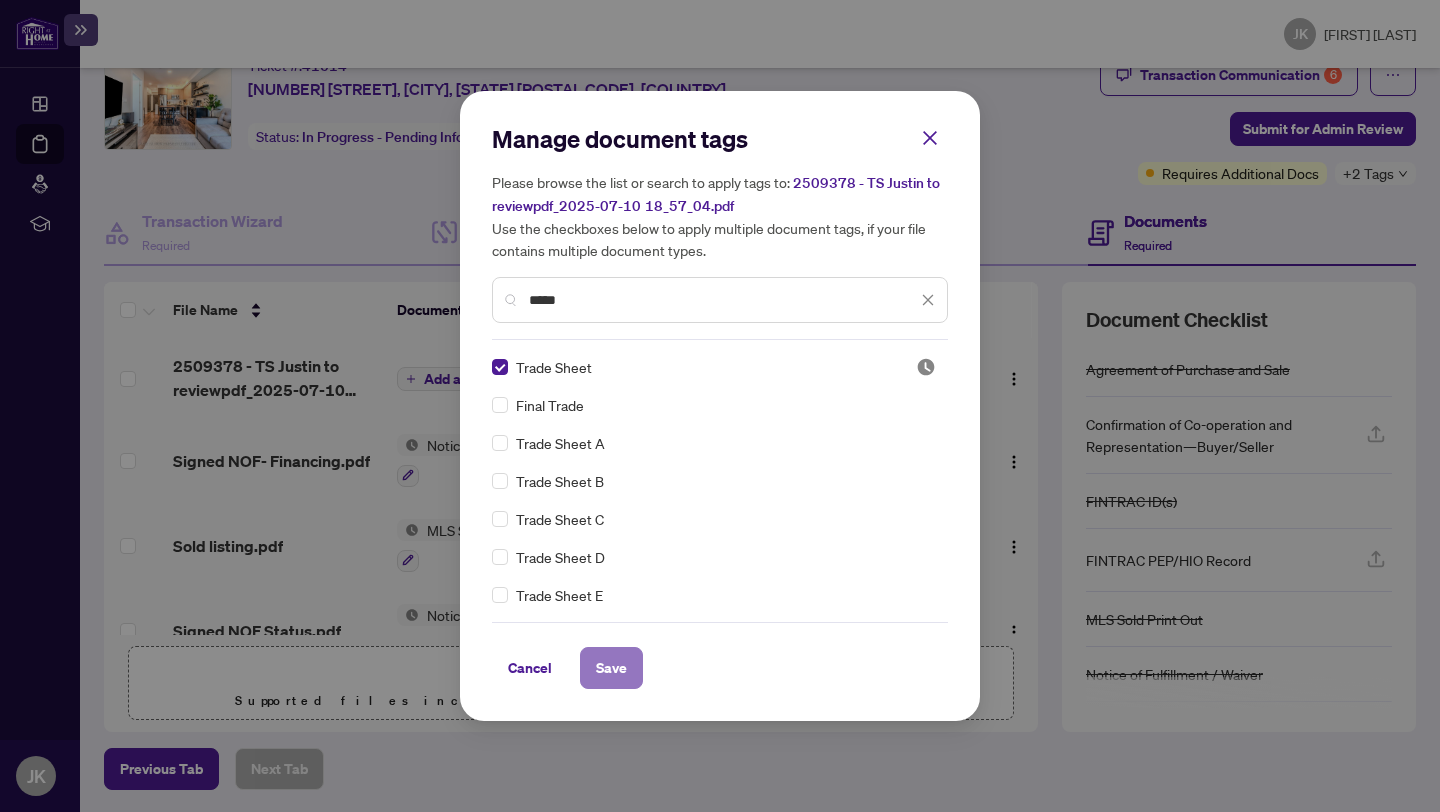 click on "Save" at bounding box center [611, 668] 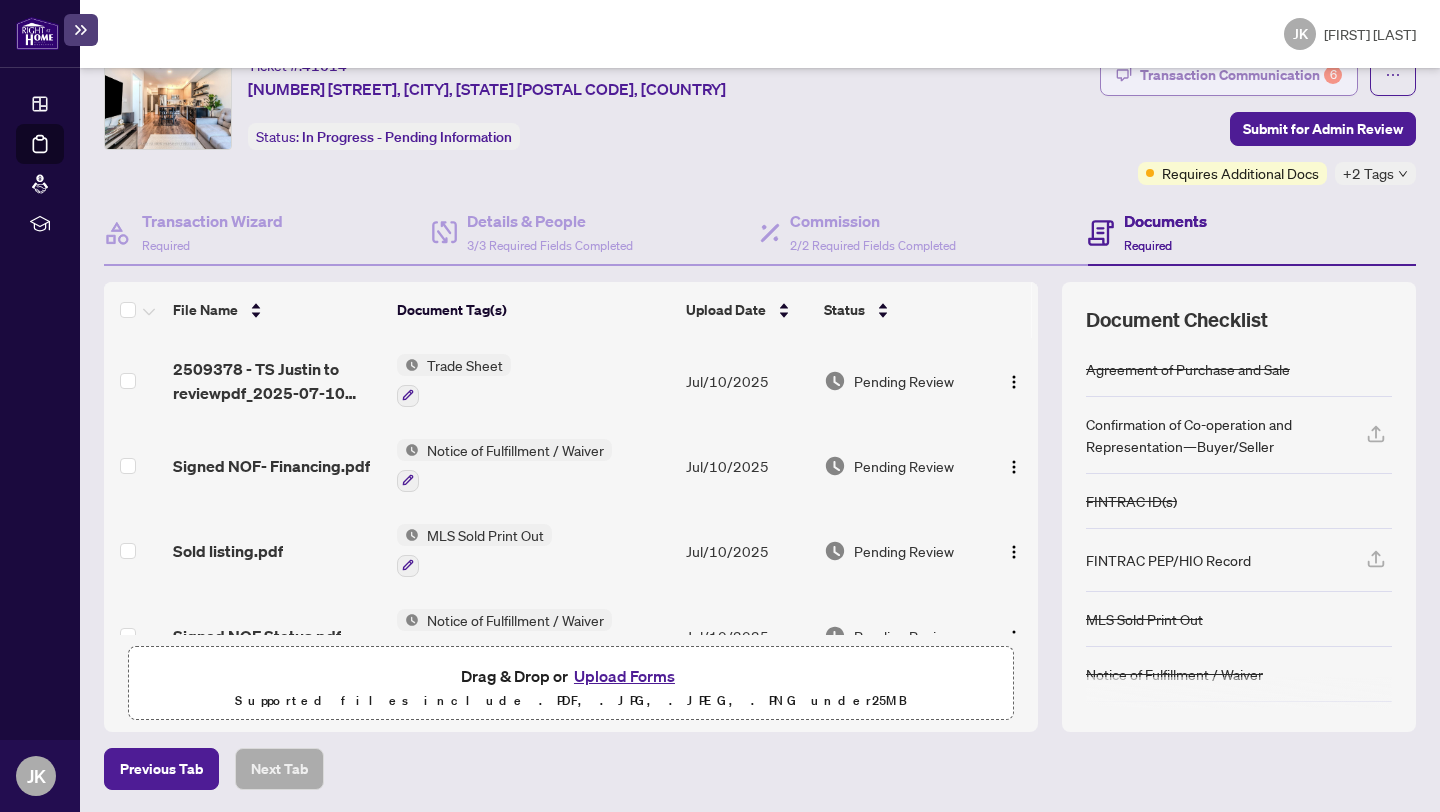 click on "Transaction Communication 6" at bounding box center [1241, 75] 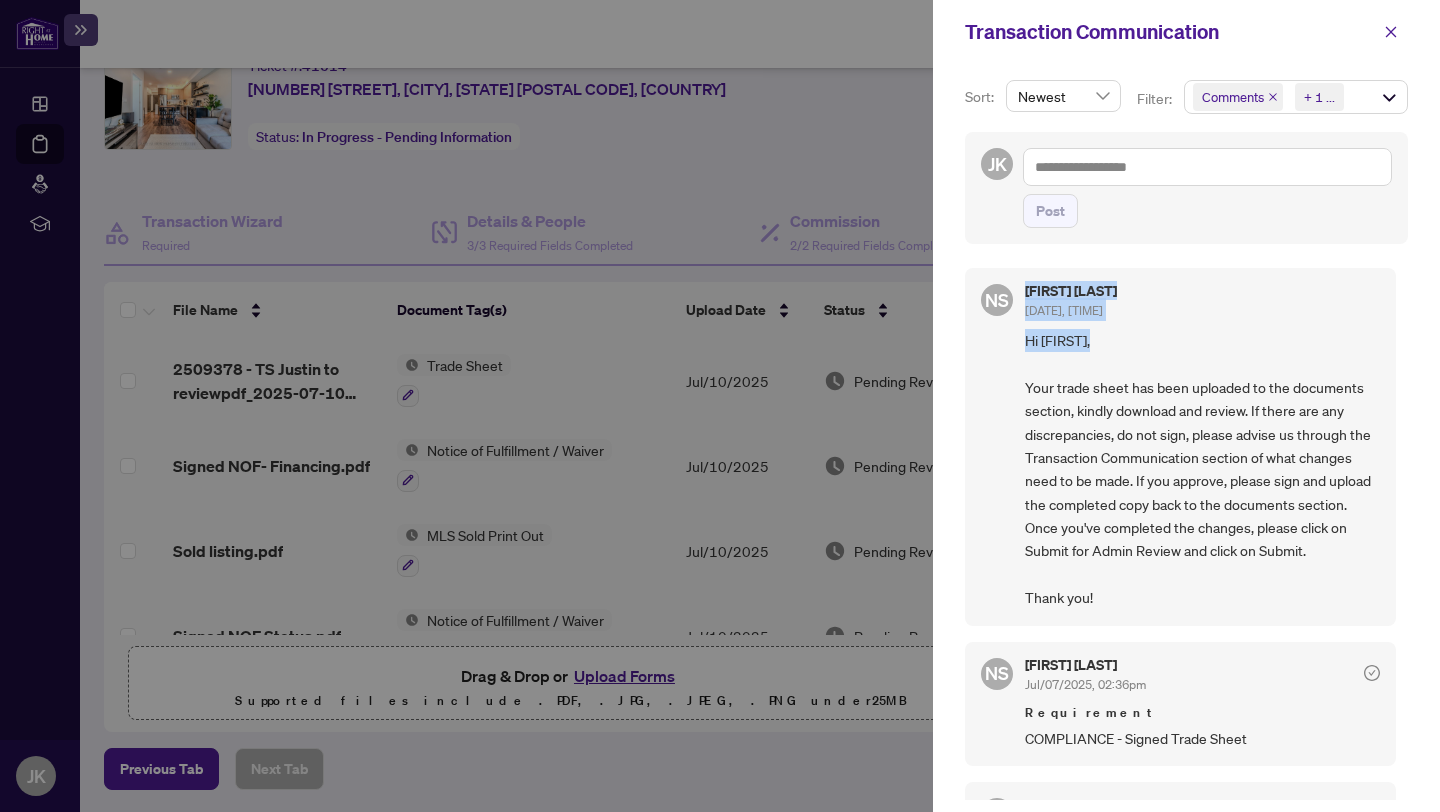 drag, startPoint x: 1395, startPoint y: 280, endPoint x: 1404, endPoint y: 362, distance: 82.492424 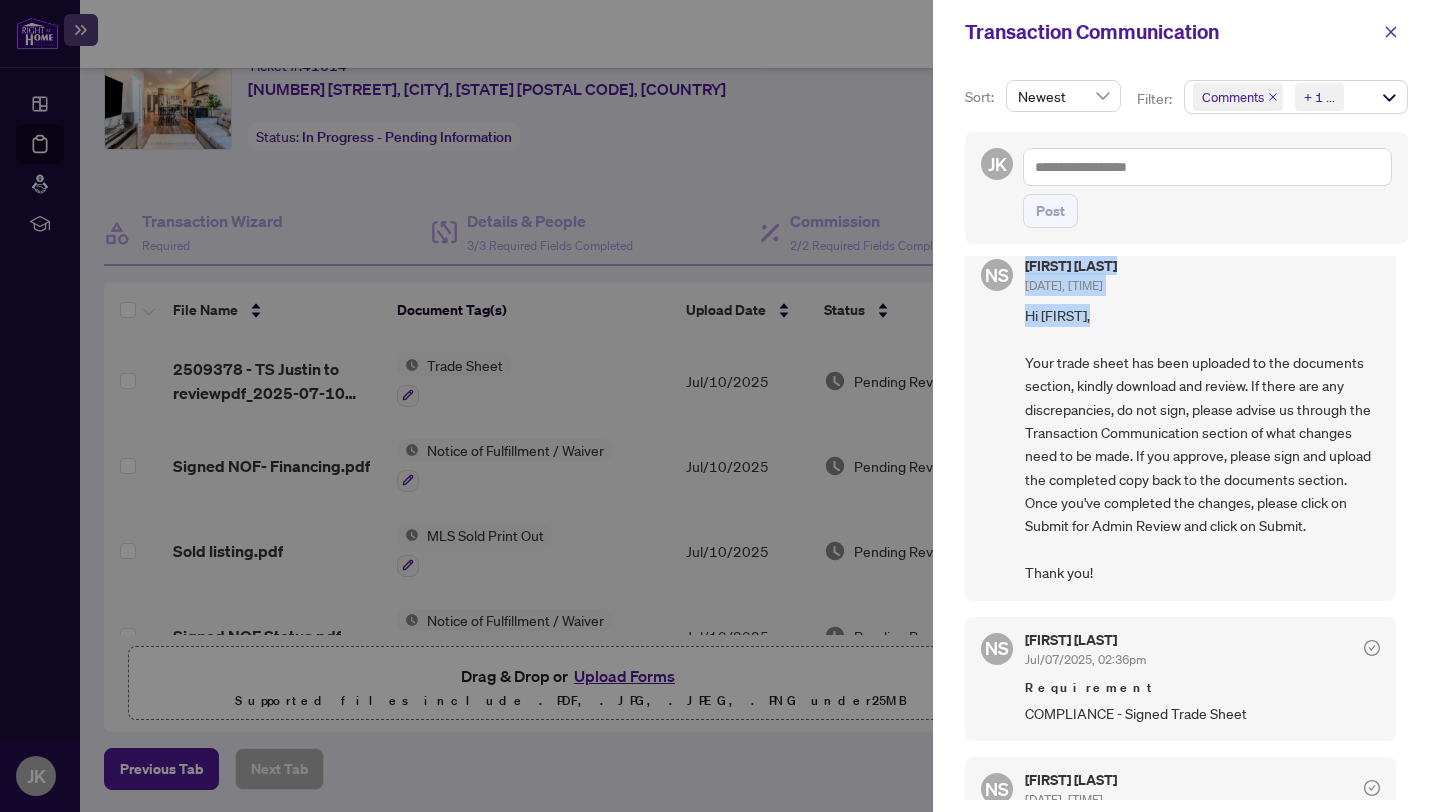 scroll, scrollTop: 0, scrollLeft: 0, axis: both 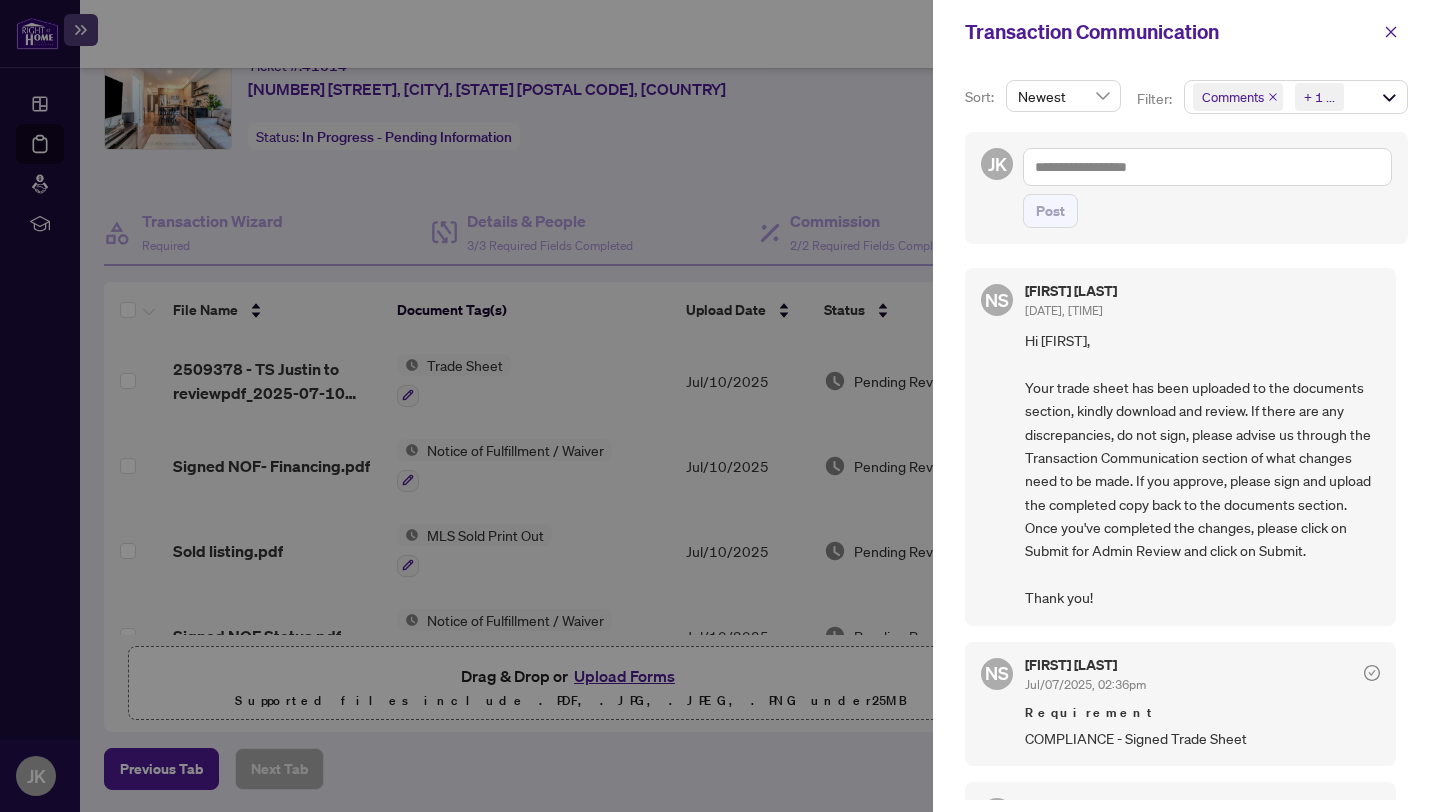 click on "Hi [FIRST],
Your trade sheet has been uploaded to the documents section, kindly download and review. If there are any discrepancies, do not sign, please advise us through the Transaction Communication section of what changes need to be made. If you approve, please sign and upload the completed copy back to the documents section. Once you've completed the changes, please click on Submit for Admin Review and click on Submit.
Thank you!" at bounding box center [1202, 469] 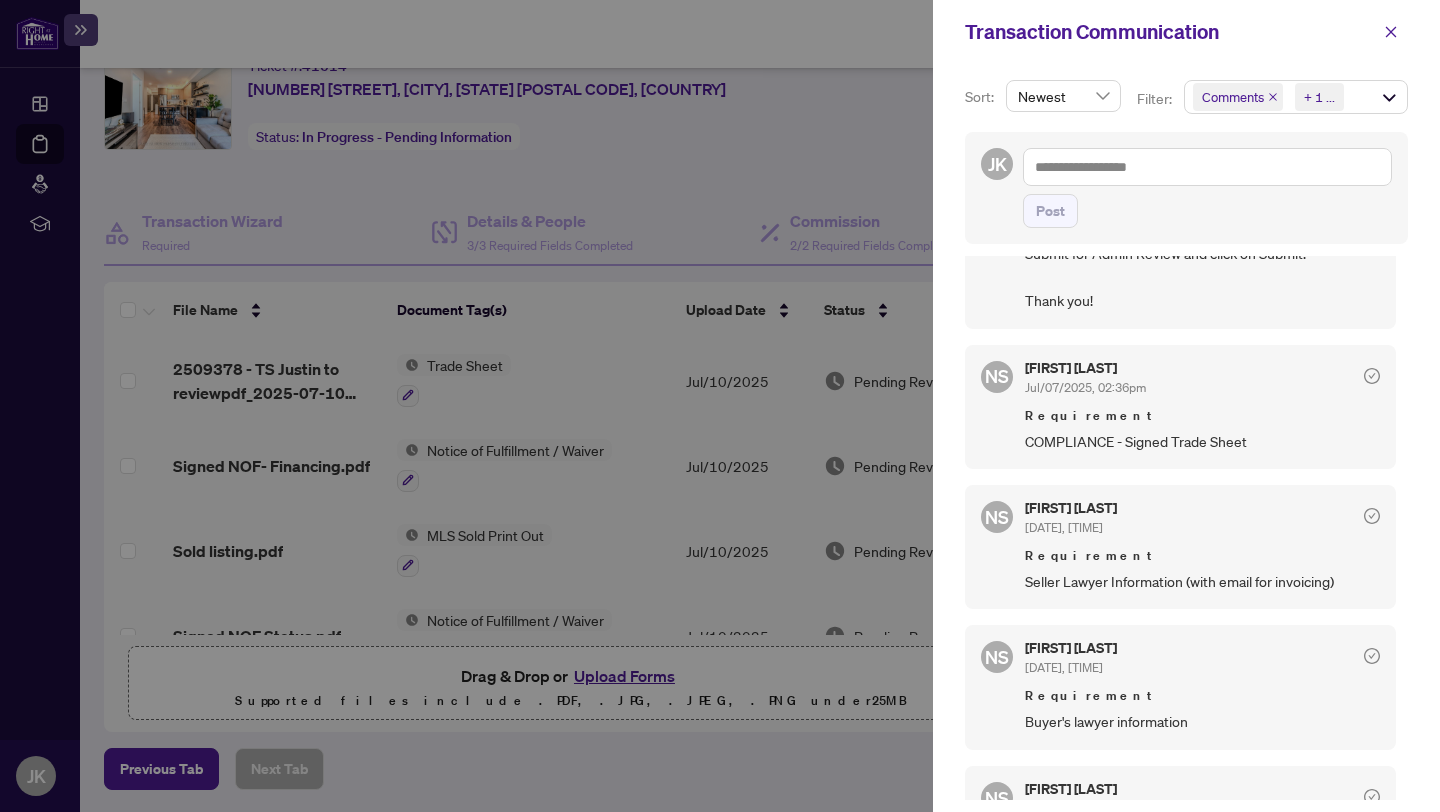 scroll, scrollTop: 271, scrollLeft: 0, axis: vertical 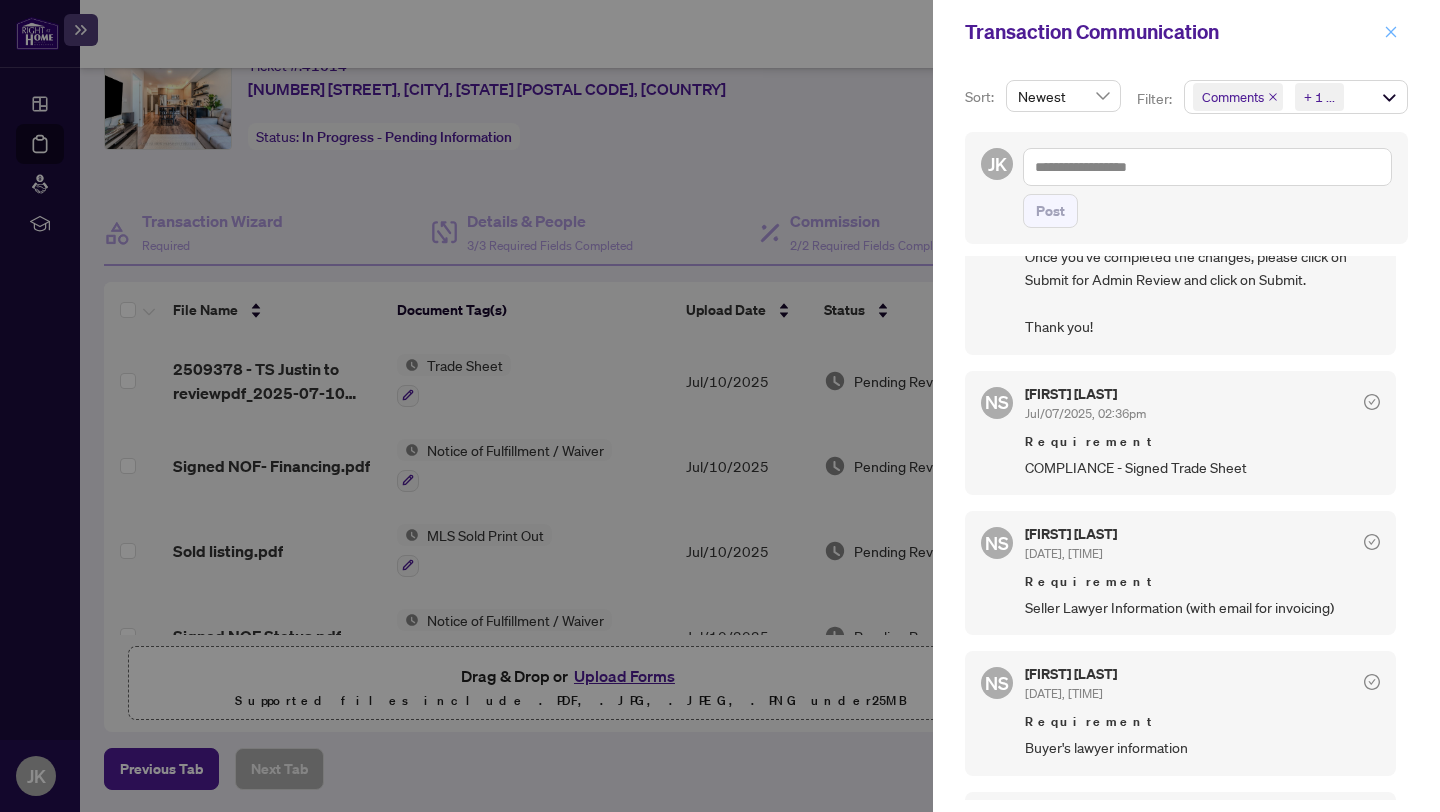 click 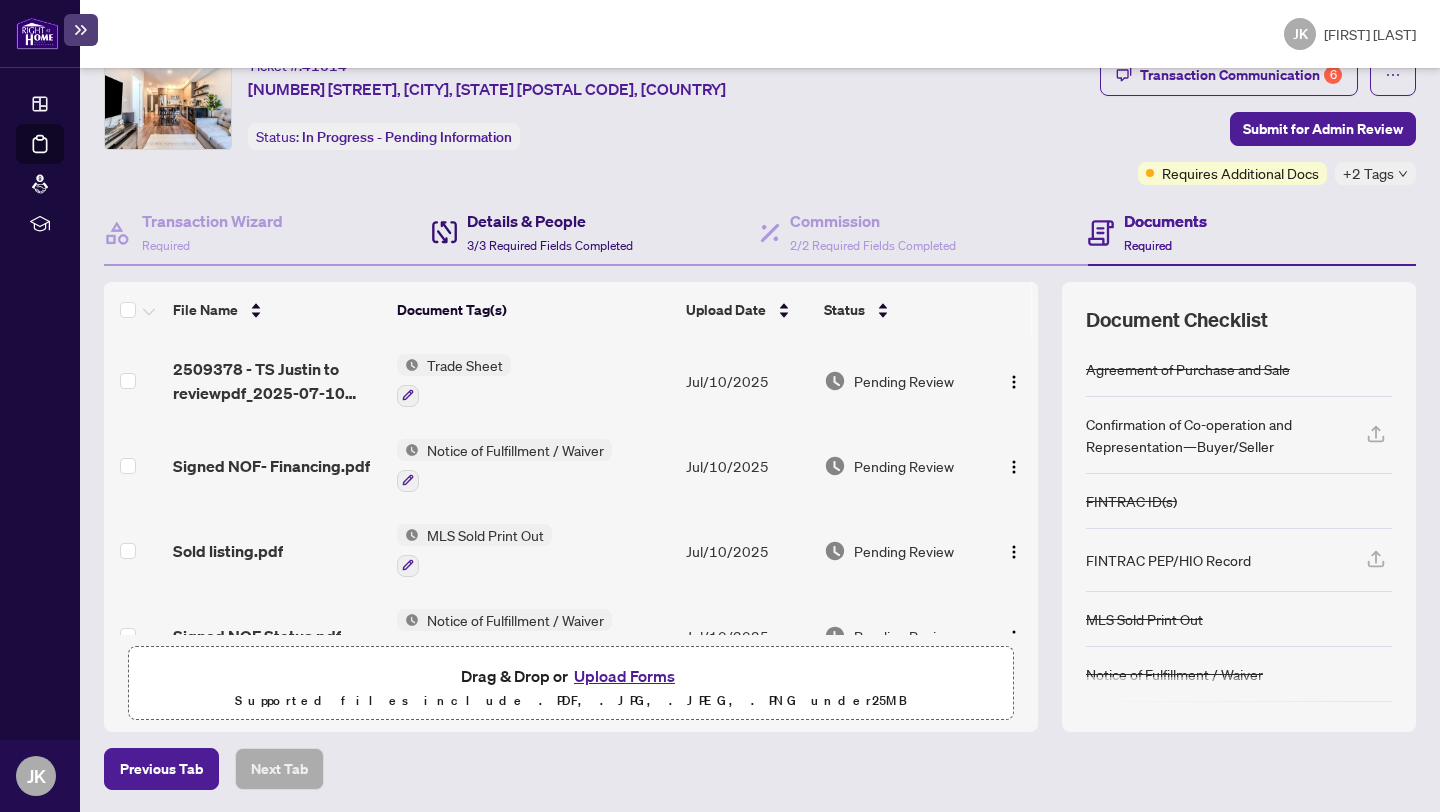 click on "Details & People 3/3 Required Fields Completed" at bounding box center (550, 232) 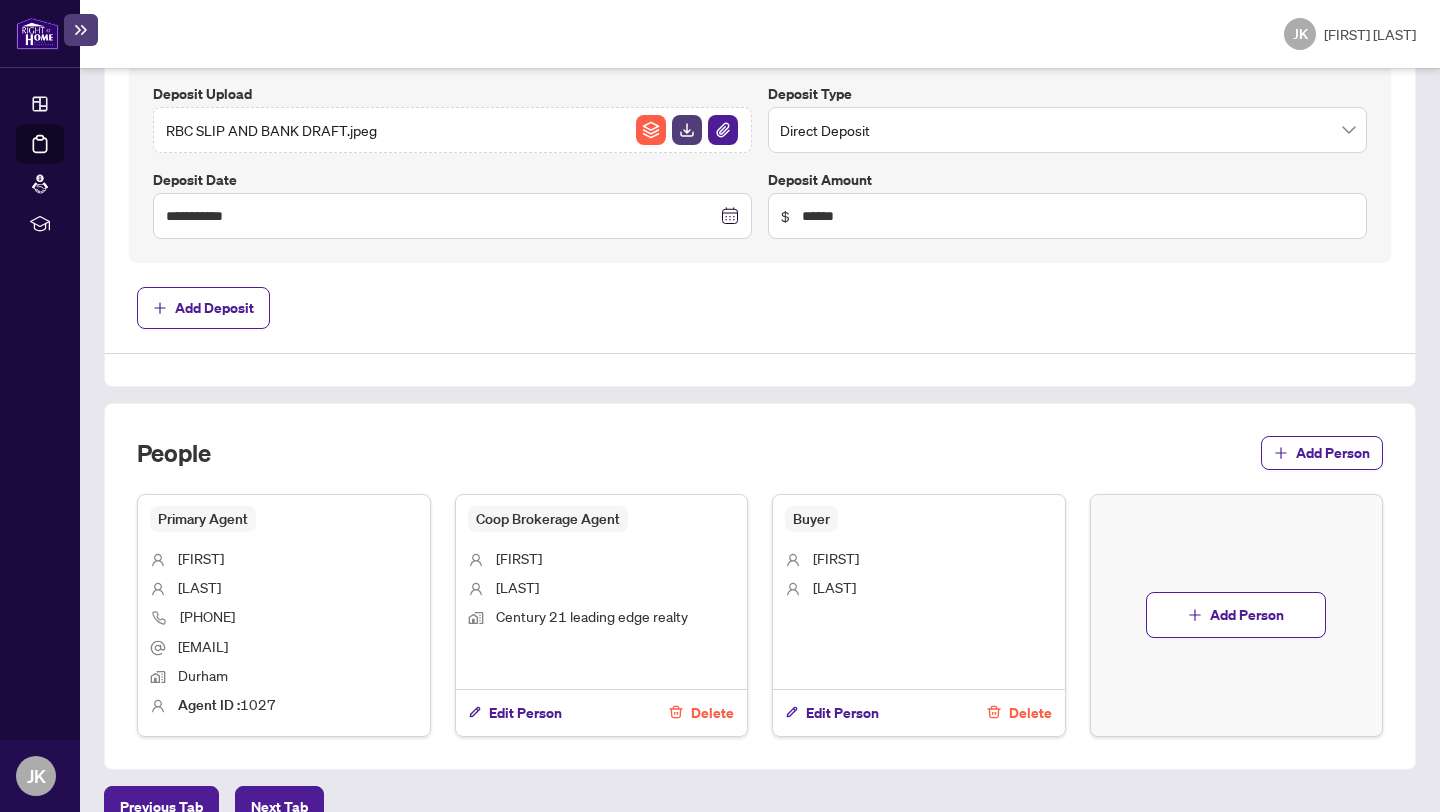scroll, scrollTop: 1003, scrollLeft: 0, axis: vertical 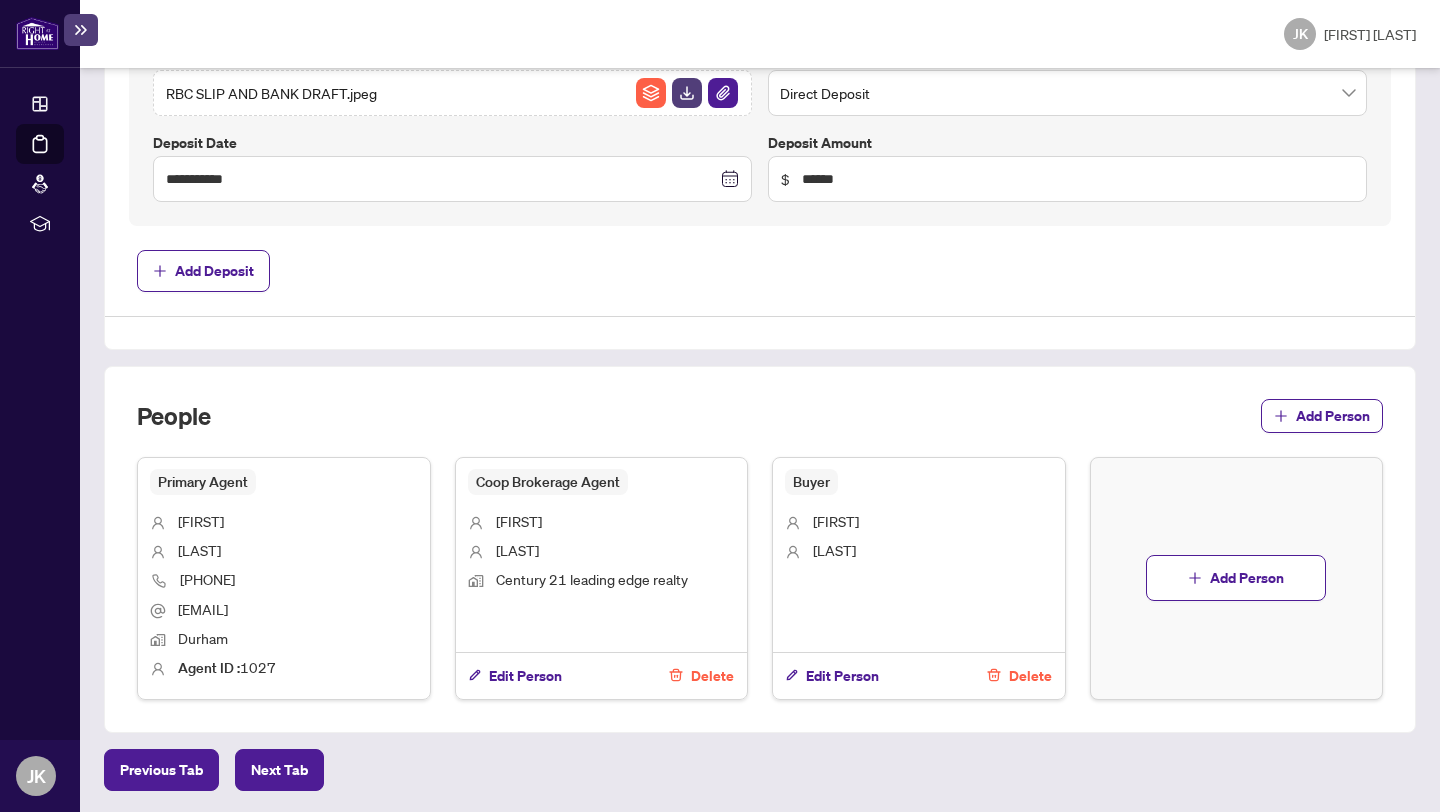 click on "**********" at bounding box center (760, -147) 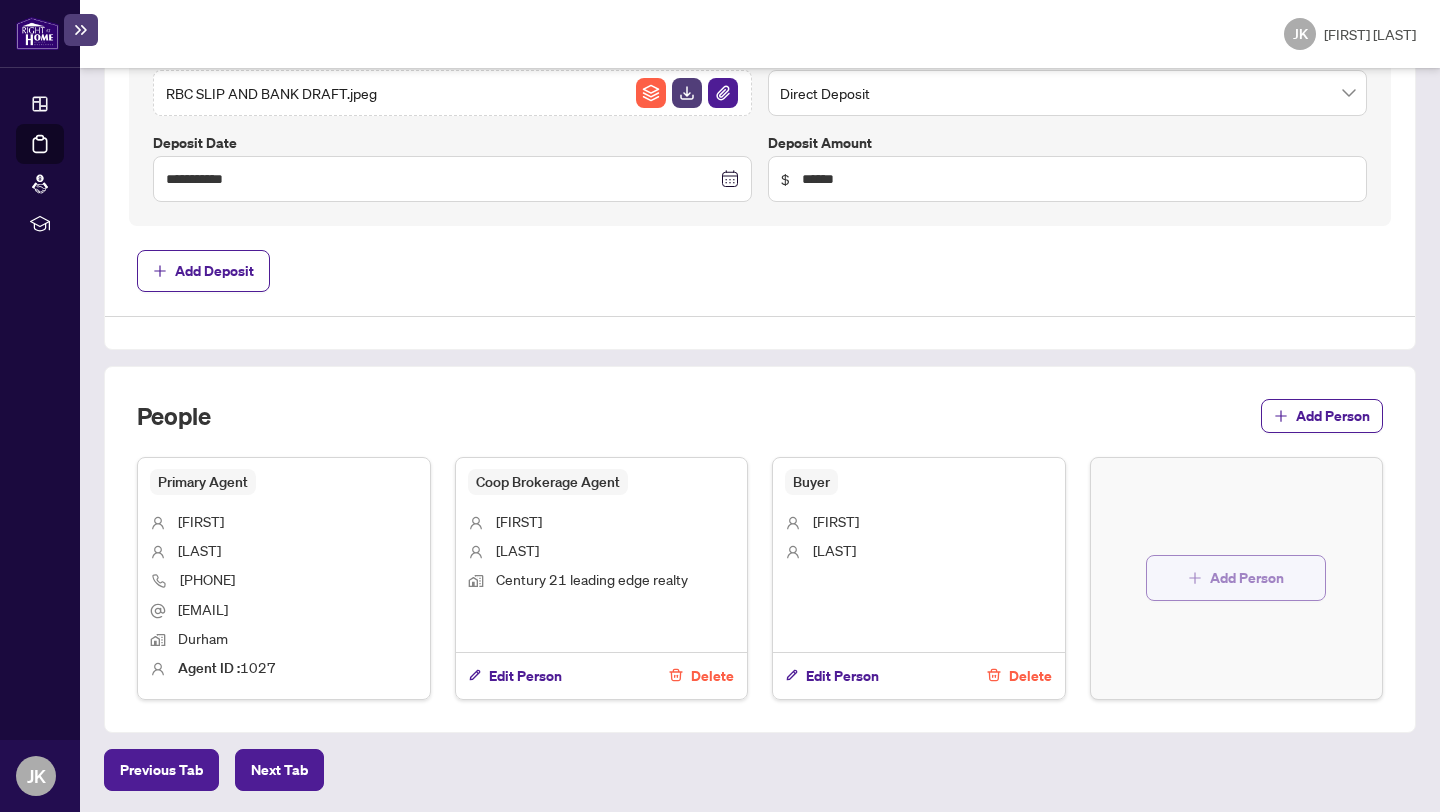 click on "Add Person" at bounding box center (1247, 578) 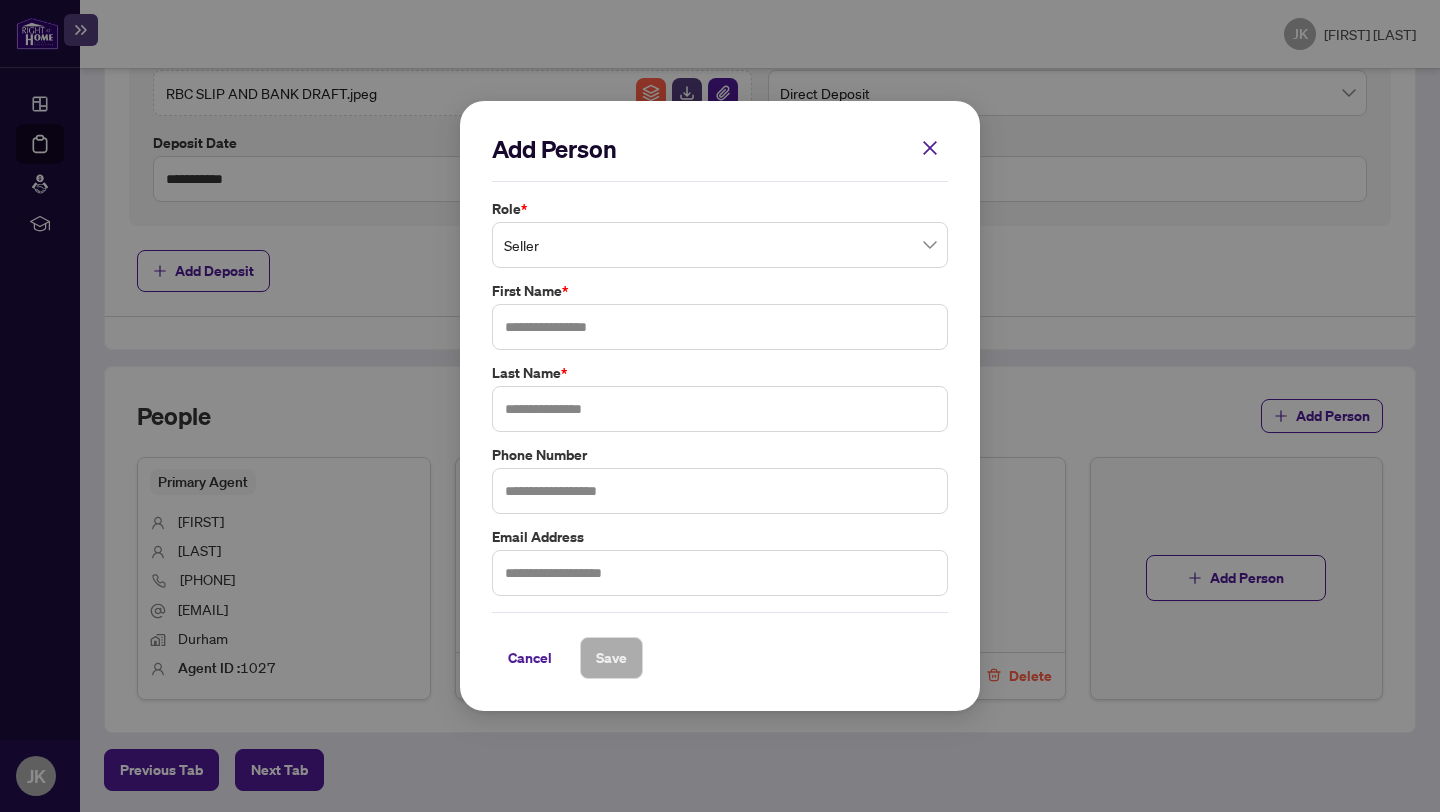 click on "Seller" at bounding box center [720, 245] 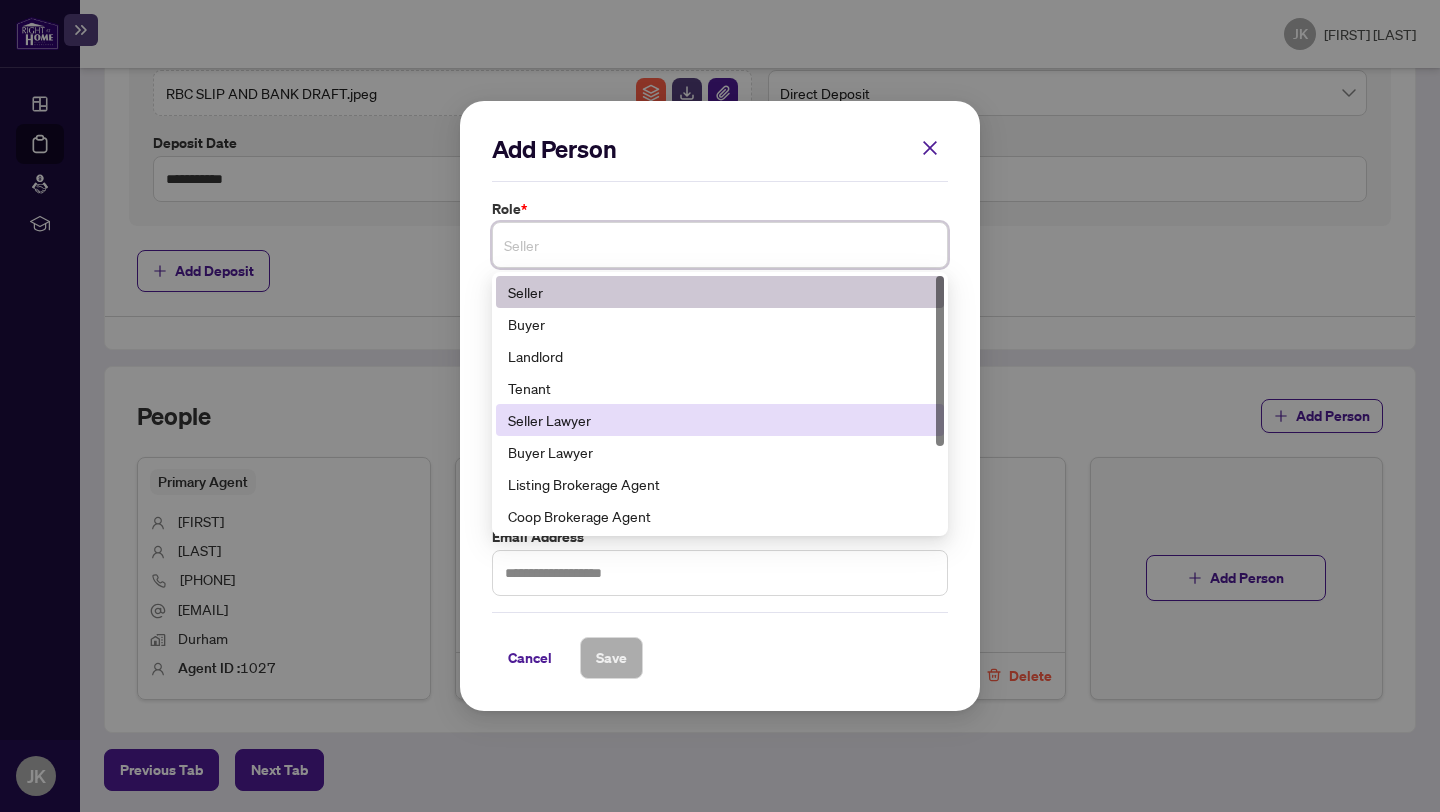click on "Seller Lawyer" at bounding box center [720, 420] 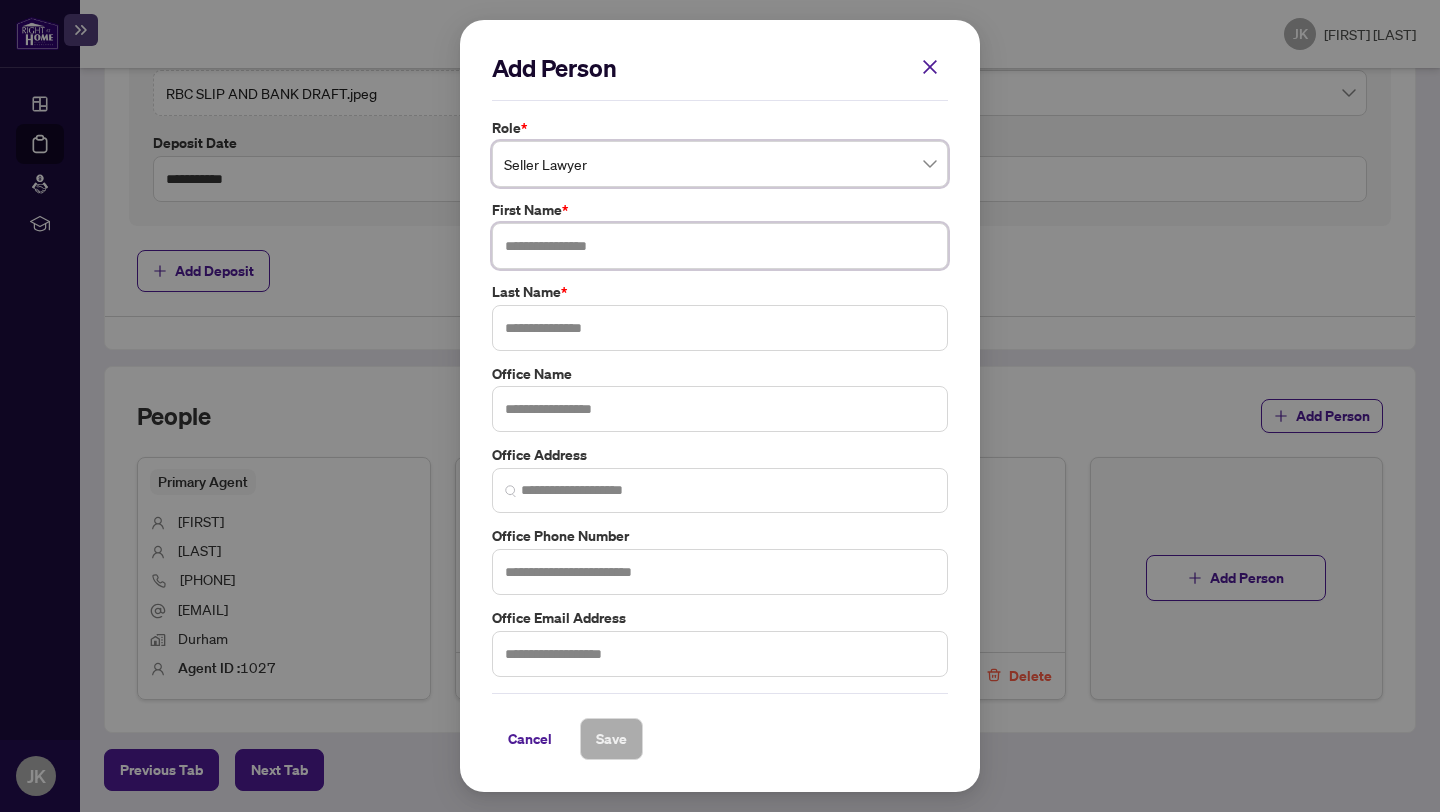 click at bounding box center [720, 246] 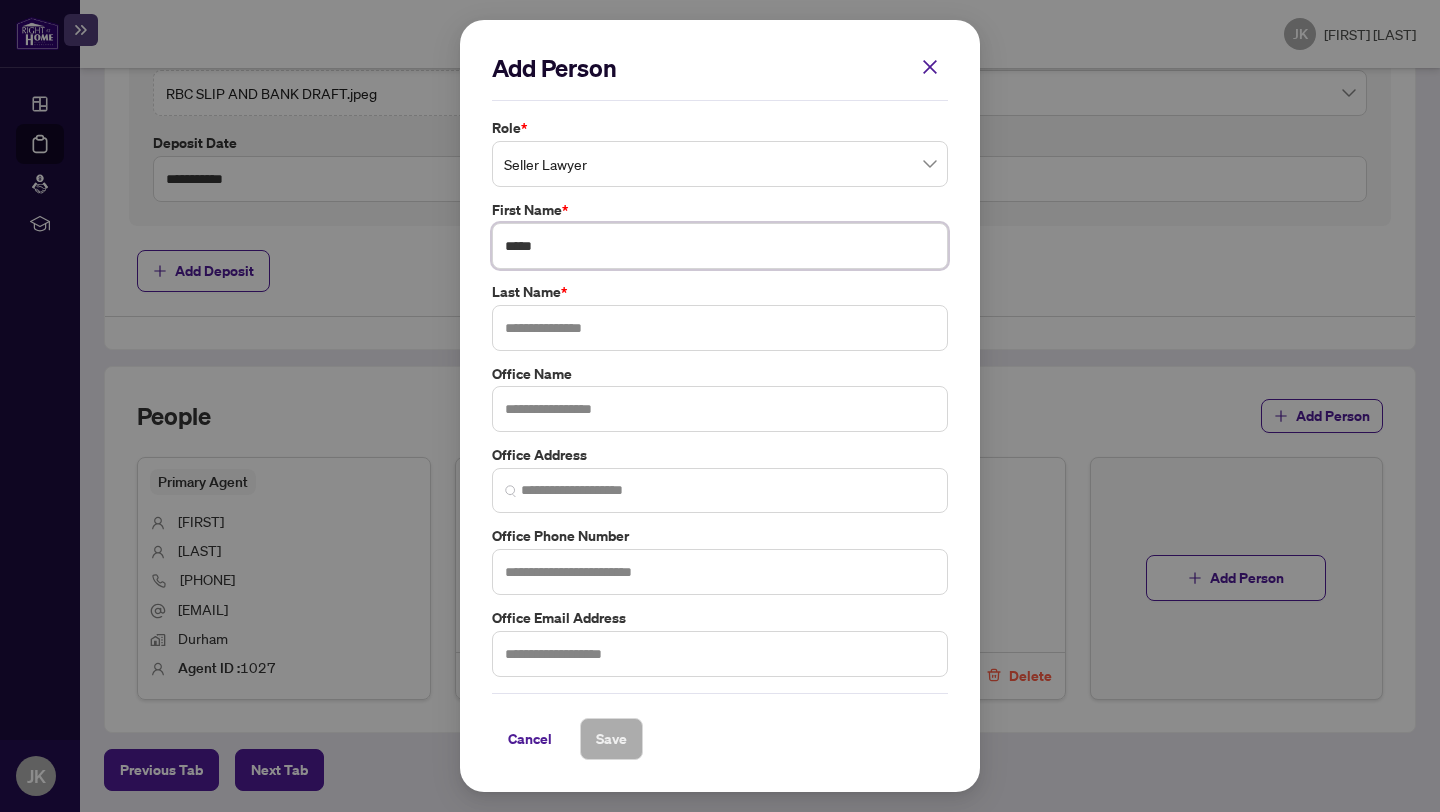 type on "*****" 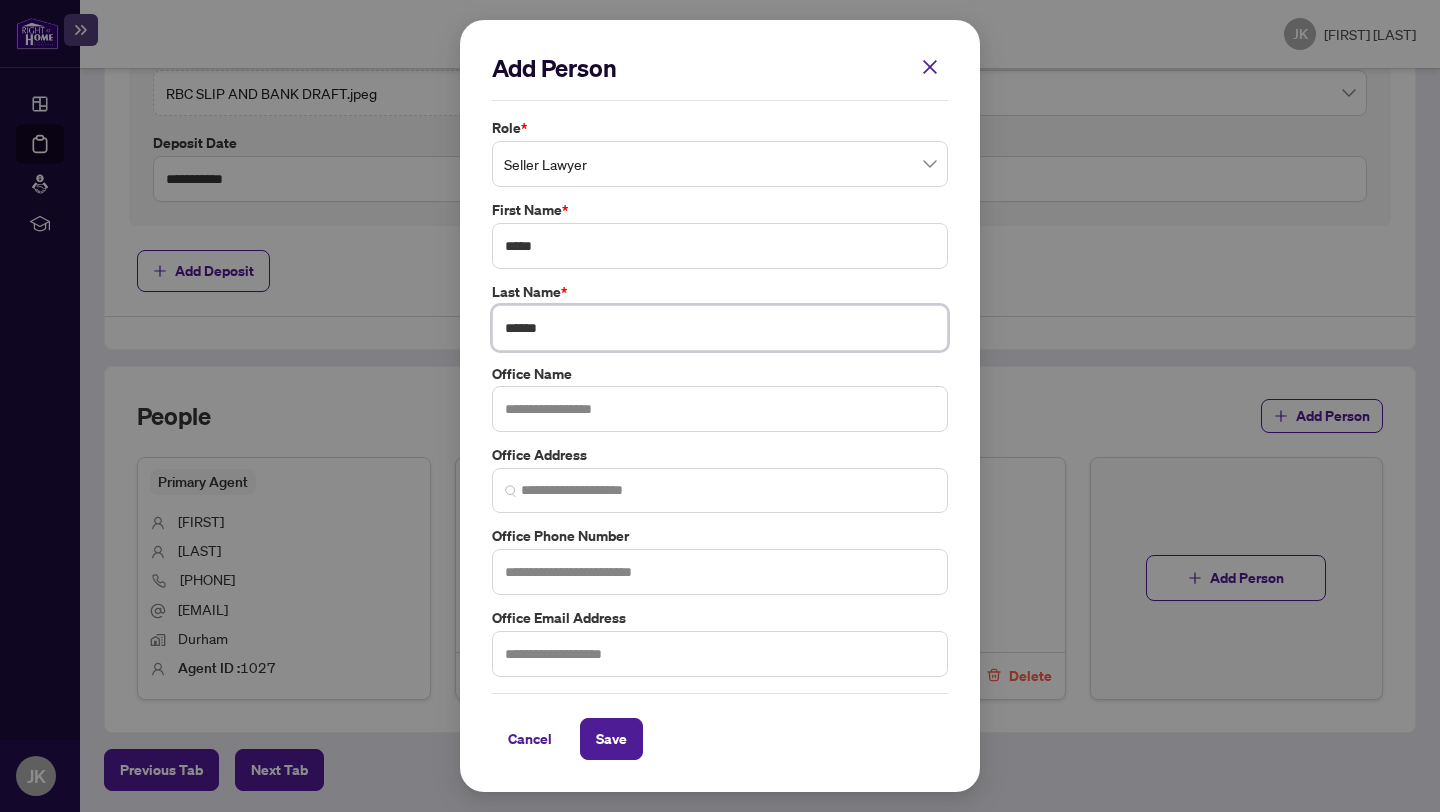 type on "******" 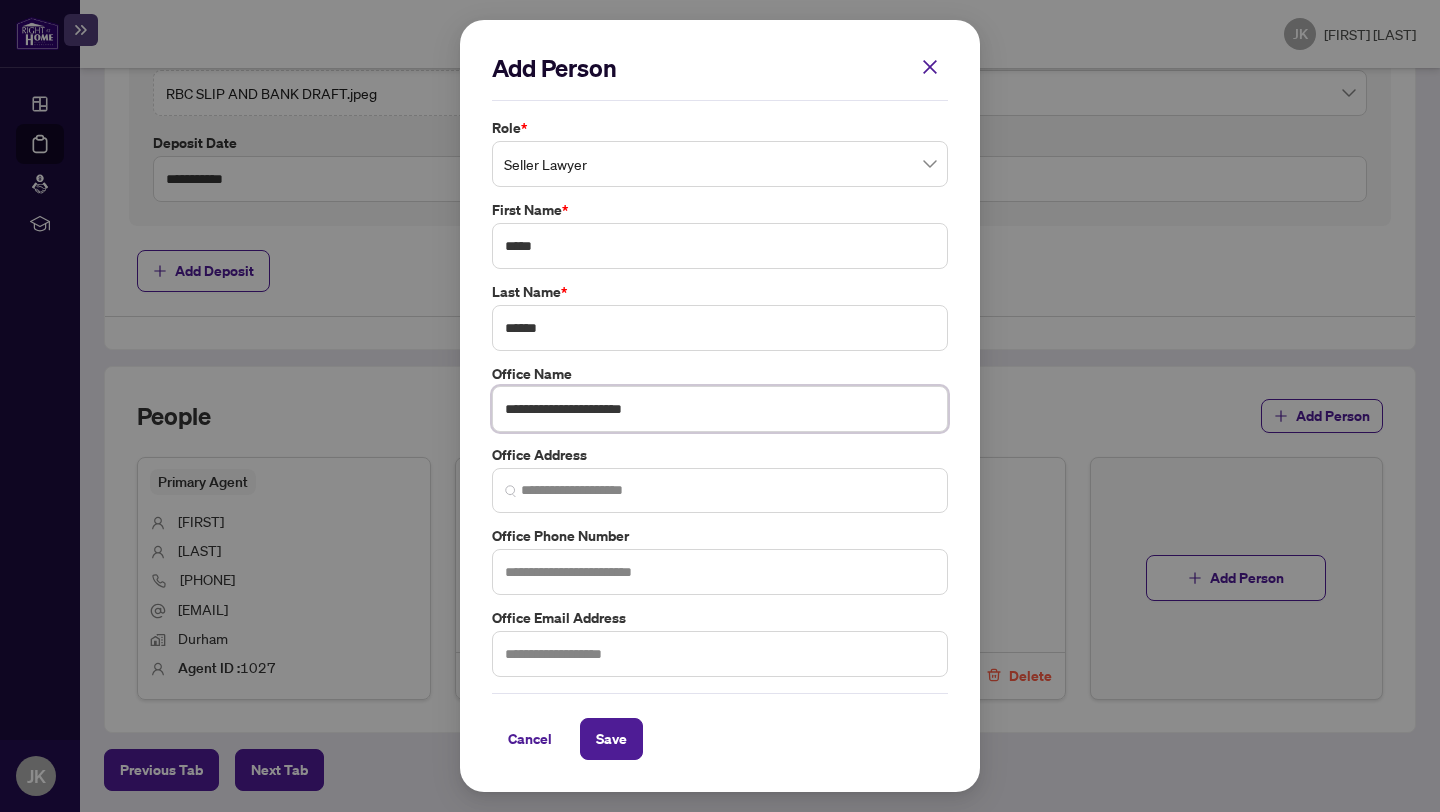 type on "**********" 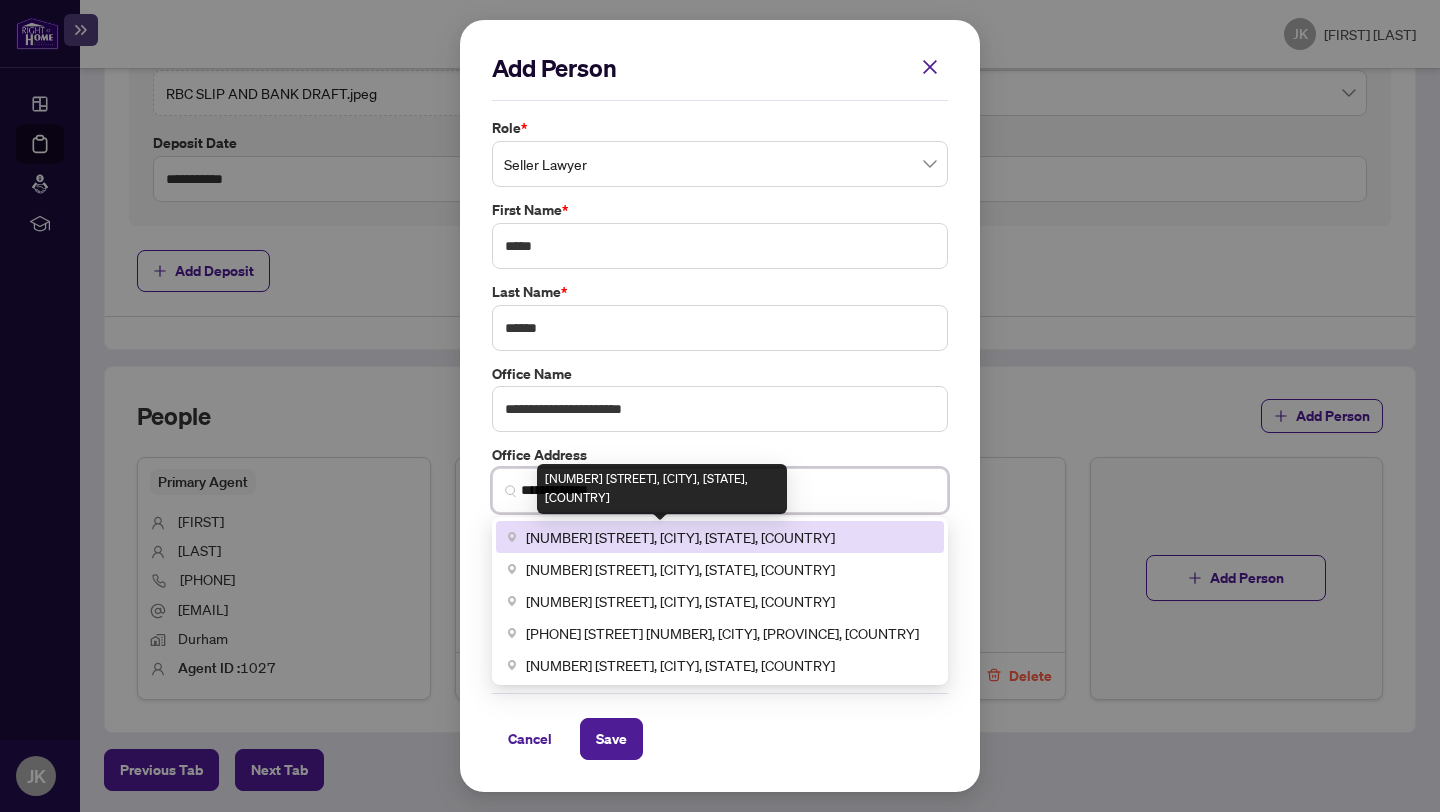 click on "[NUMBER] [STREET], [CITY], [STATE], [COUNTRY]" at bounding box center (680, 537) 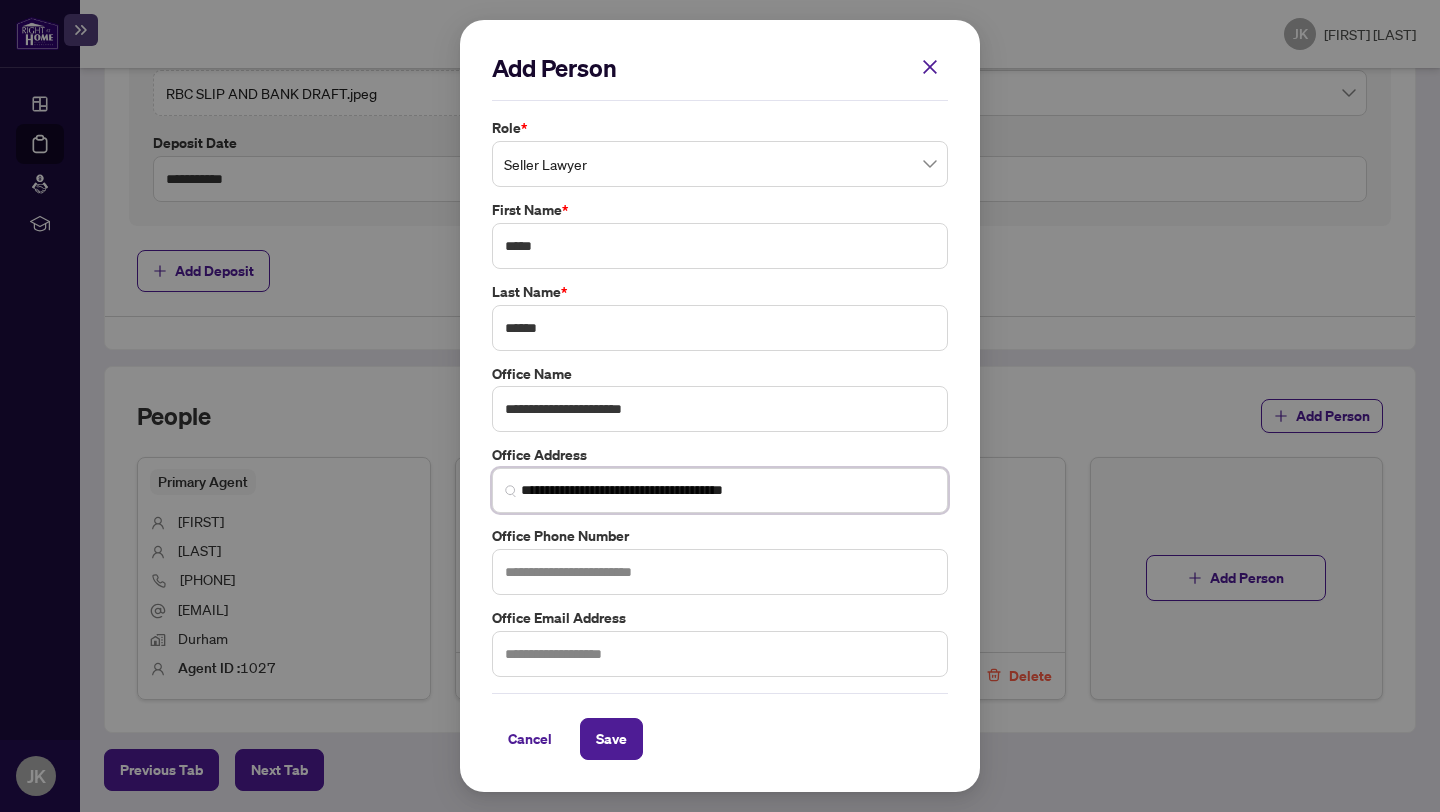 type on "**********" 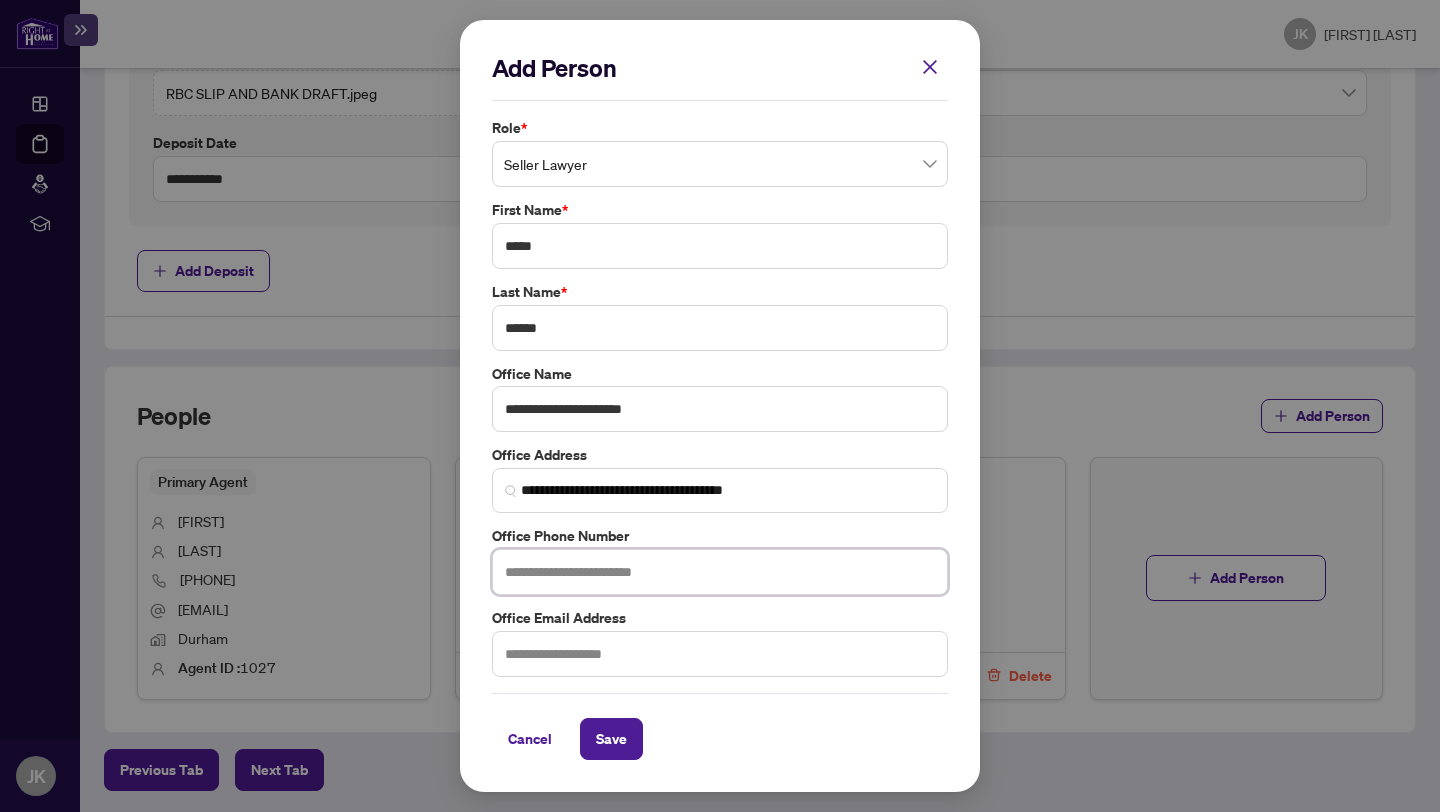 click at bounding box center [720, 572] 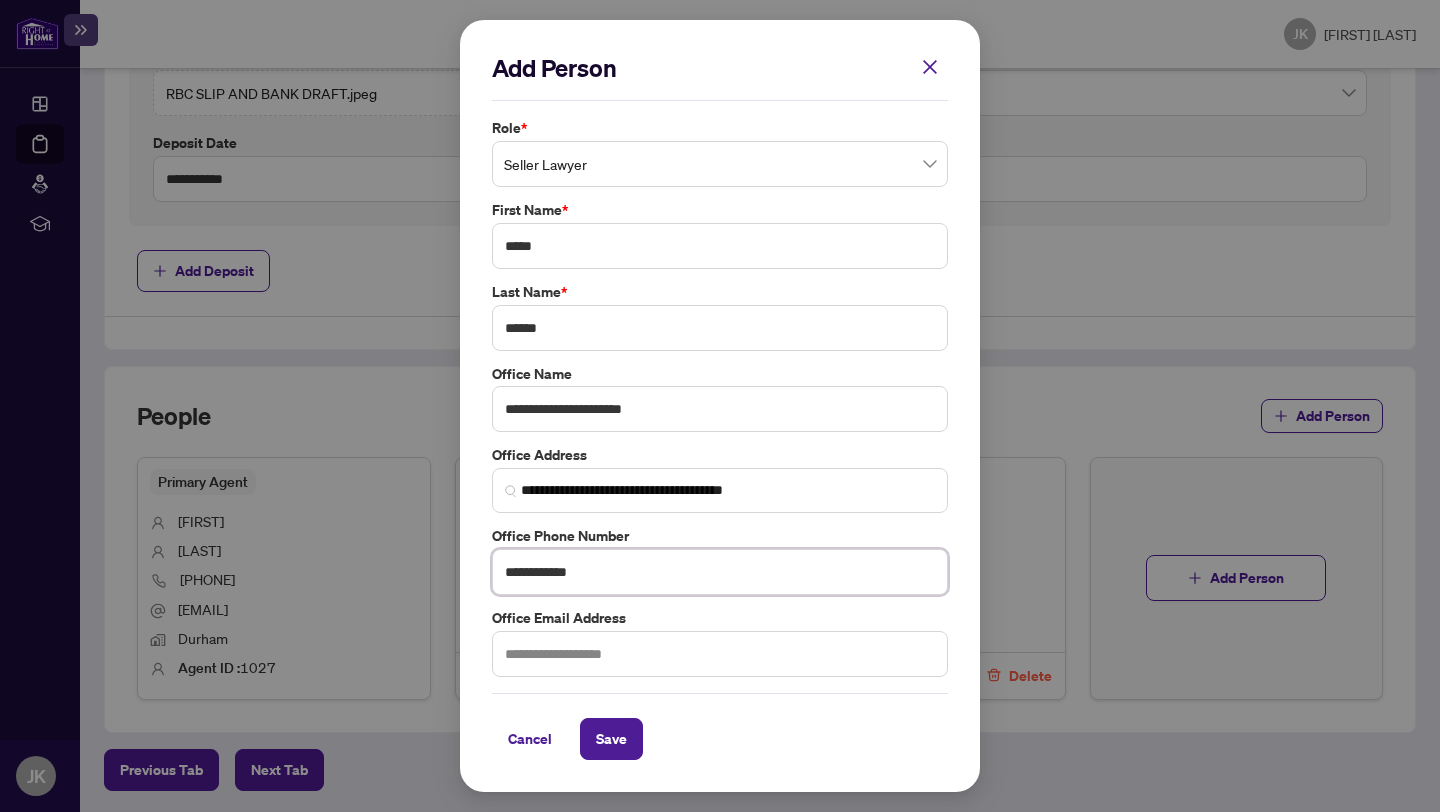 type on "**********" 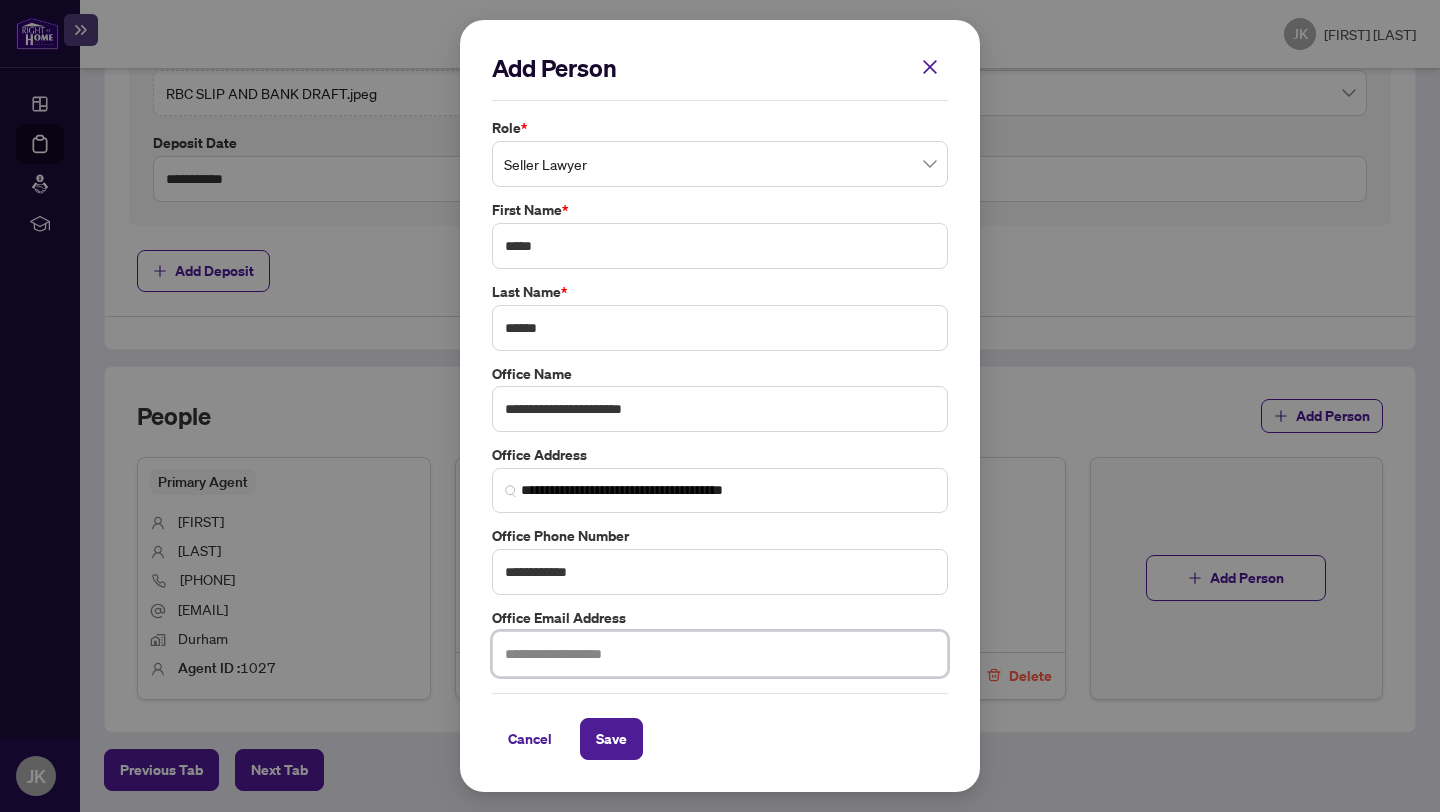 click at bounding box center [720, 654] 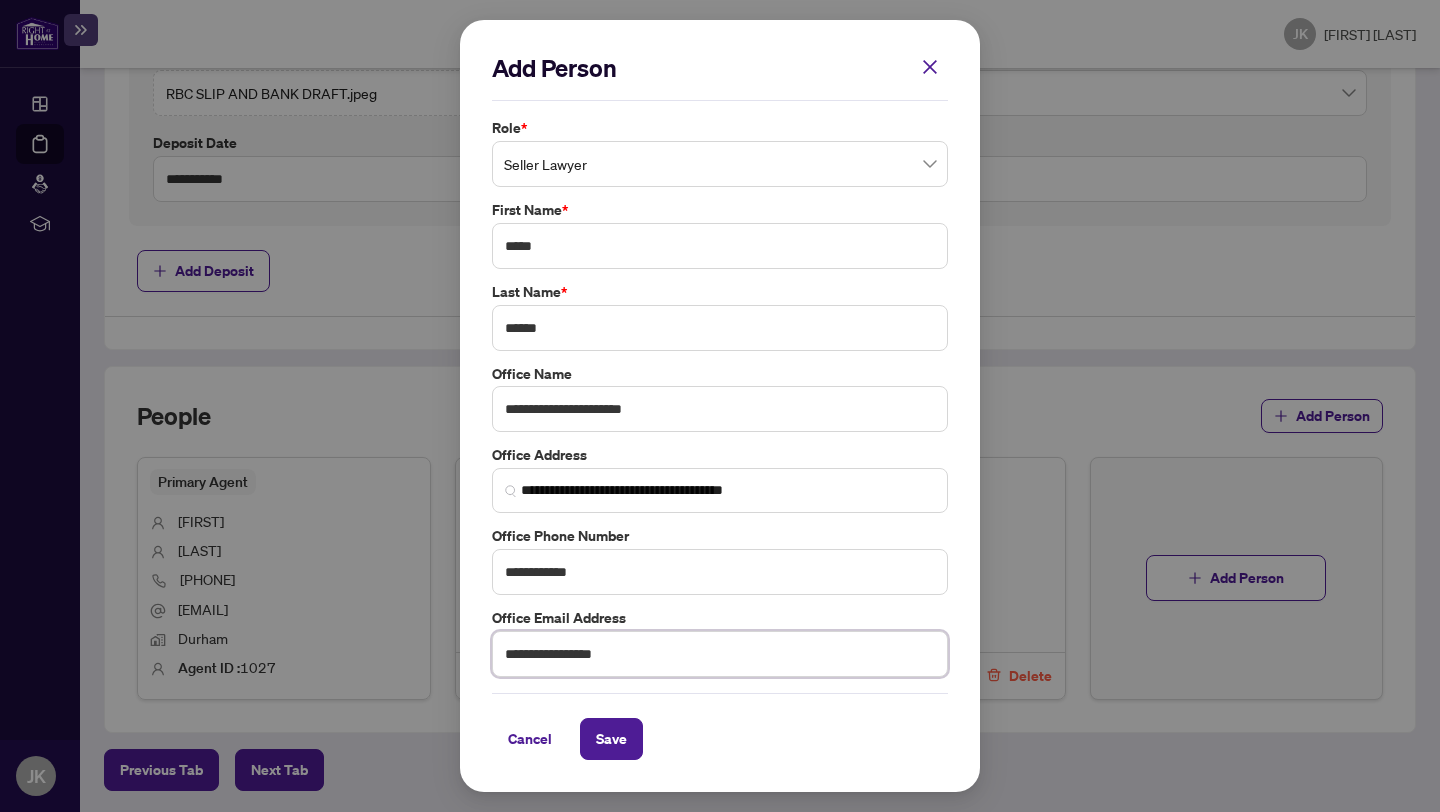 click on "**********" at bounding box center (720, 654) 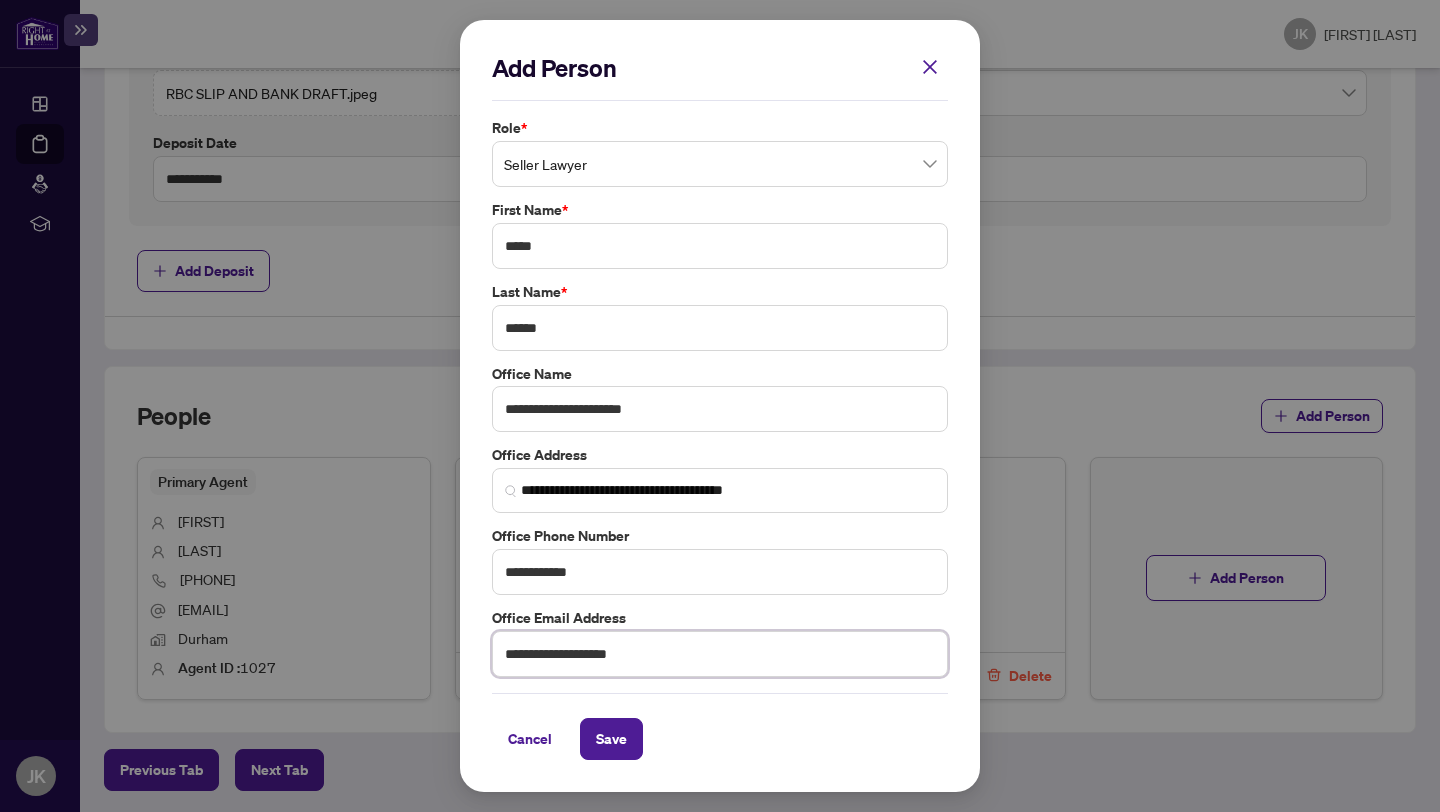 click on "**********" at bounding box center [720, 654] 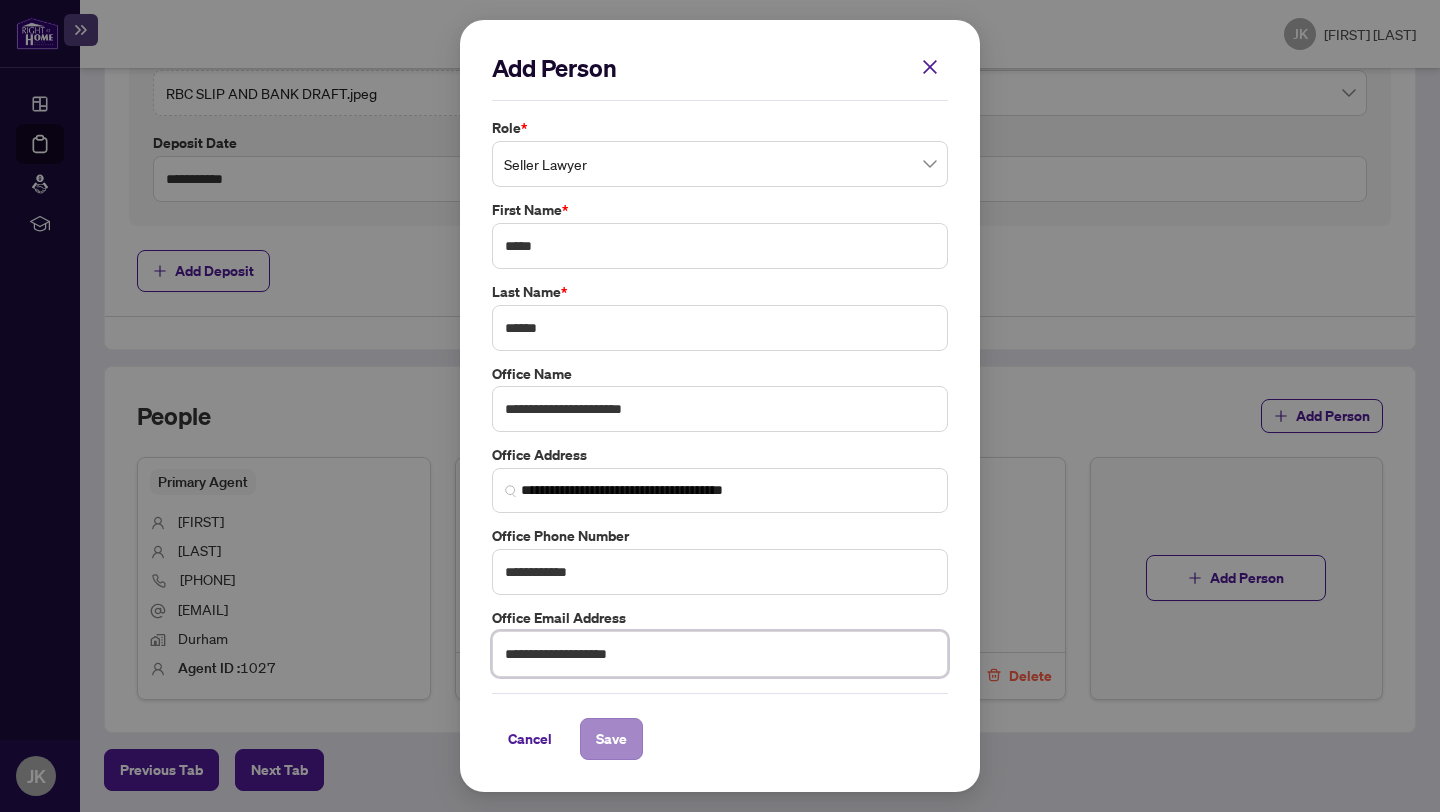 type on "**********" 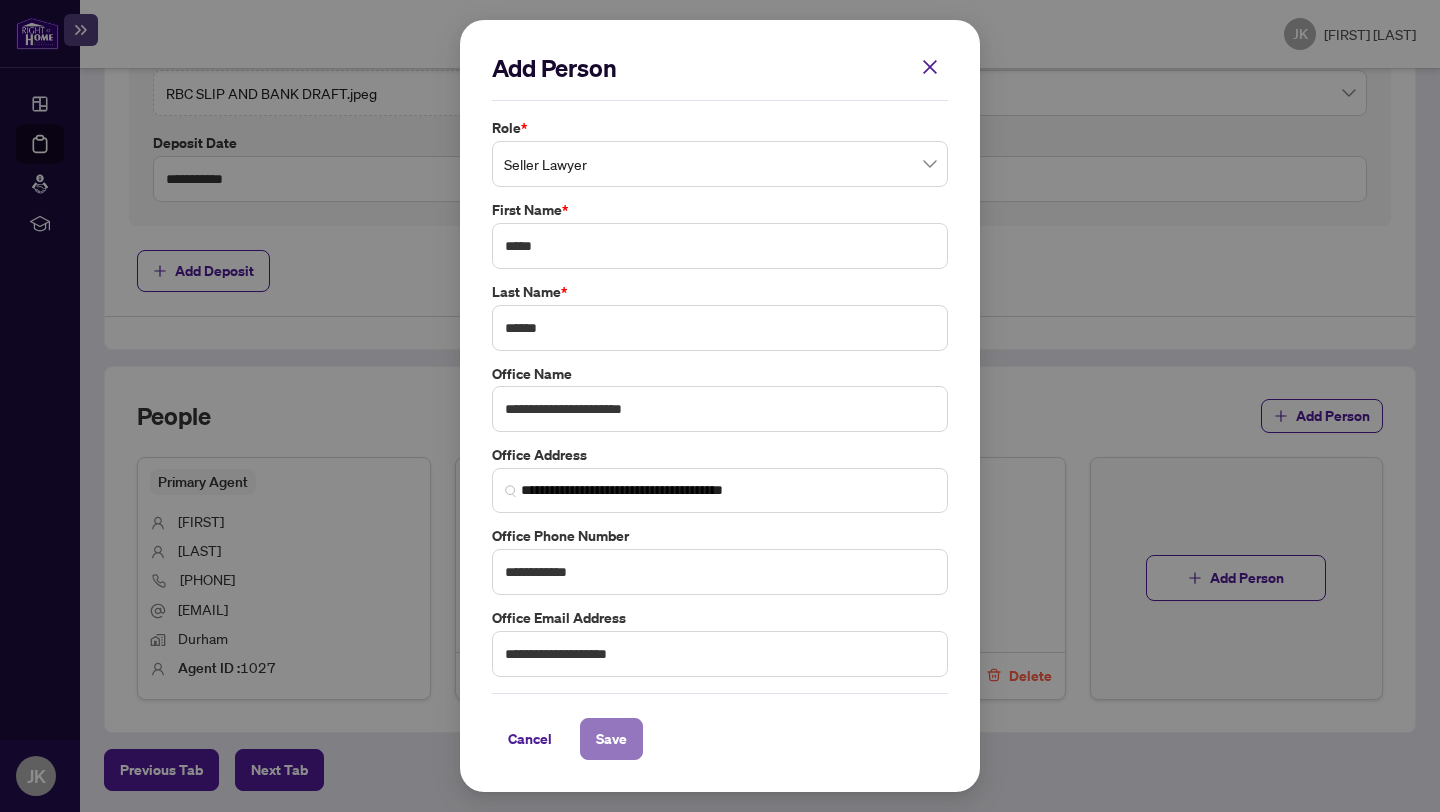 click on "Save" at bounding box center [611, 739] 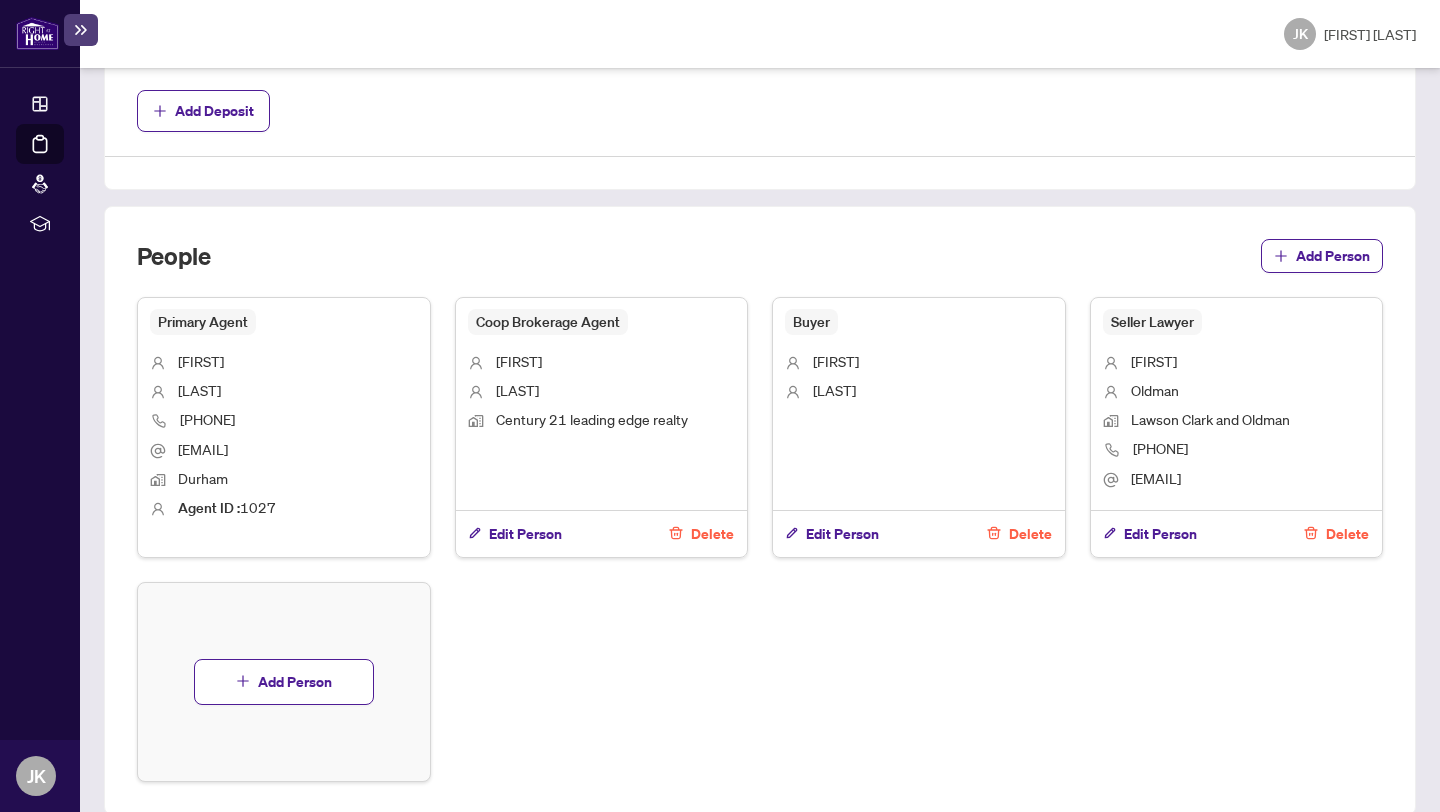 click on "People Add Person Primary Agent     [FIRST]     [LAST]
[PHONE]
[EMAIL]
Durham     Agent ID :  1027 Coop Brokerage Agent     [FIRST]     [LAST]
Century 21 leading edge realty Edit Person Delete Buyer     [FIRST]     [LAST] Edit Person Delete Seller Lawyer     [FIRST]     [LAST]
Lawson Clark and Oldman
[PHONE]
realestate@Lcolaw.ca Edit Person Delete Add Person" at bounding box center (760, 510) 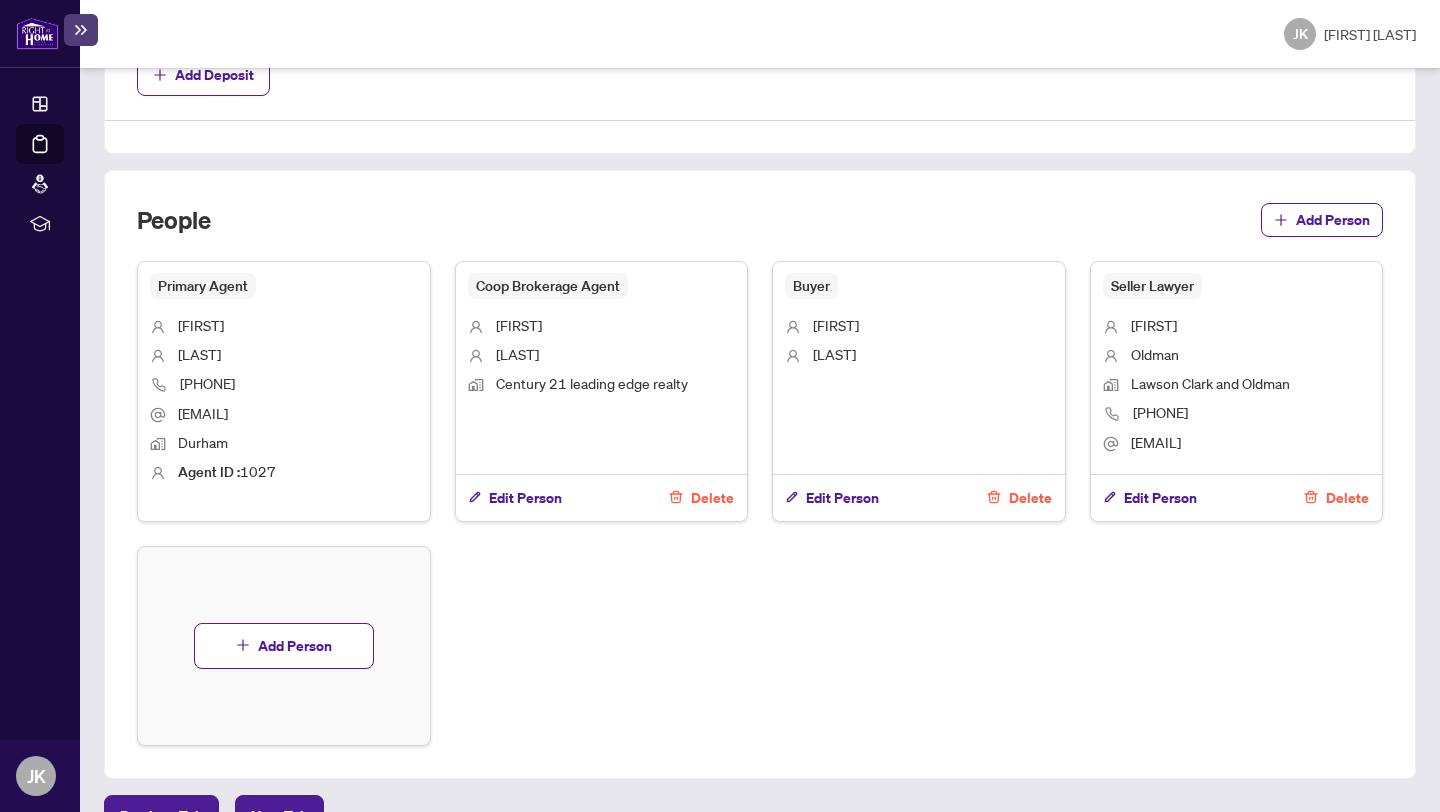 scroll, scrollTop: 1203, scrollLeft: 0, axis: vertical 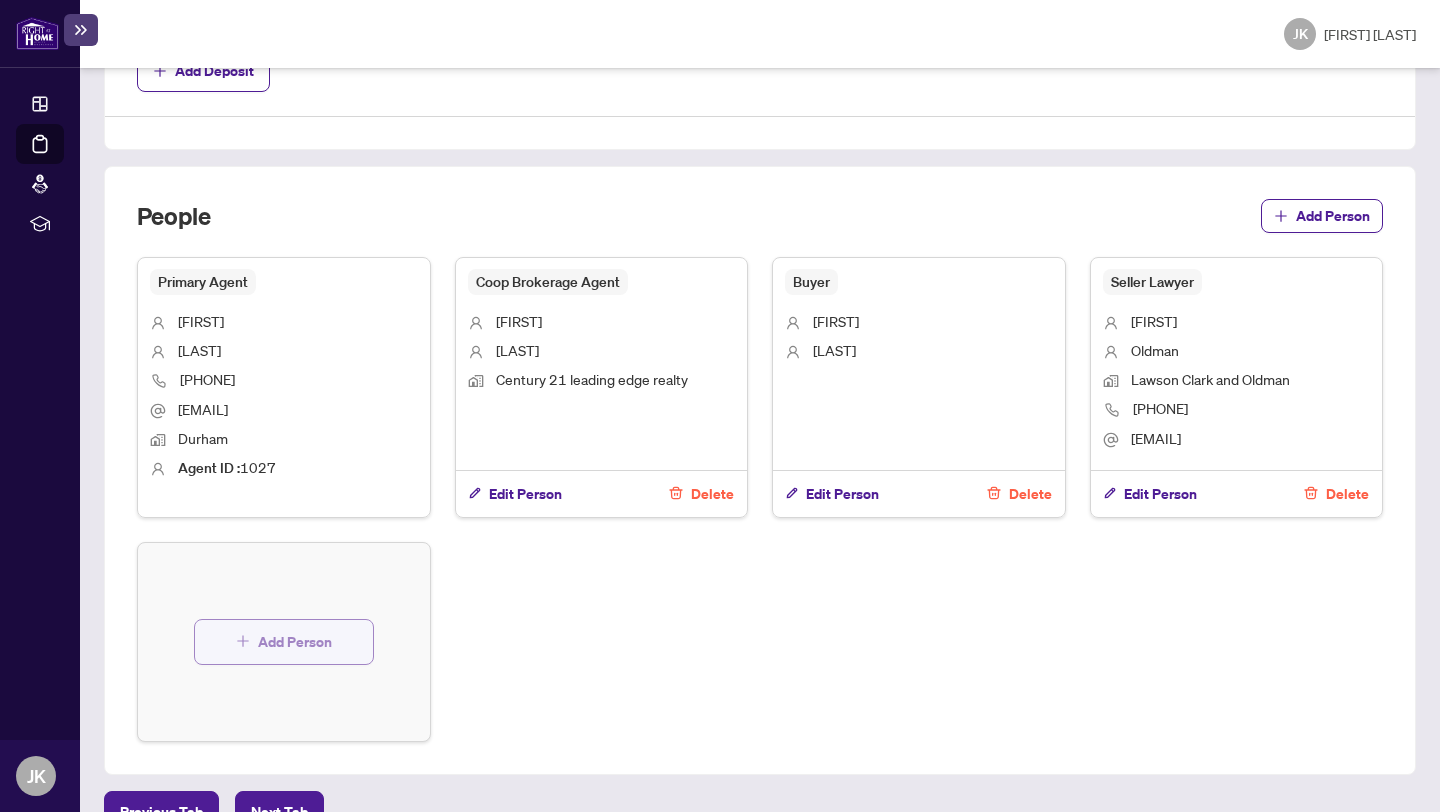 click on "Add Person" at bounding box center (295, 642) 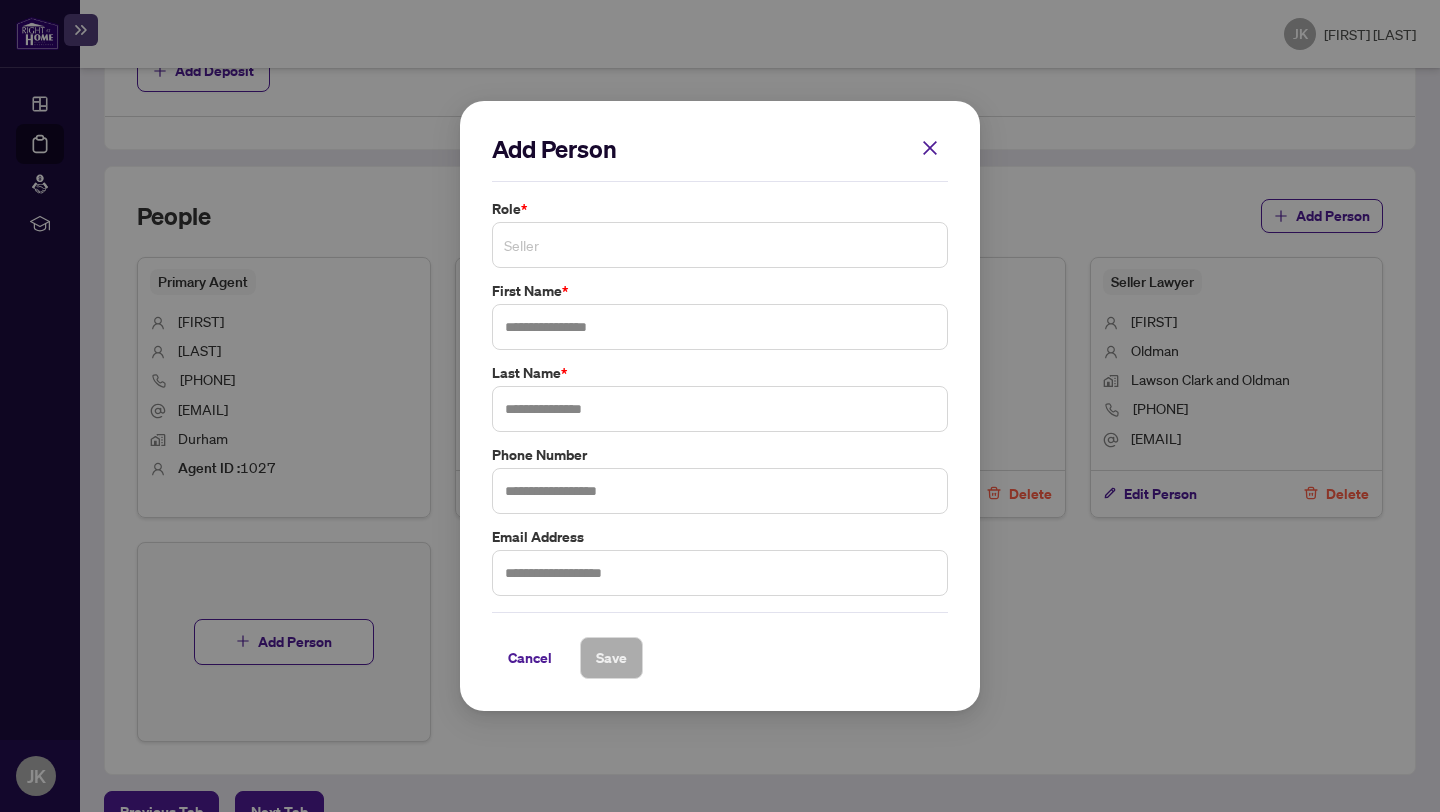 click on "Seller" at bounding box center (720, 245) 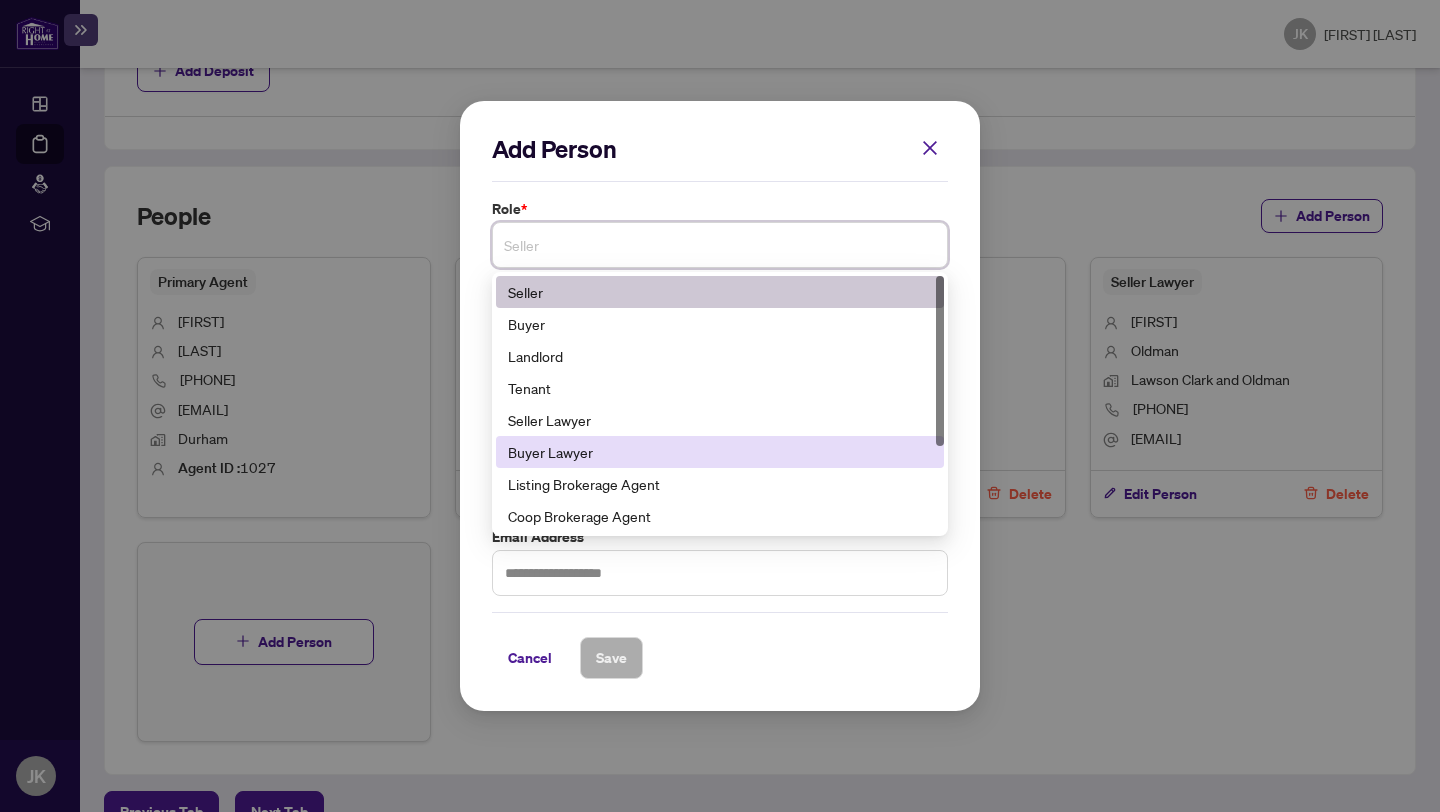 click on "Buyer Lawyer" at bounding box center (720, 452) 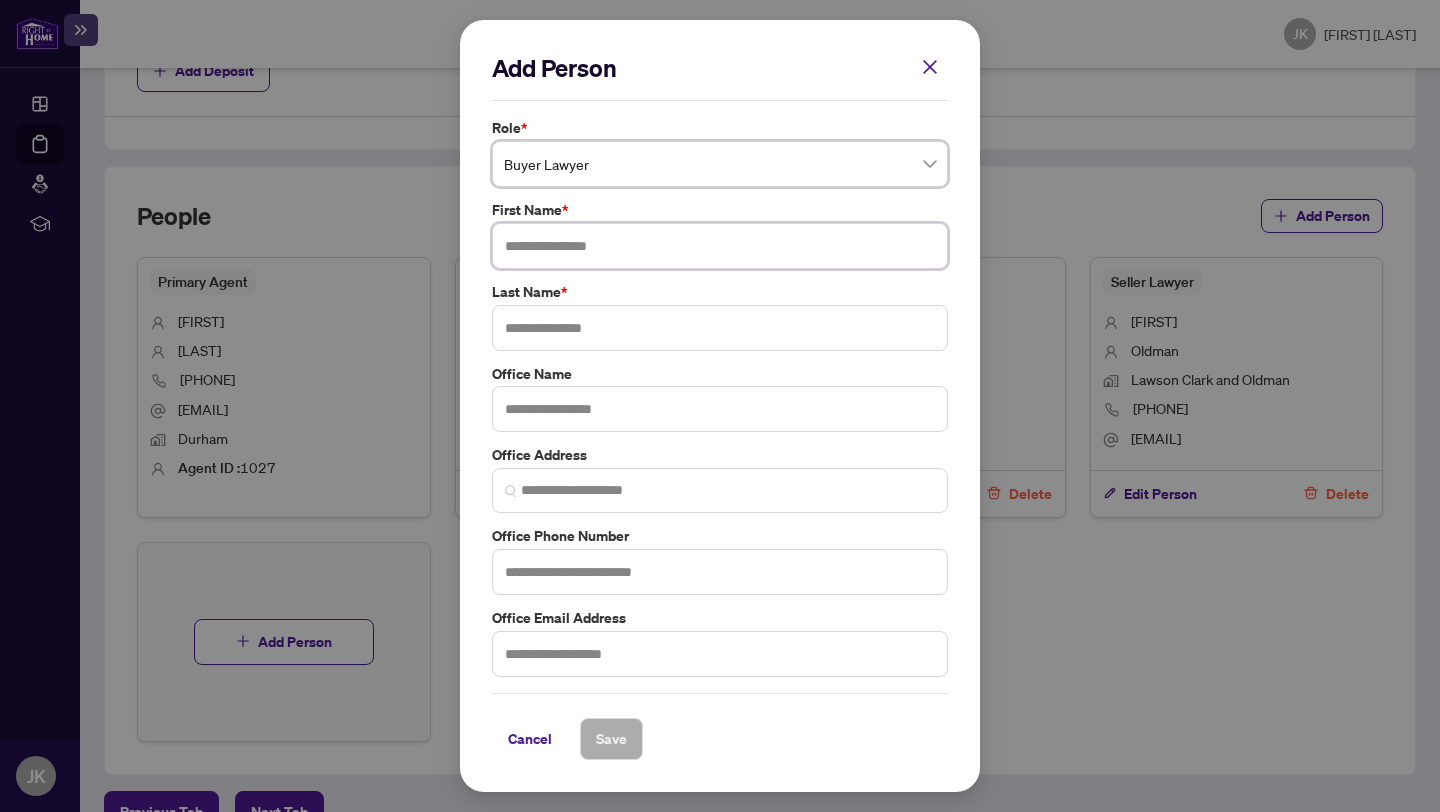 click at bounding box center [720, 246] 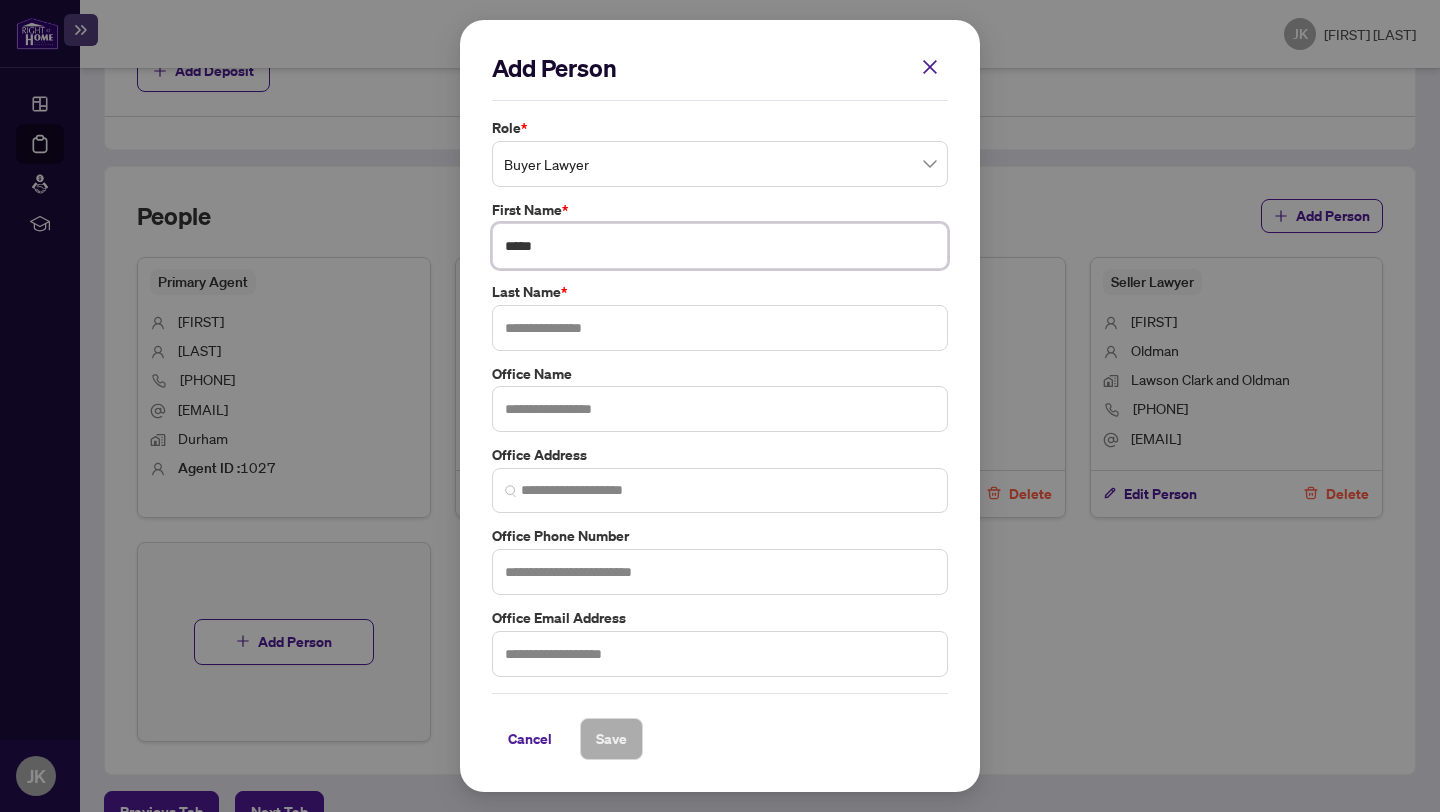 type on "*****" 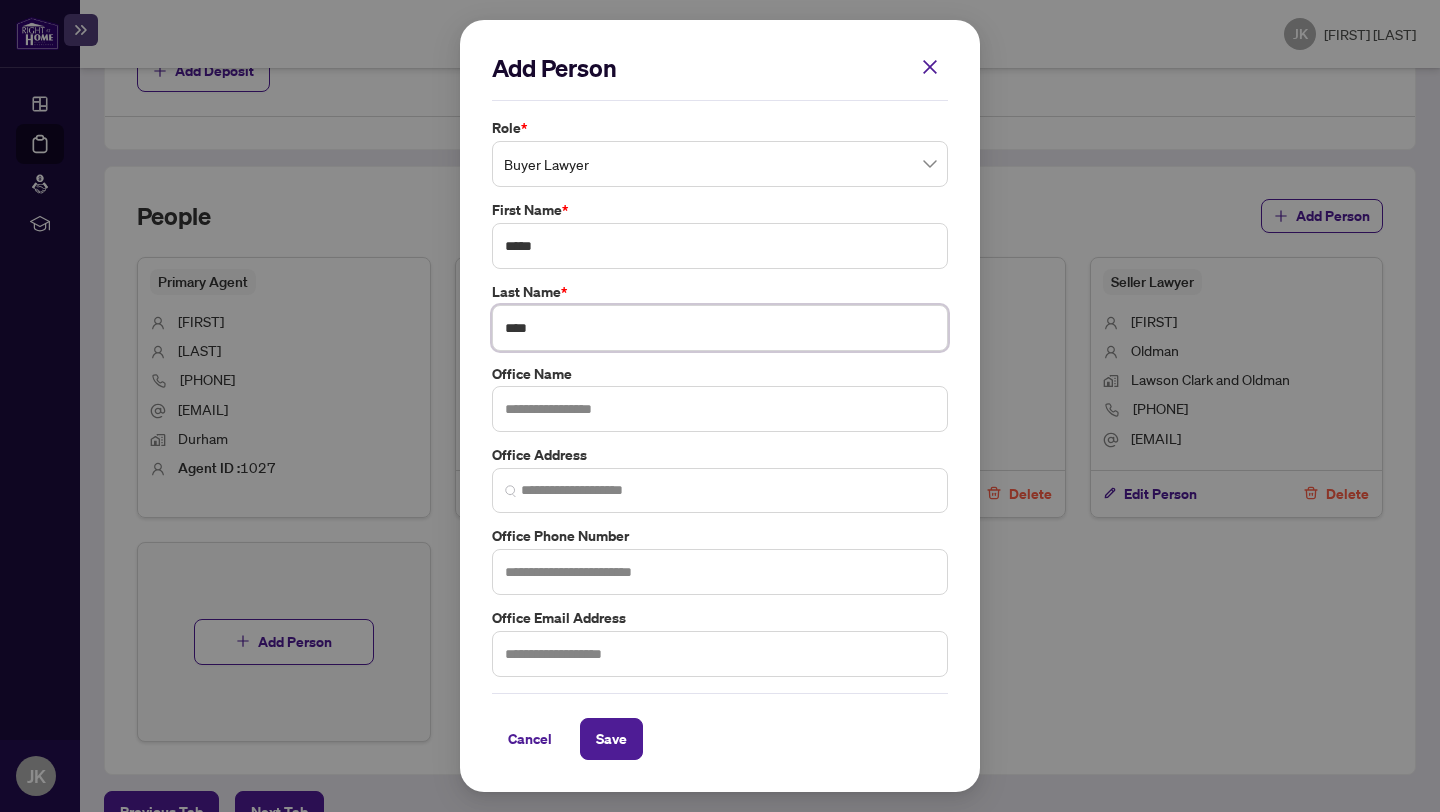 type on "****" 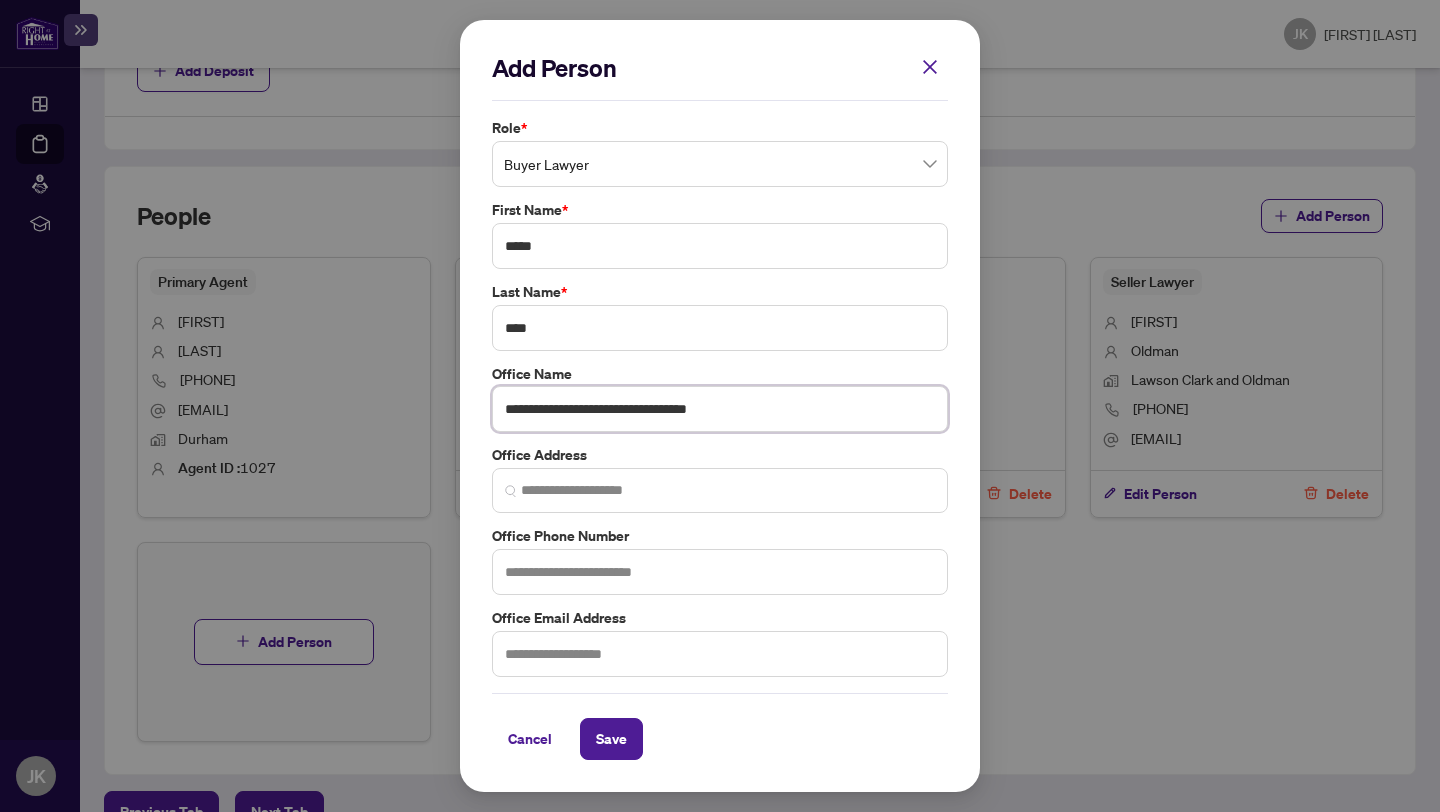 type on "**********" 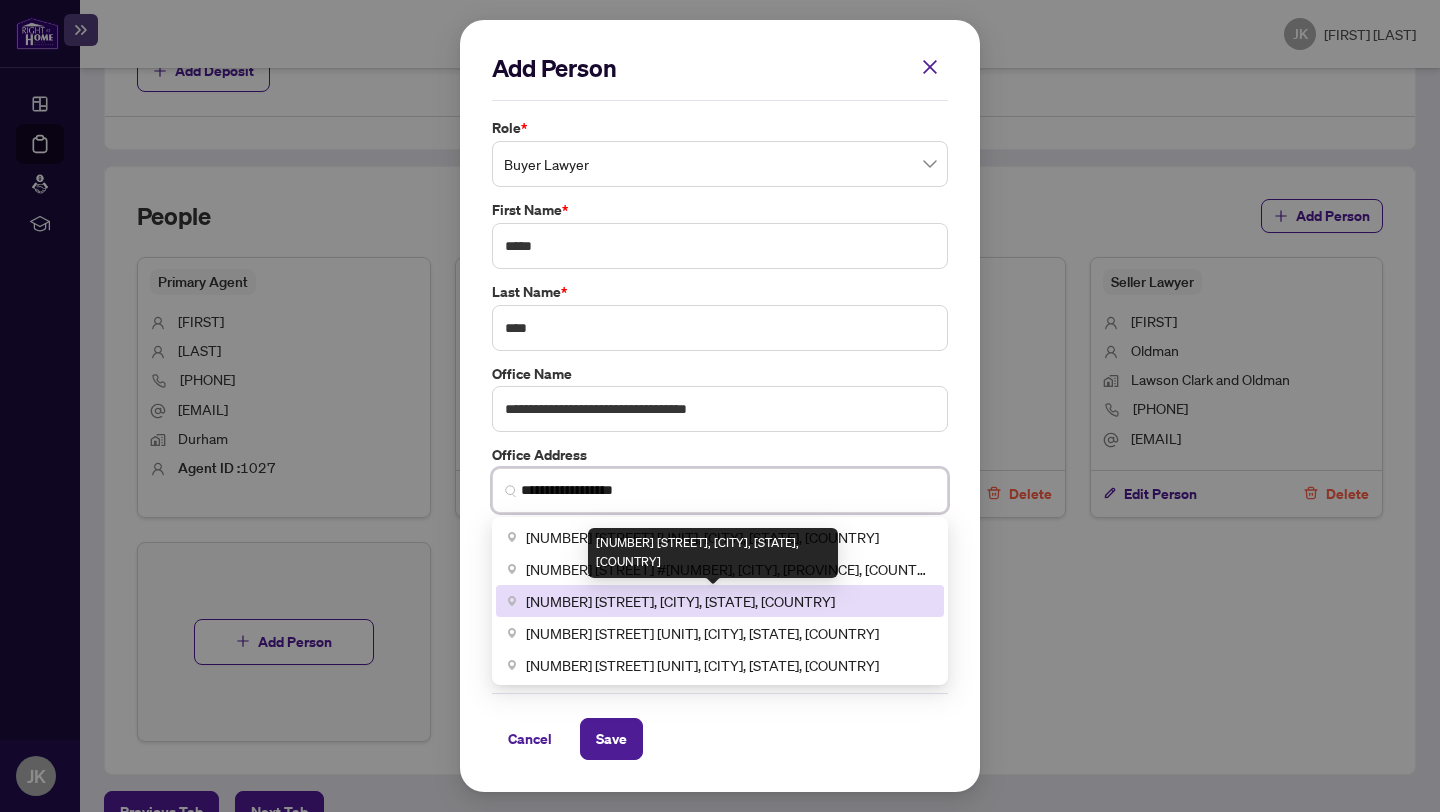 click on "[NUMBER] [STREET], [CITY], [STATE], [COUNTRY]" at bounding box center (680, 601) 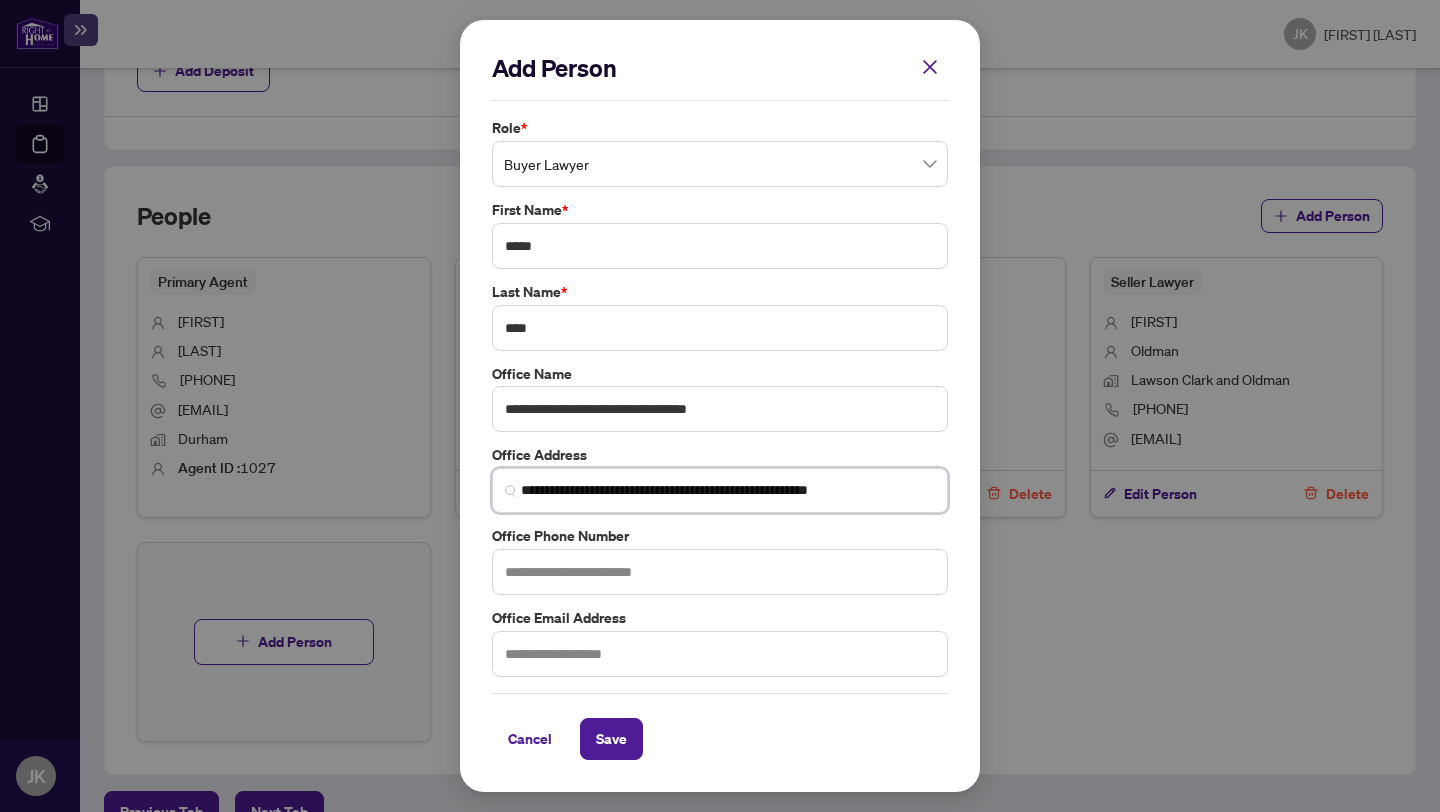 type on "**********" 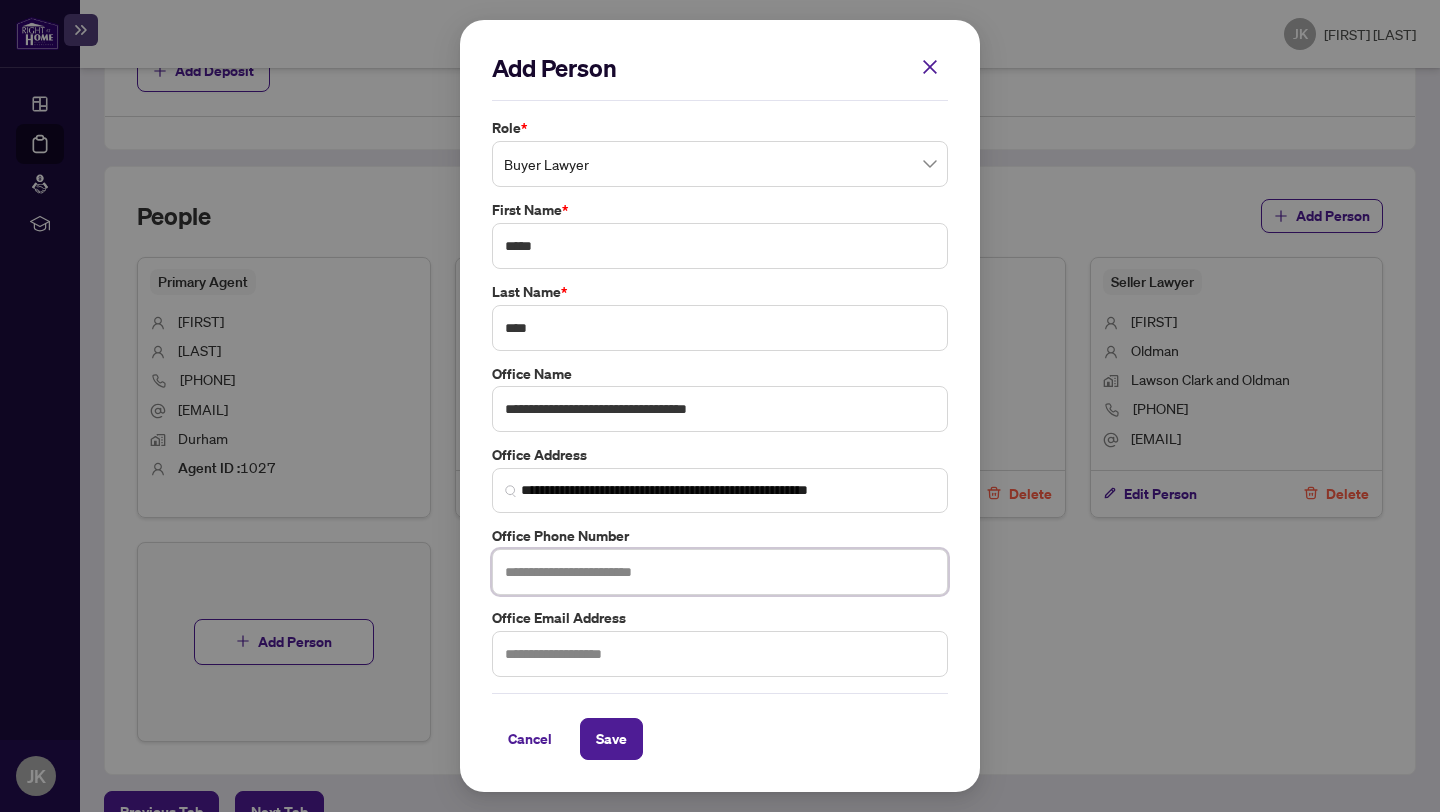 click at bounding box center [720, 572] 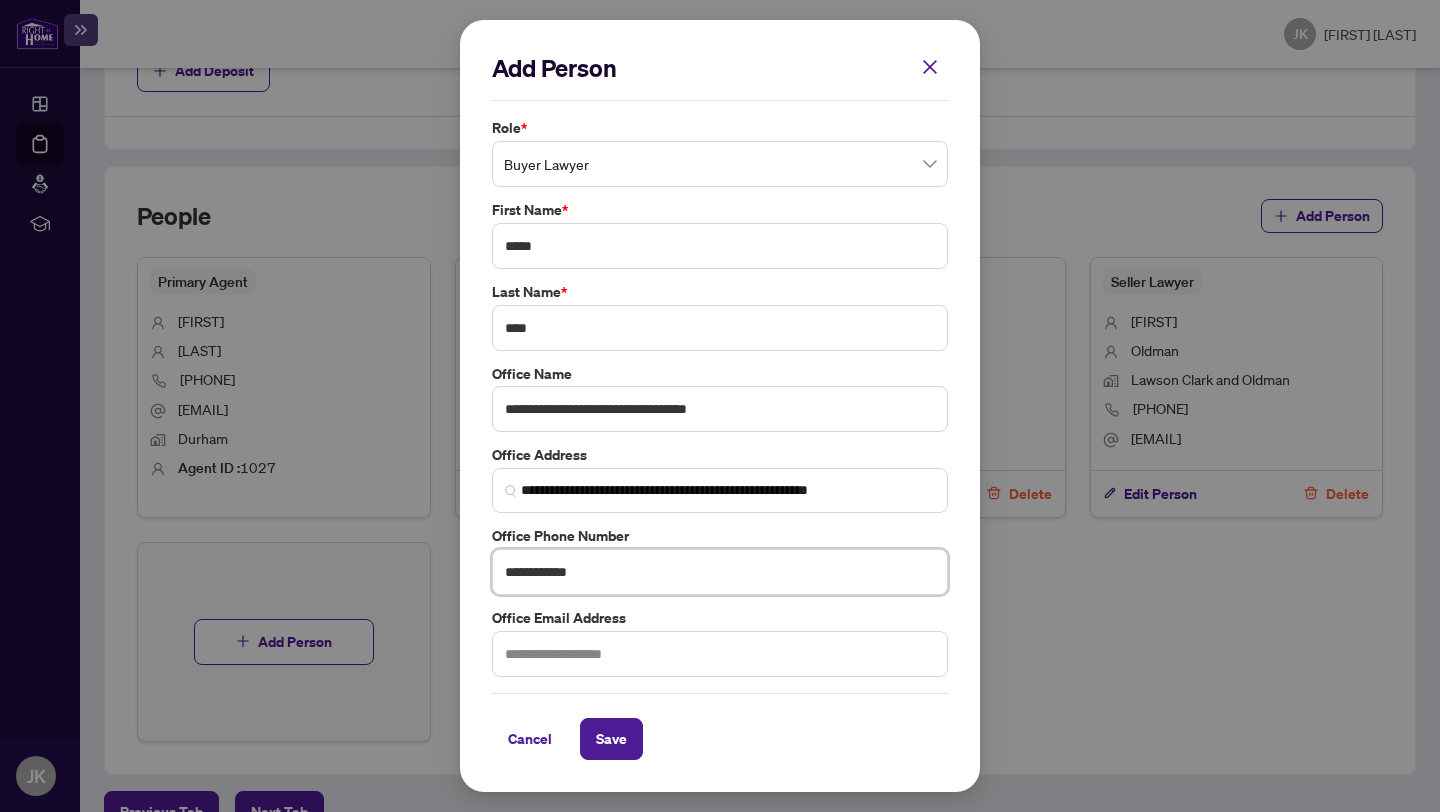 type on "**********" 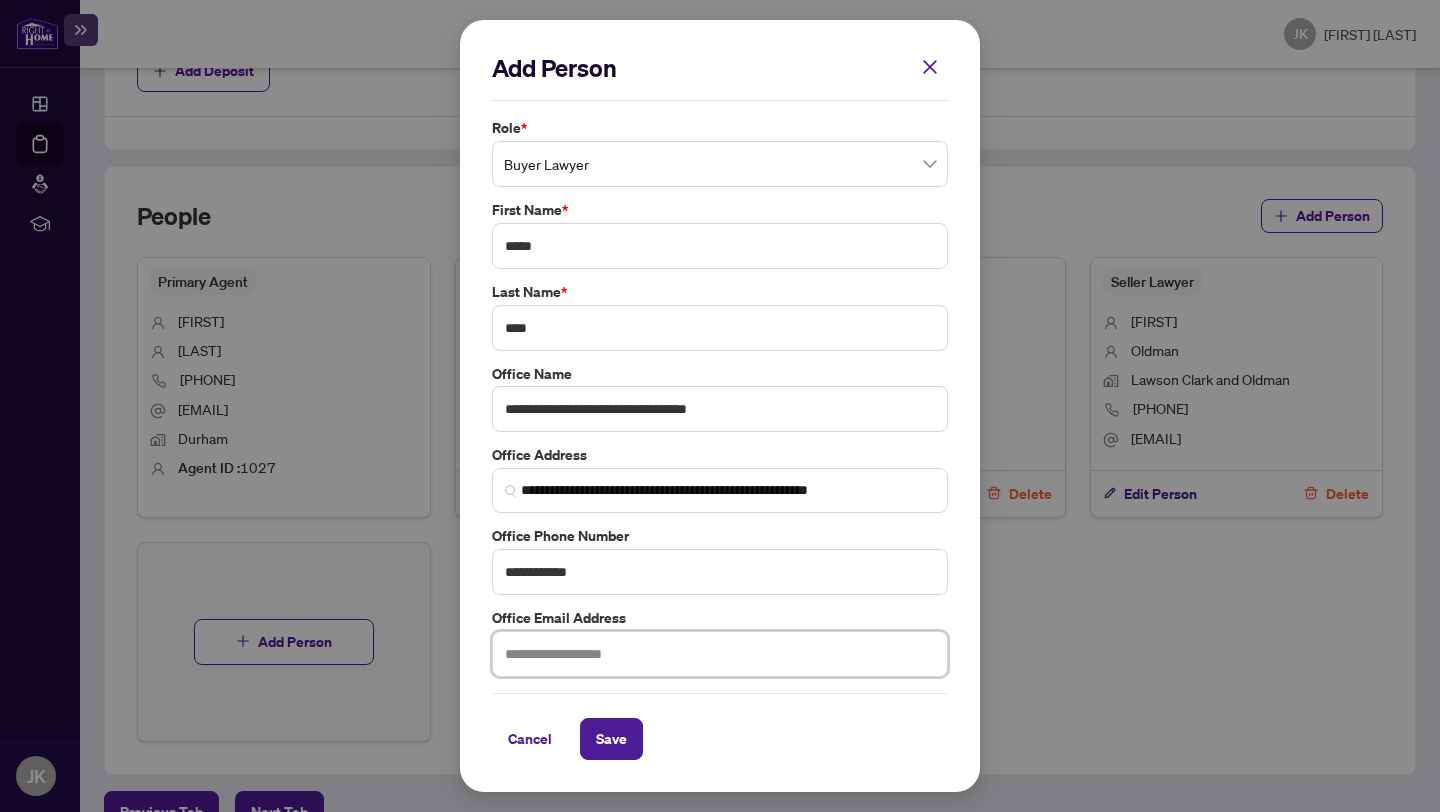 click at bounding box center [720, 654] 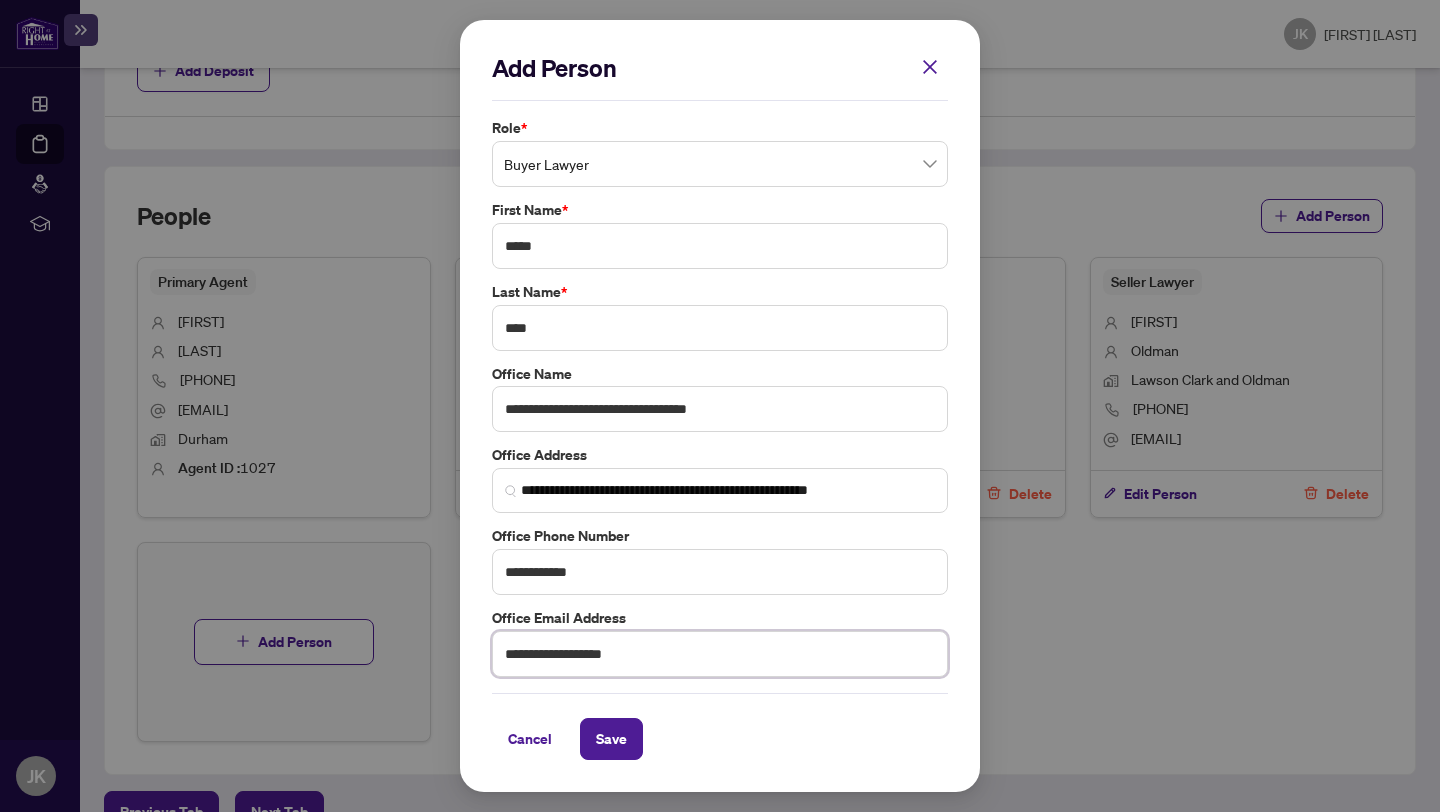type on "**********" 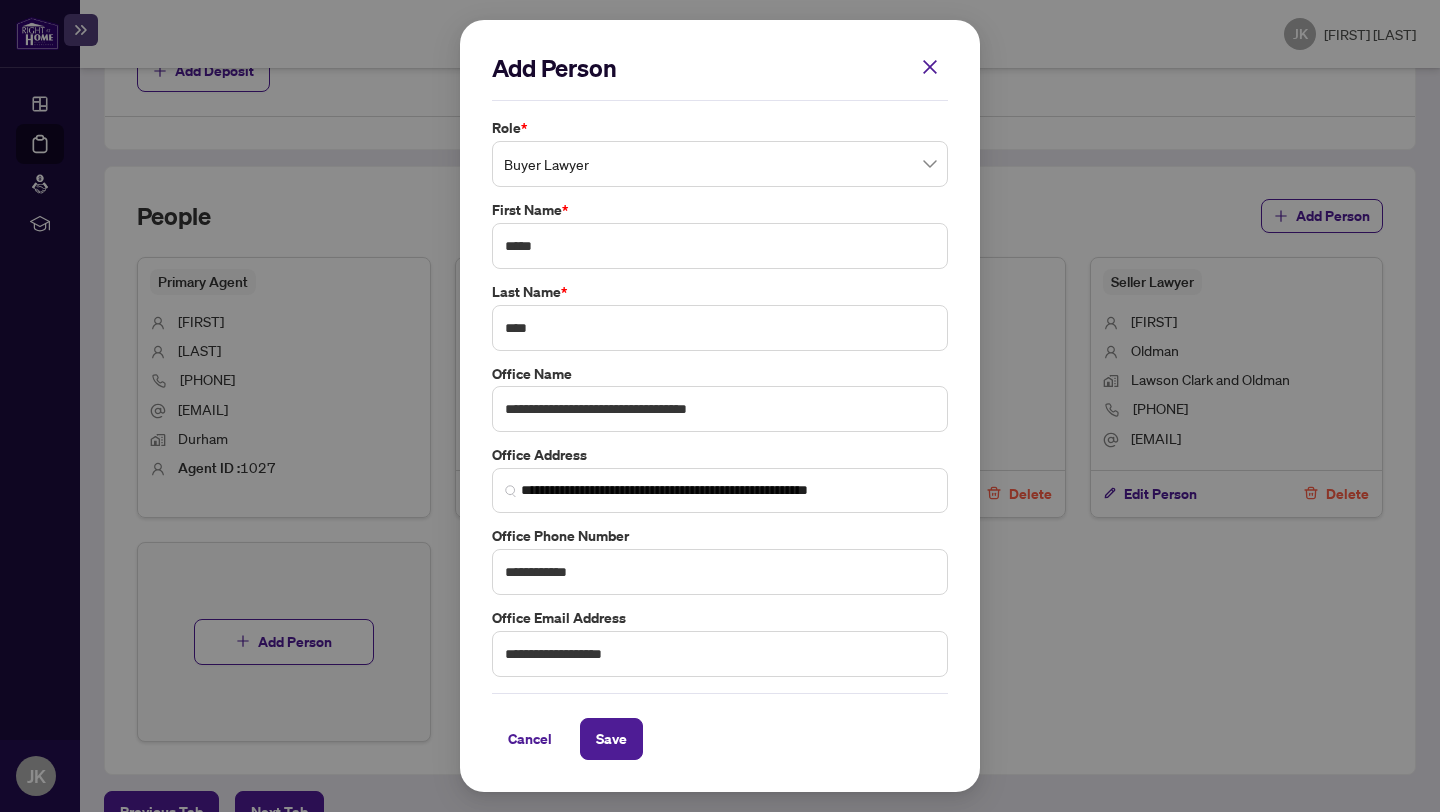 click on "Cancel Save" at bounding box center (720, 739) 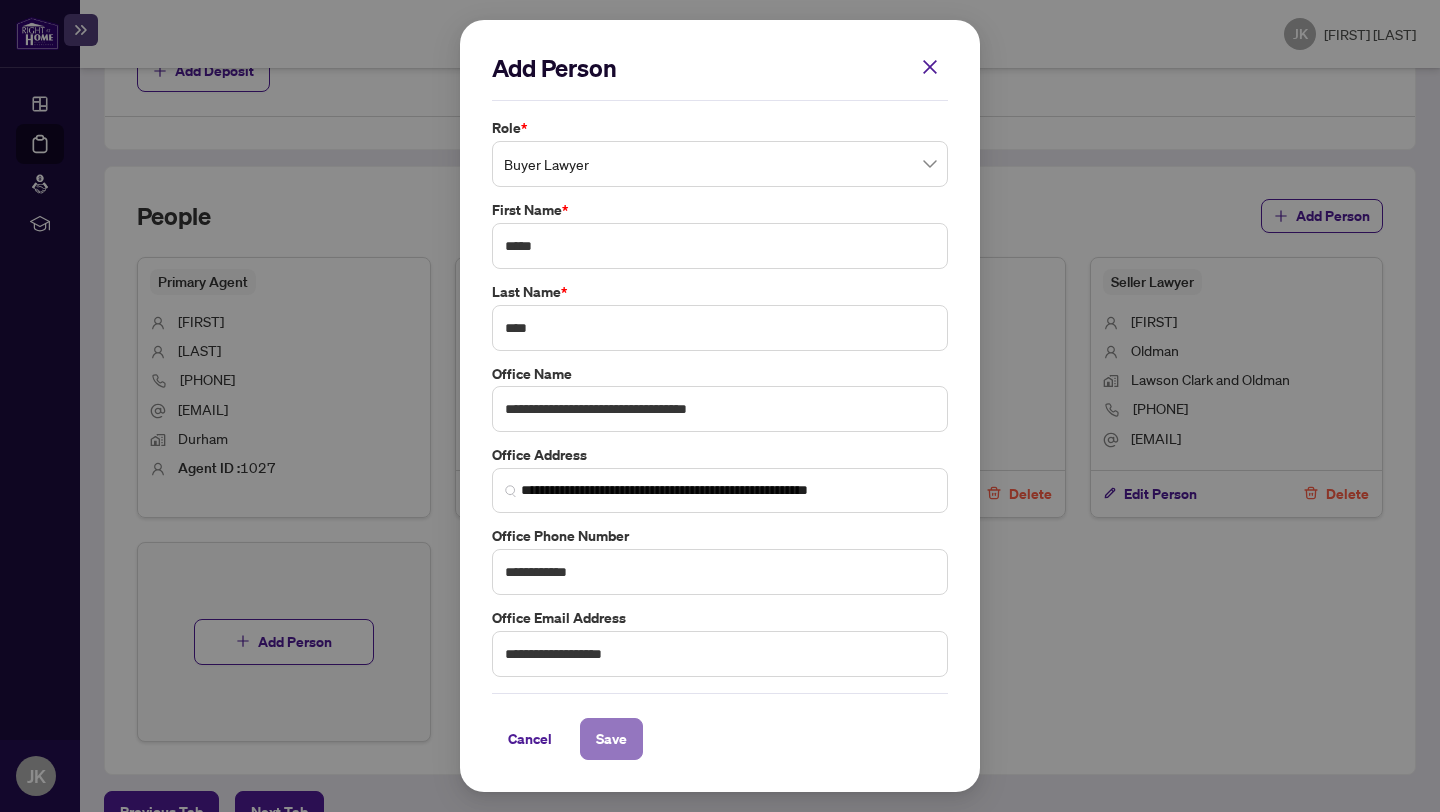 click on "Save" at bounding box center (611, 739) 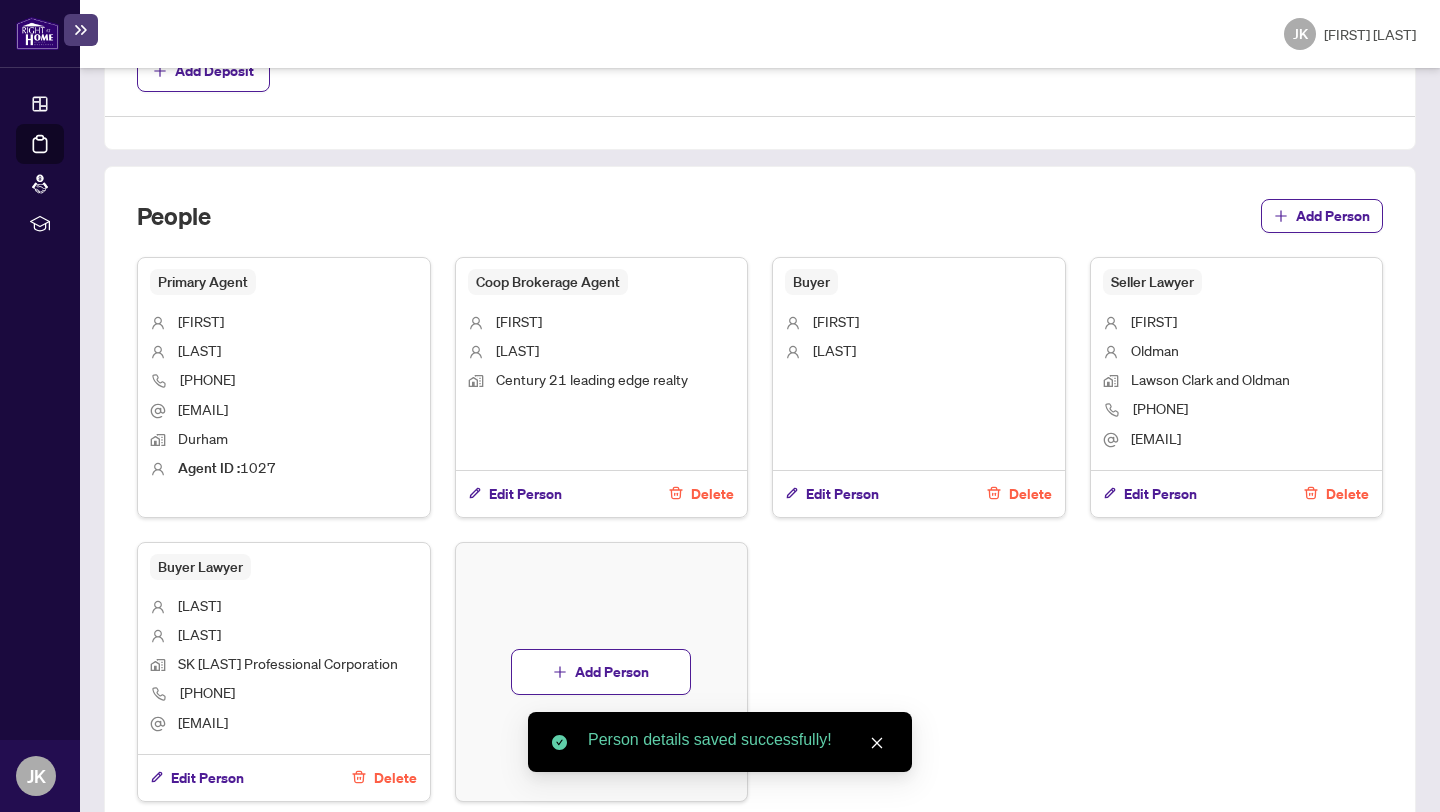 click on "Primary Agent     [FIRST]     [LAST]
[PHONE]
[EMAIL]
Durham     Agent ID :  1027 Coop Brokerage Agent     [FIRST]     [LAST]
Century 21 leading edge realty Edit Person Delete Buyer     [FIRST]     [LAST] Edit Person Delete Seller Lawyer     [FIRST]     [LAST]
Lawson Clark and [LAST]
[PHONE]
[EMAIL] Edit Person Delete Buyer Lawyer     [FIRST]     [LAST]
SK [LAST] Professional Corporation
[PHONE]
[EMAIL] Edit Person Delete Add Person" at bounding box center [760, 529] 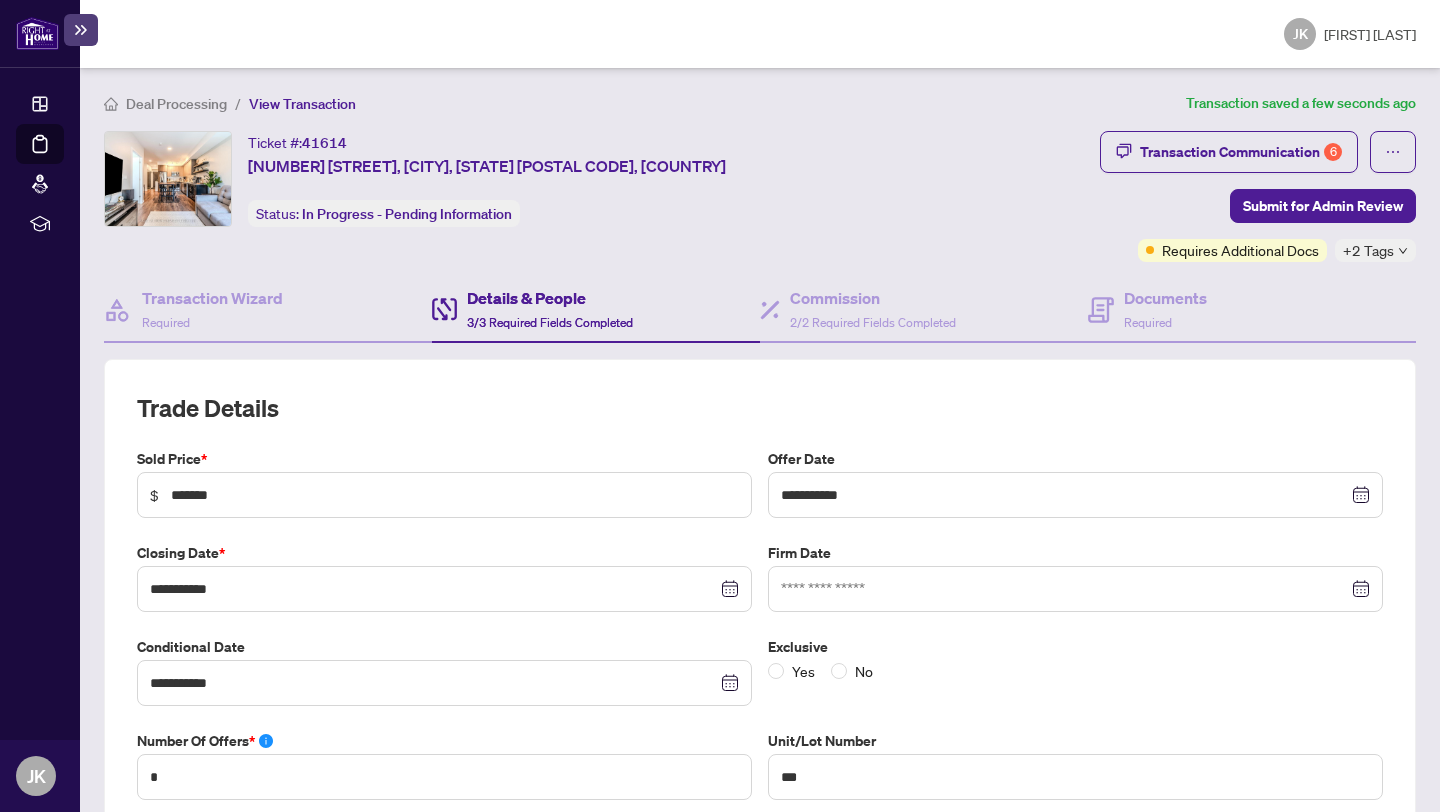 scroll, scrollTop: 0, scrollLeft: 0, axis: both 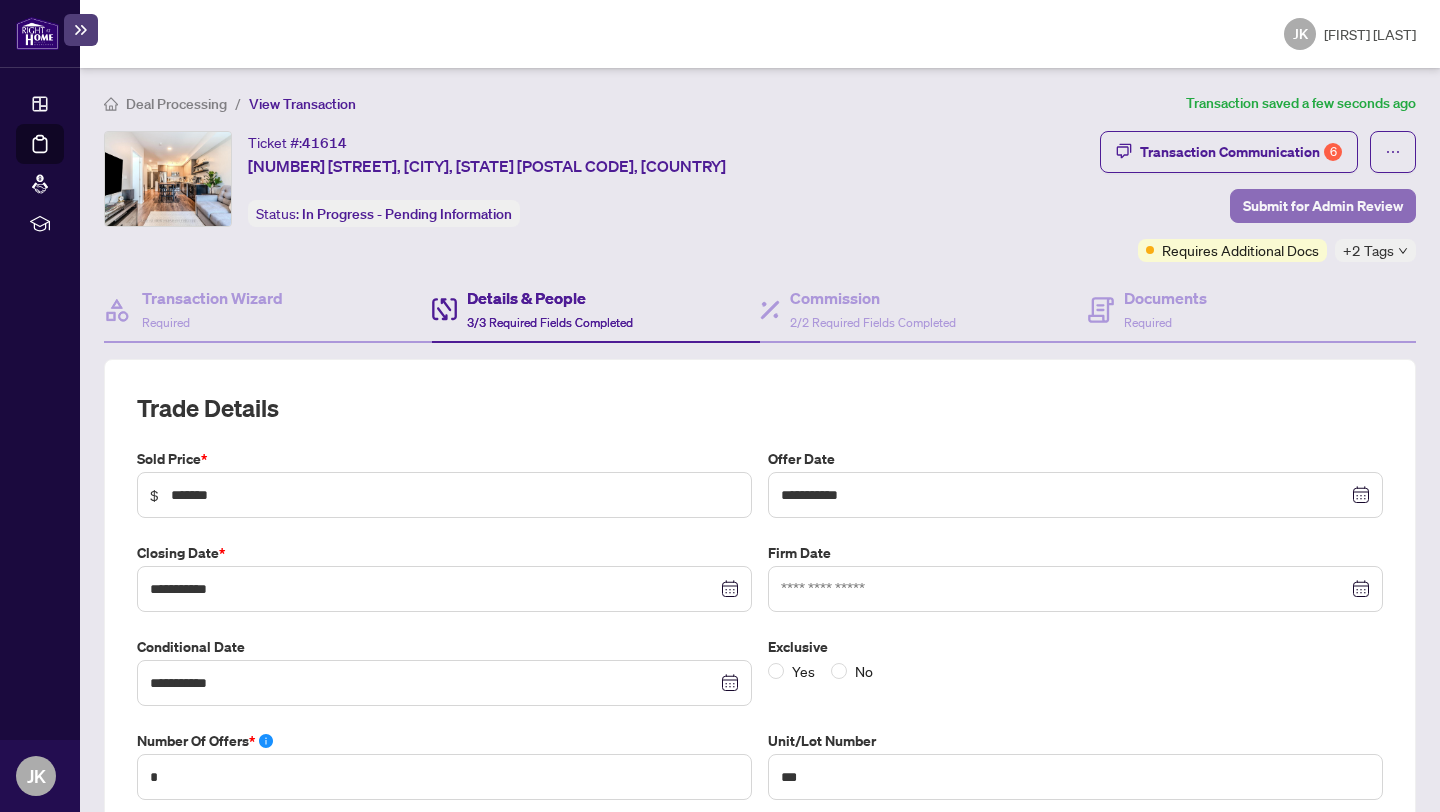 click on "Submit for Admin Review" at bounding box center [1323, 206] 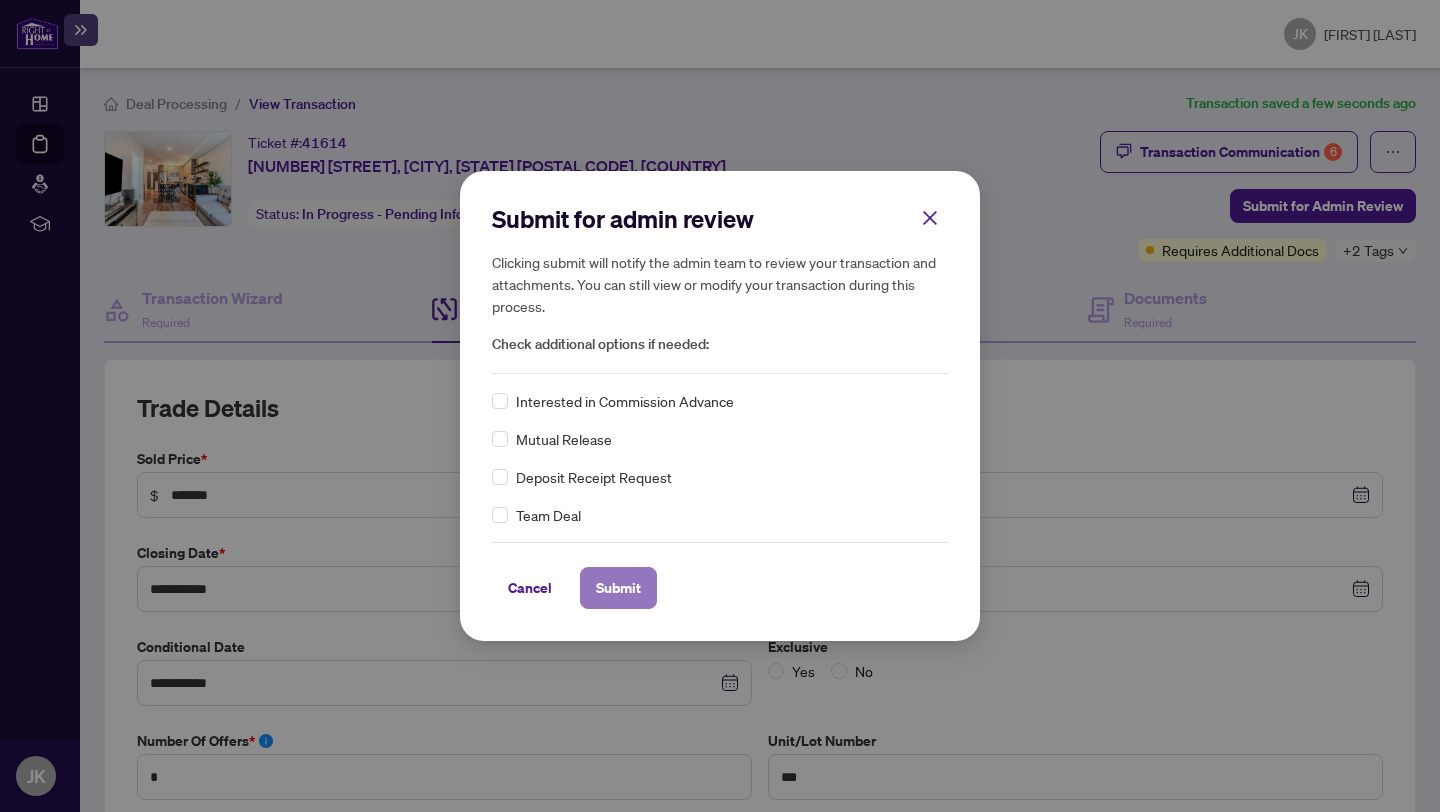 click on "Submit" at bounding box center [618, 588] 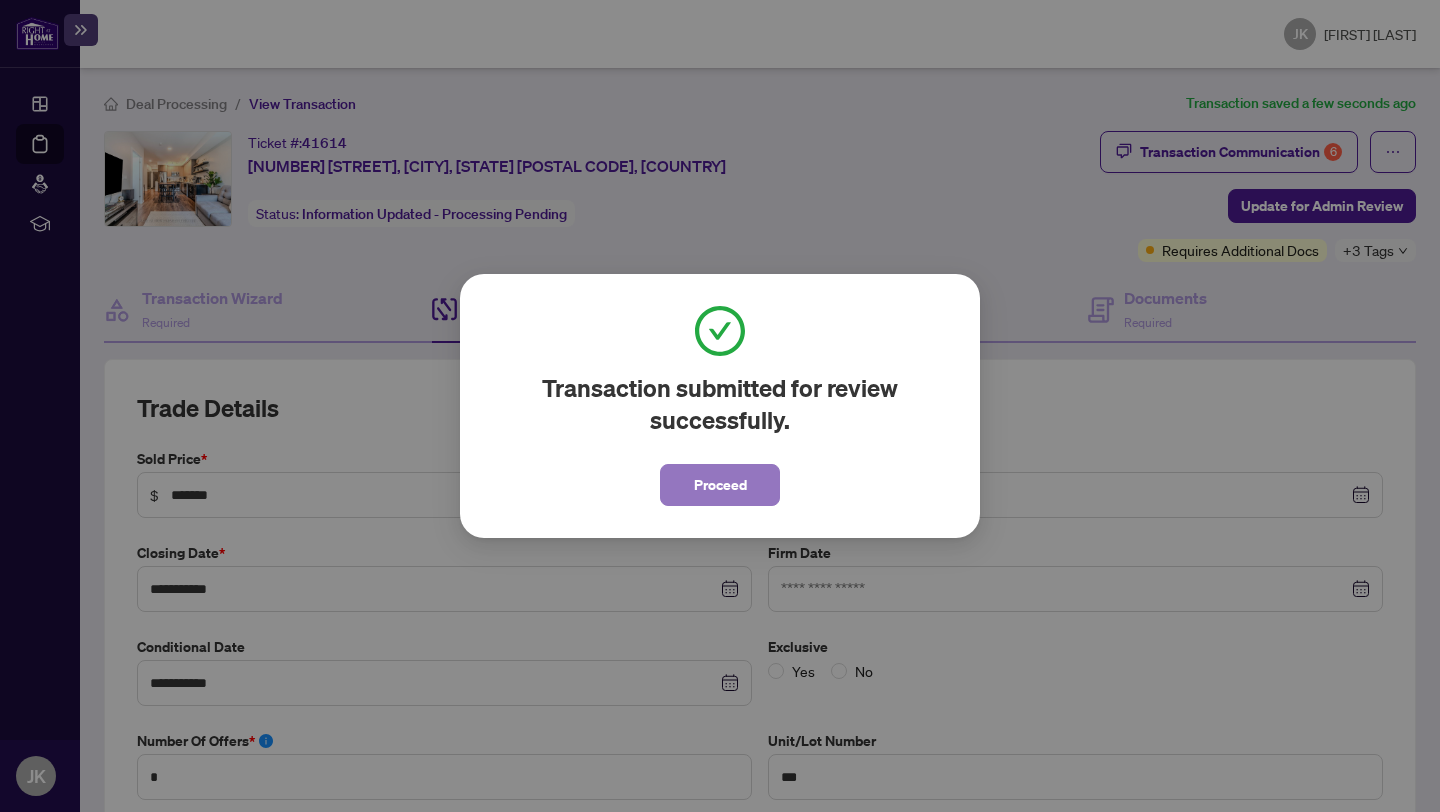 click on "Proceed" at bounding box center (720, 485) 